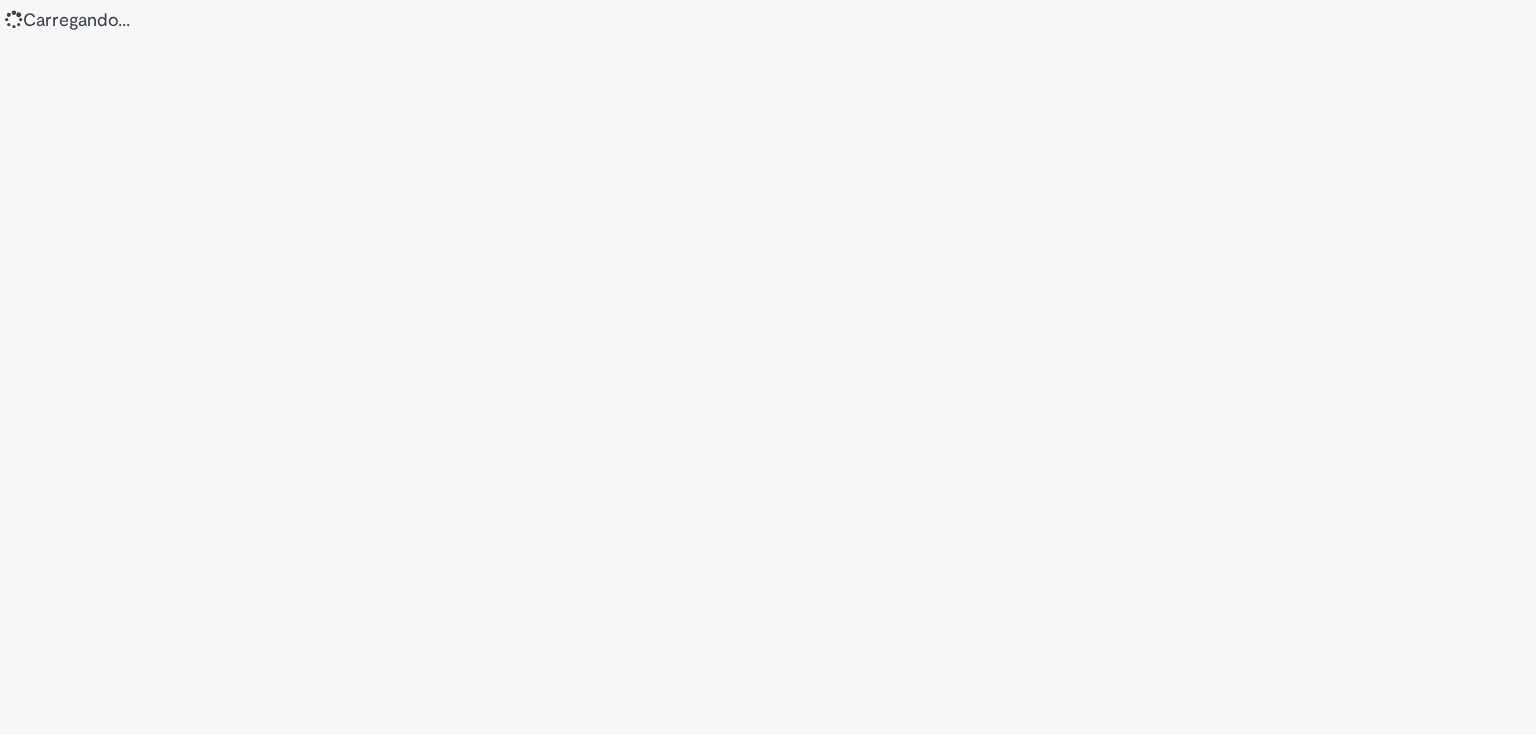 scroll, scrollTop: 0, scrollLeft: 0, axis: both 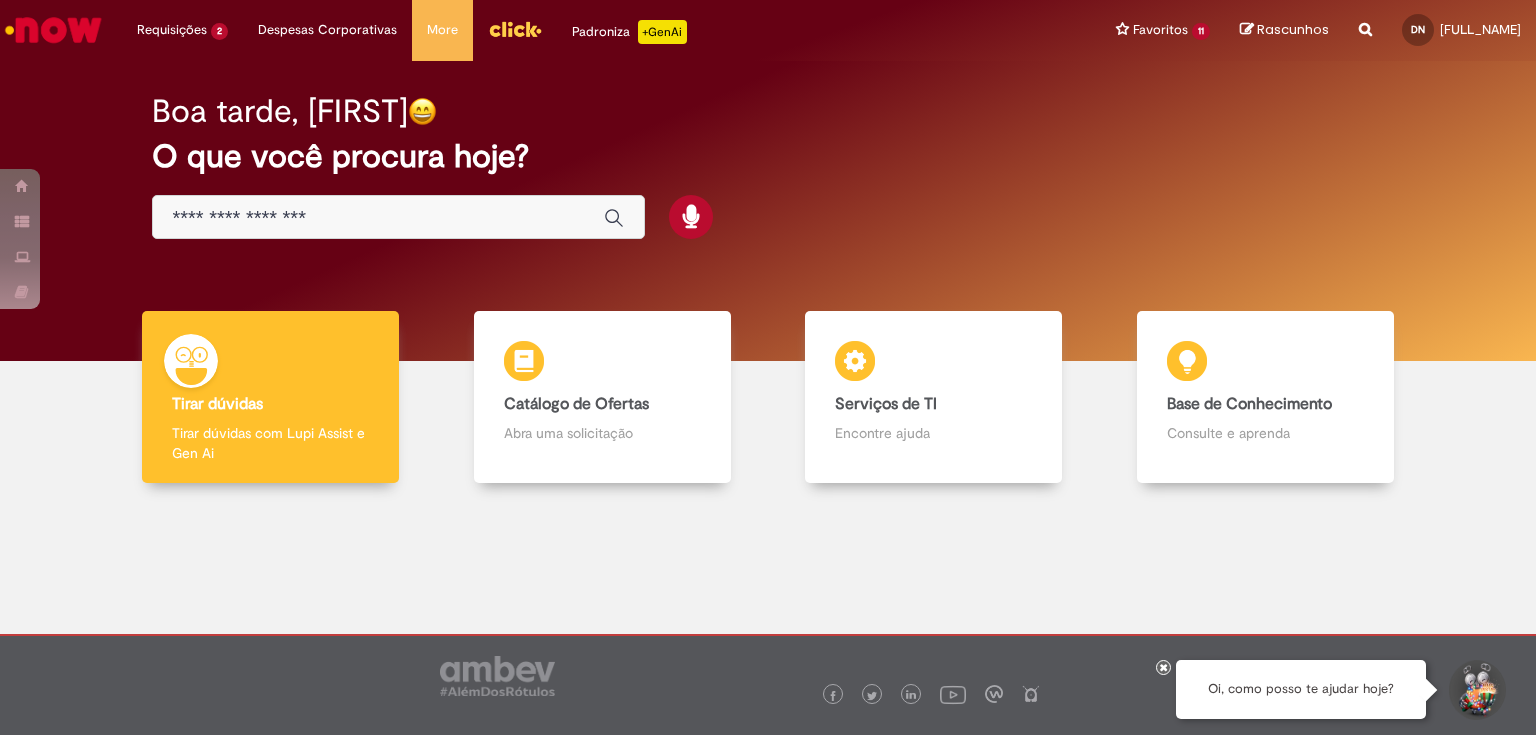 click at bounding box center [1164, 667] 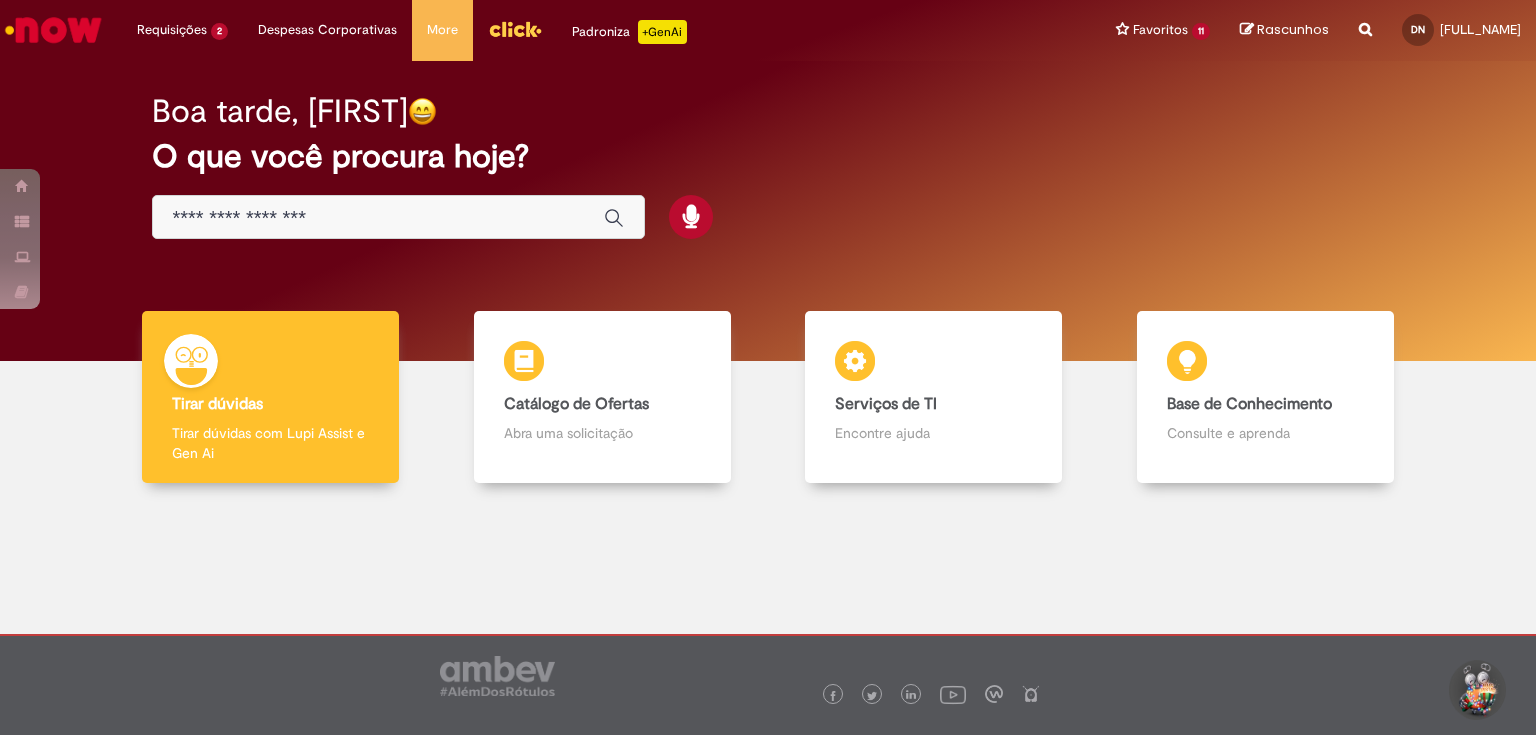 click on "Boa tarde, [FIRST]
O que você procura hoje?" at bounding box center (768, 167) 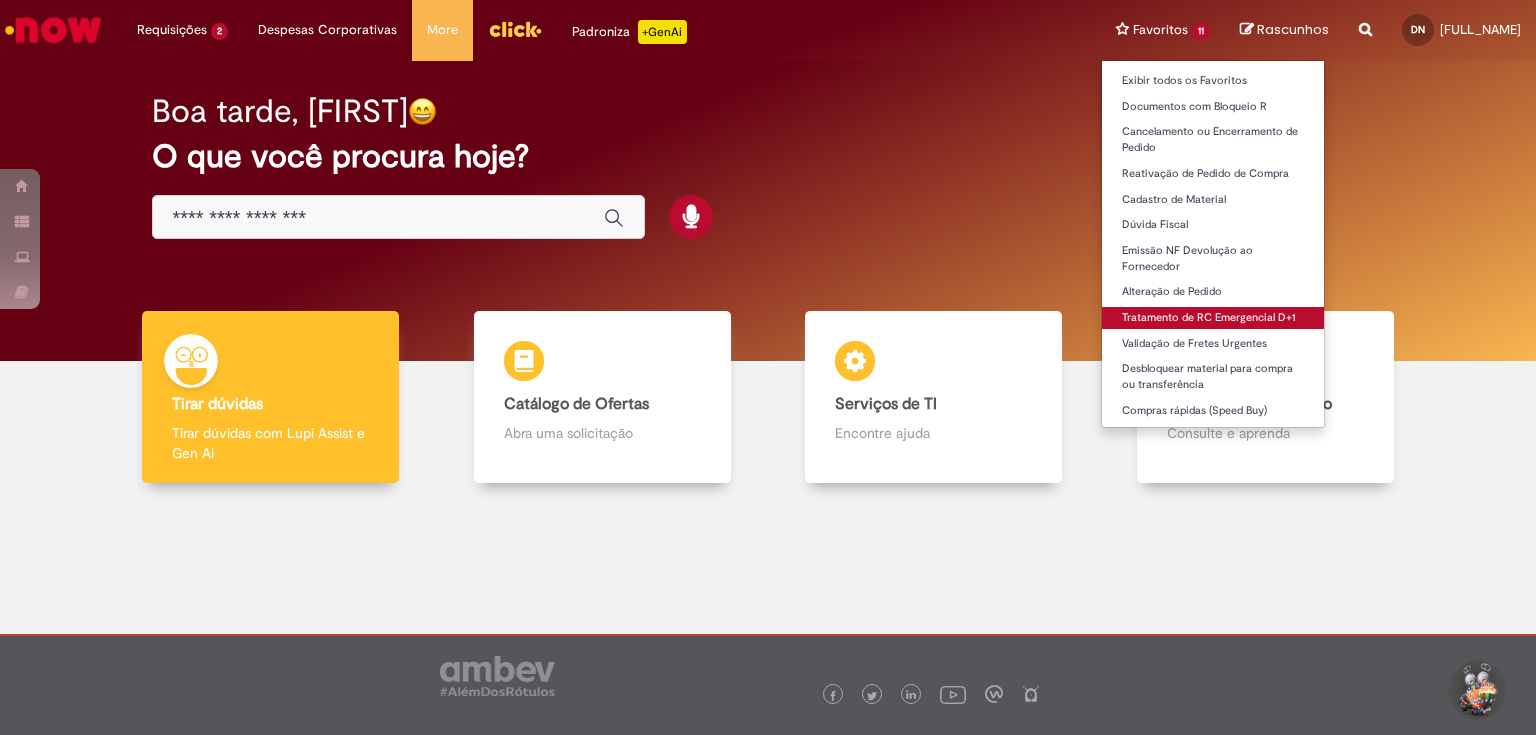 click on "Tratamento de RC Emergencial D+1" at bounding box center [1213, 318] 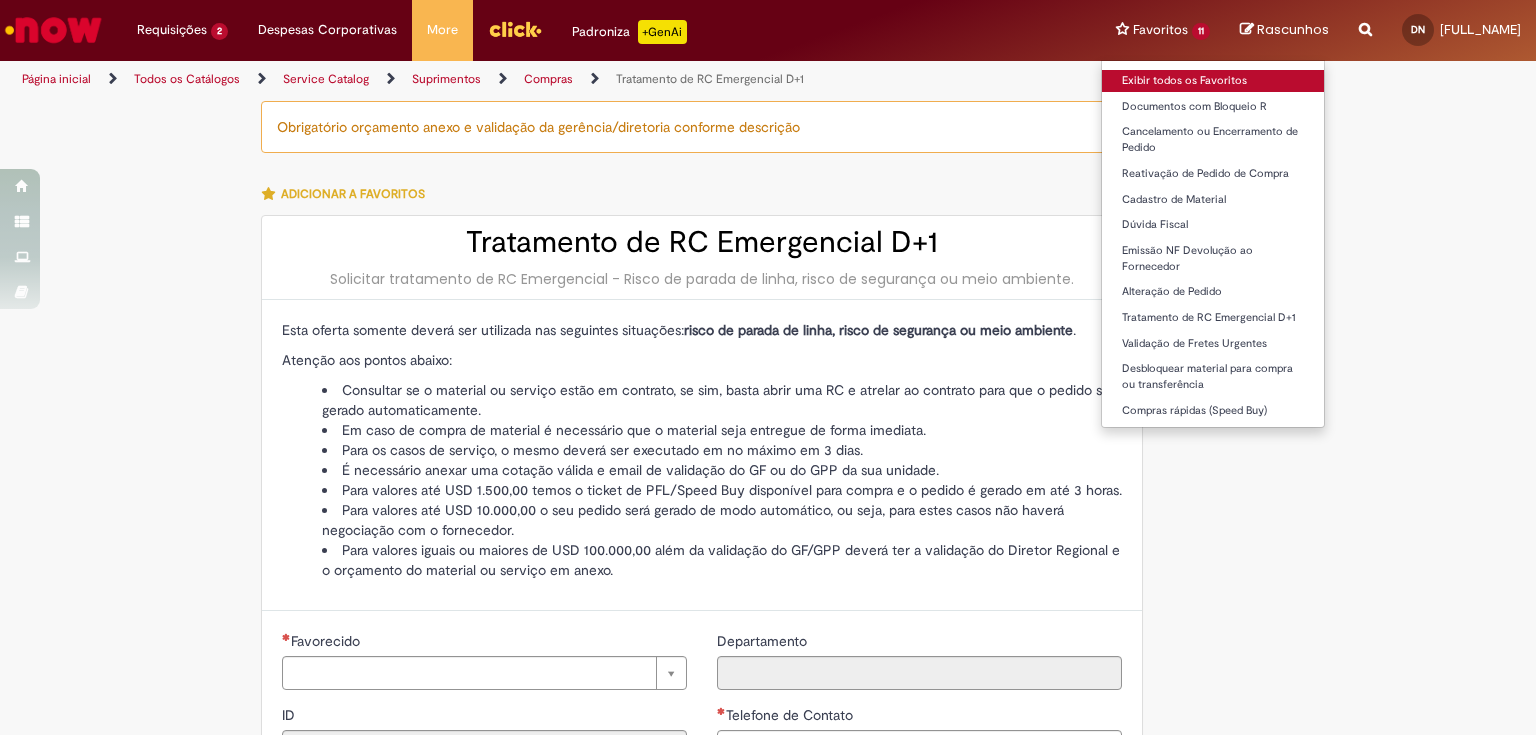 type on "********" 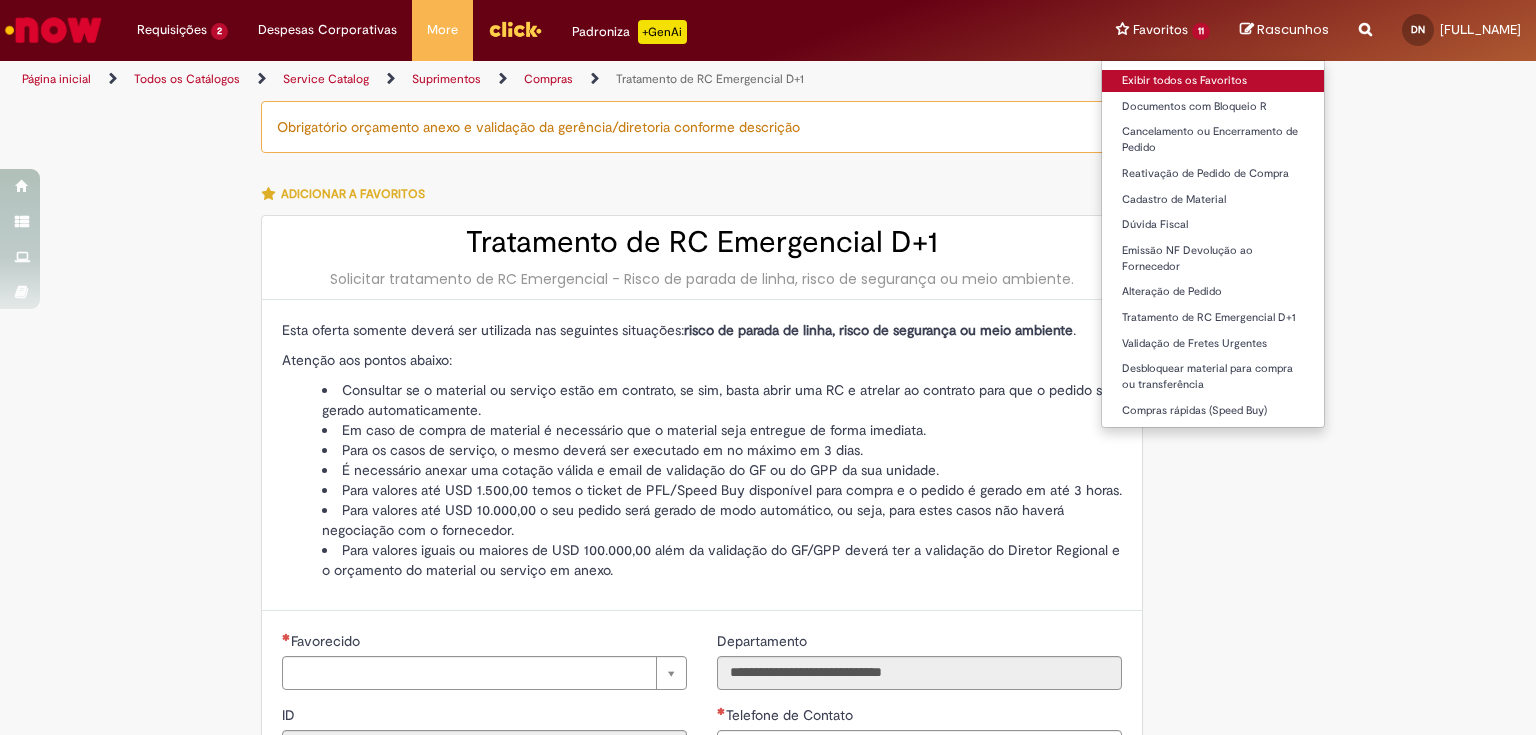 type on "**********" 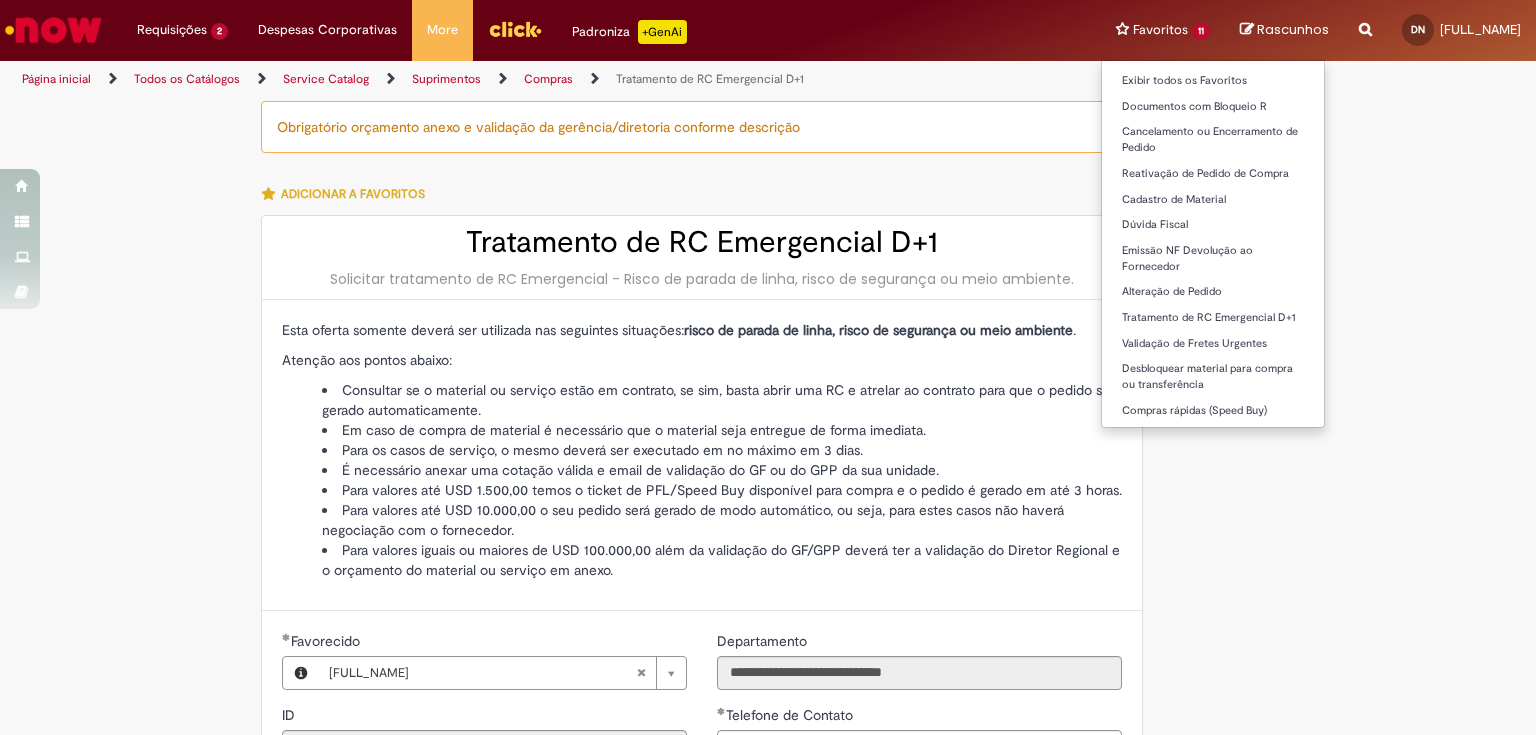 click on "Favoritos   11
Exibir todos os Favoritos
Documentos com Bloqueio R
Cancelamento ou Encerramento de Pedido
Reativação de Pedido de Compra
Cadastro de Material
Dúvida Fiscal
Emissão NF Devolução ao Fornecedor
Alteração de Pedido
Tratamento de RC Emergencial D+1
Validação de Fretes Urgentes
Desbloquear material para compra ou transferência
Compras rápidas (Speed Buy)" at bounding box center [1163, 30] 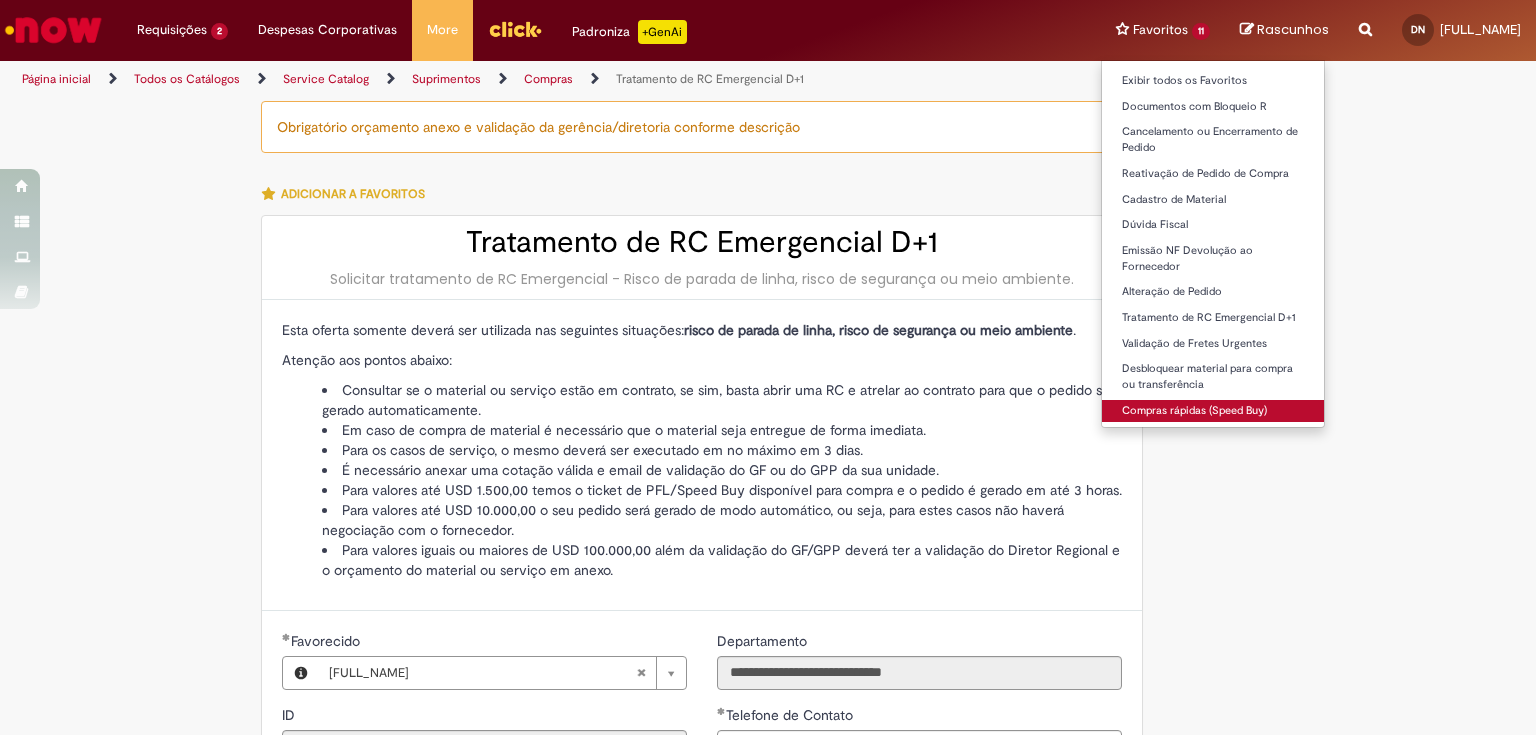 click on "Compras rápidas (Speed Buy)" at bounding box center [1213, 411] 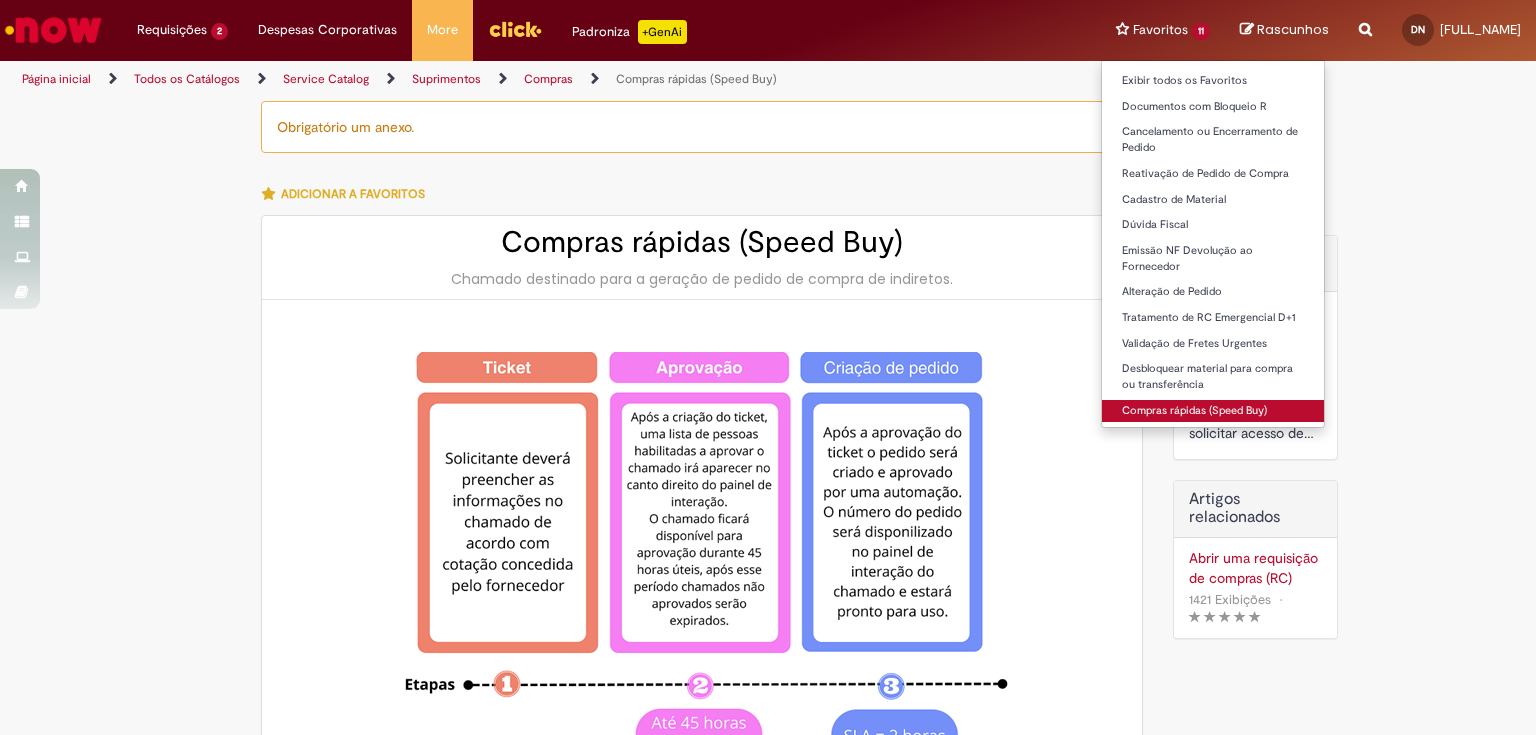 type on "********" 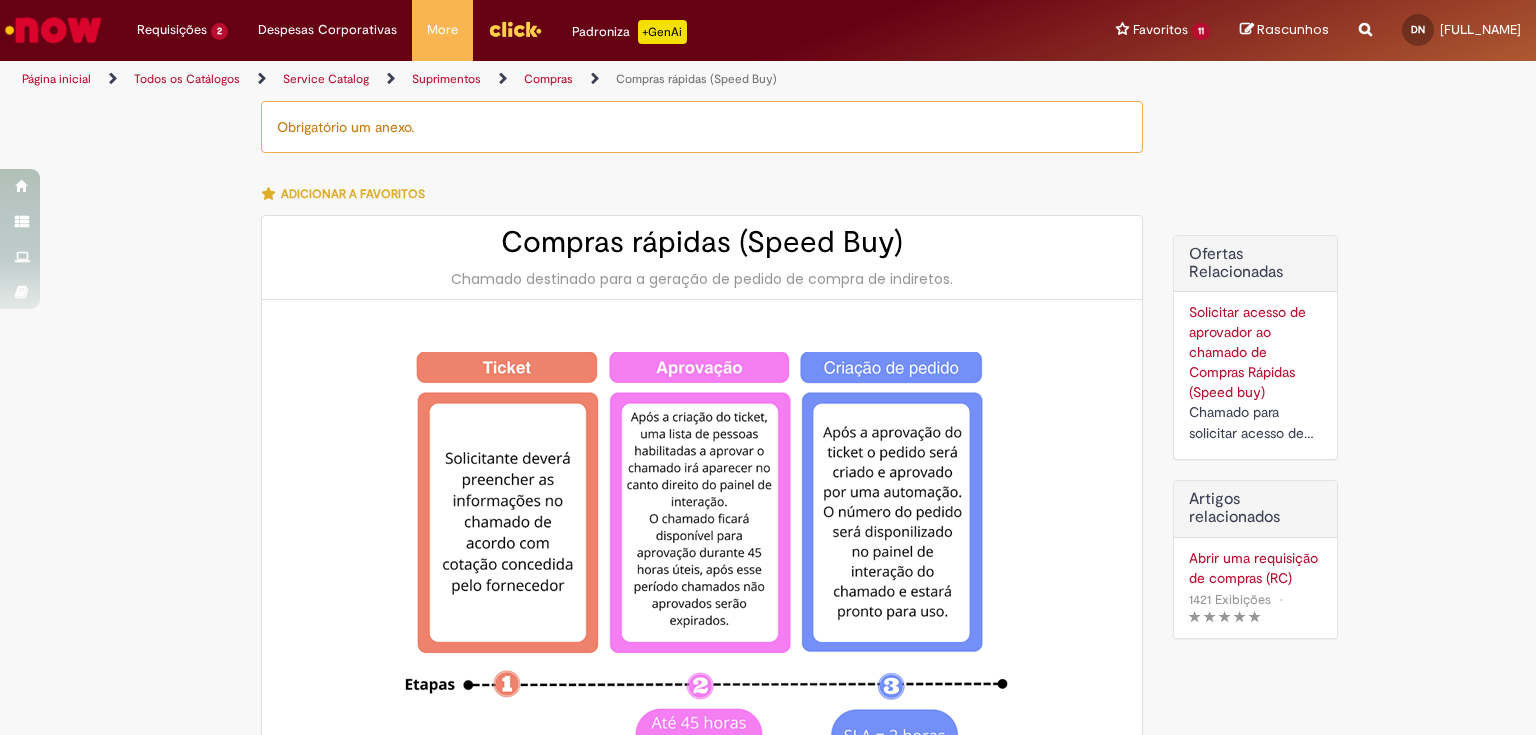 click on "Tire dúvidas com LupiAssist    +GenAI
Oi! Eu sou LupiAssist, uma Inteligência Artificial Generativa em constante aprendizado   Meu conteúdo é monitorado para trazer uma melhor experiência
Dúvidas comuns:
Só mais um instante, estou consultando nossas bases de conhecimento  e escrevendo a melhor resposta pra você!
Title
Lorem ipsum dolor sit amet    Fazer uma nova pergunta
Gerei esta resposta utilizando IA Generativa em conjunto com os nossos padrões. Em caso de divergência, os documentos oficiais prevalecerão.
Saiba mais em:
Ou ligue para:
E aí, te ajudei?
Sim, obrigado!" at bounding box center (768, 1830) 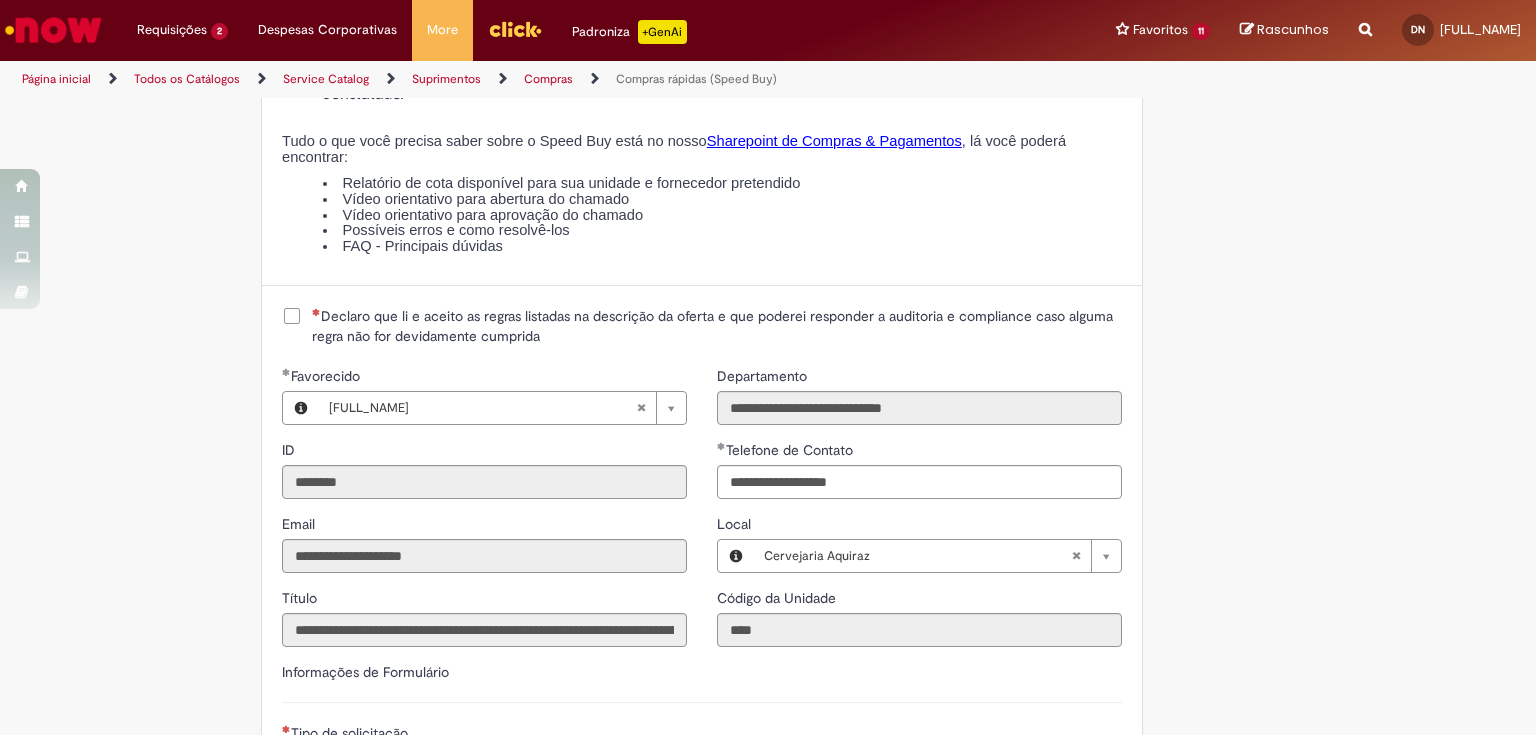 scroll, scrollTop: 2400, scrollLeft: 0, axis: vertical 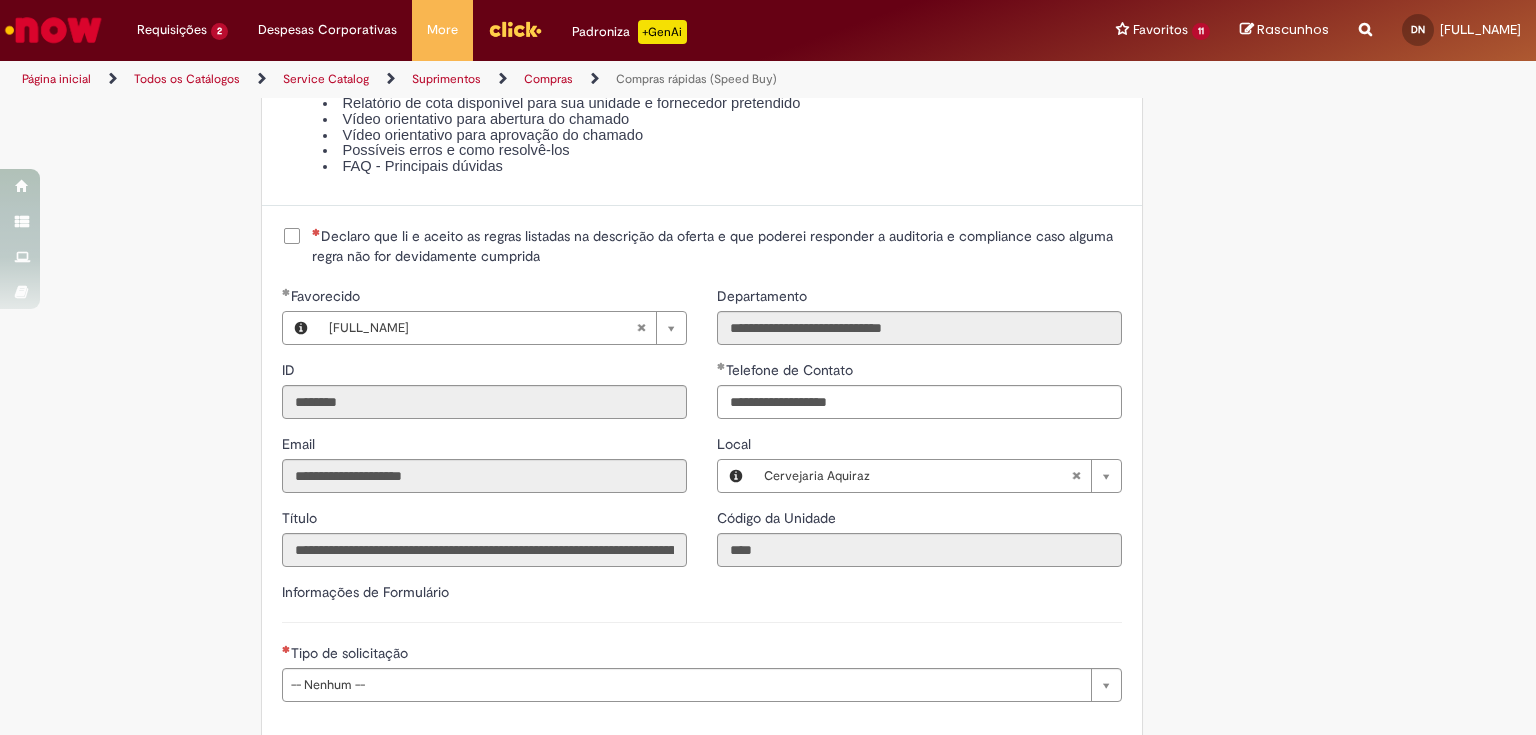 click on "Declaro que li e aceito as regras listadas na descrição da oferta e que poderei responder a auditoria e compliance caso alguma regra não for devidamente cumprida" at bounding box center [717, 246] 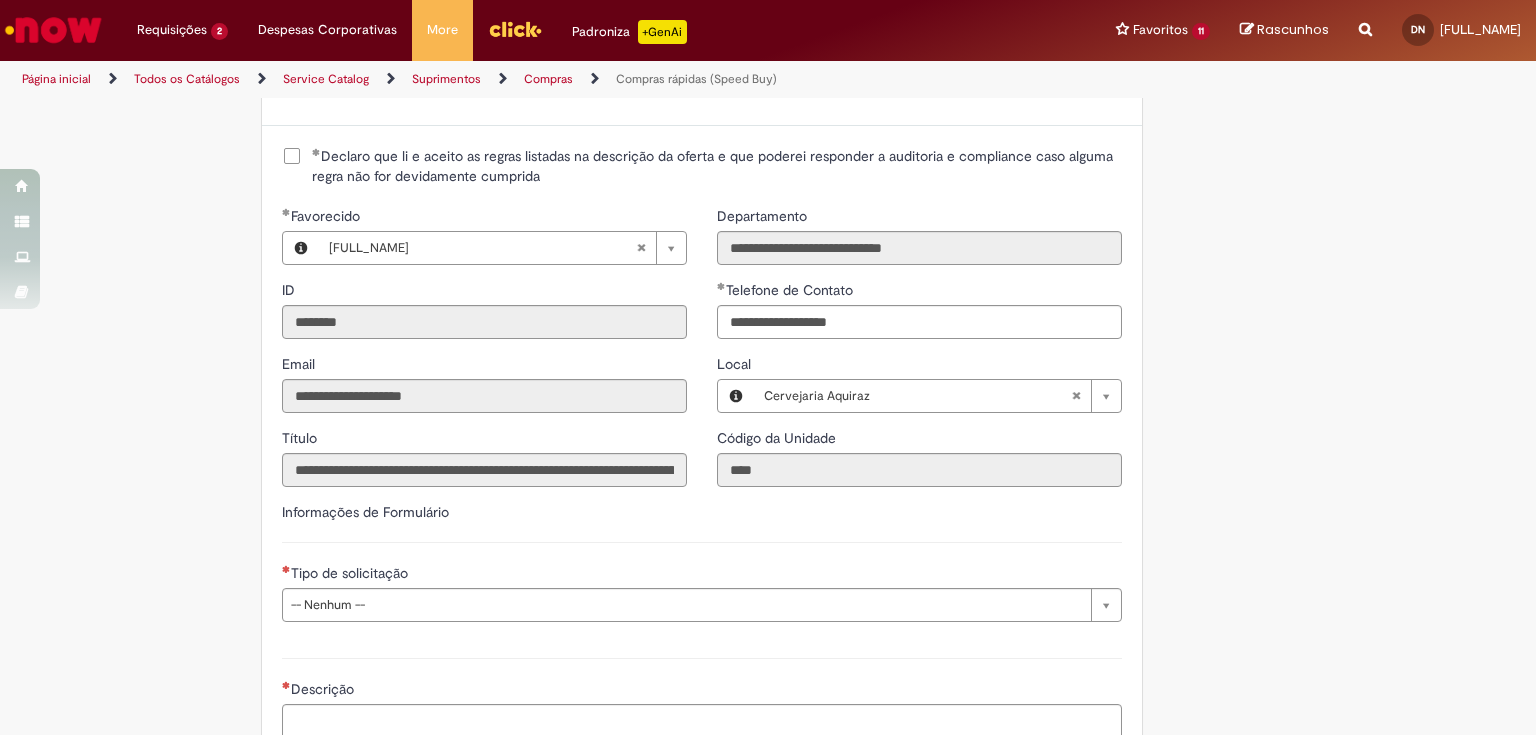 scroll, scrollTop: 2640, scrollLeft: 0, axis: vertical 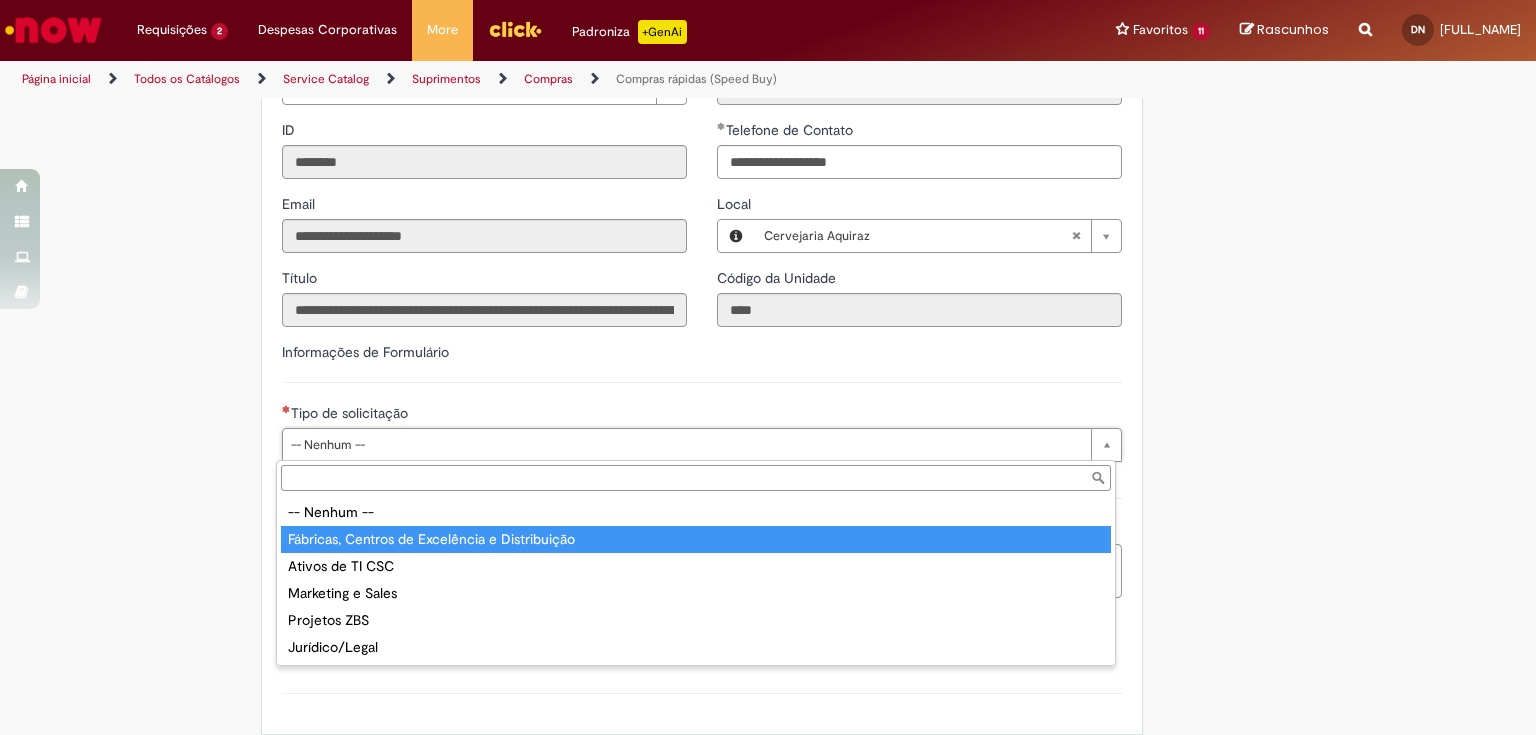 type on "**********" 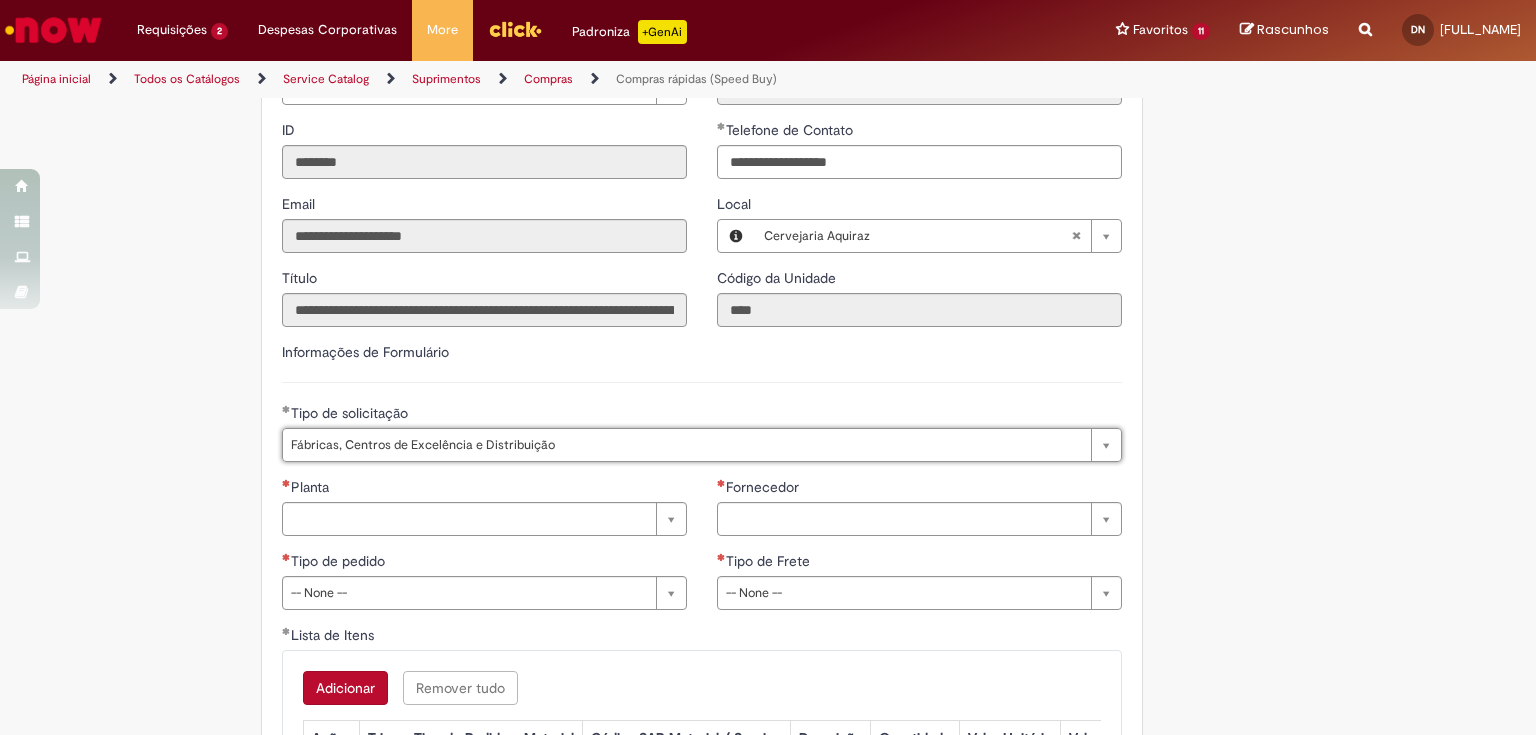 click on "Tire dúvidas com LupiAssist    +GenAI
Oi! Eu sou LupiAssist, uma Inteligência Artificial Generativa em constante aprendizado   Meu conteúdo é monitorado para trazer uma melhor experiência
Dúvidas comuns:
Só mais um instante, estou consultando nossas bases de conhecimento  e escrevendo a melhor resposta pra você!
Title
Lorem ipsum dolor sit amet    Fazer uma nova pergunta
Gerei esta resposta utilizando IA Generativa em conjunto com os nossos padrões. Em caso de divergência, os documentos oficiais prevalecerão.
Saiba mais em:
Ou ligue para:
E aí, te ajudei?
Sim, obrigado!" at bounding box center (768, -584) 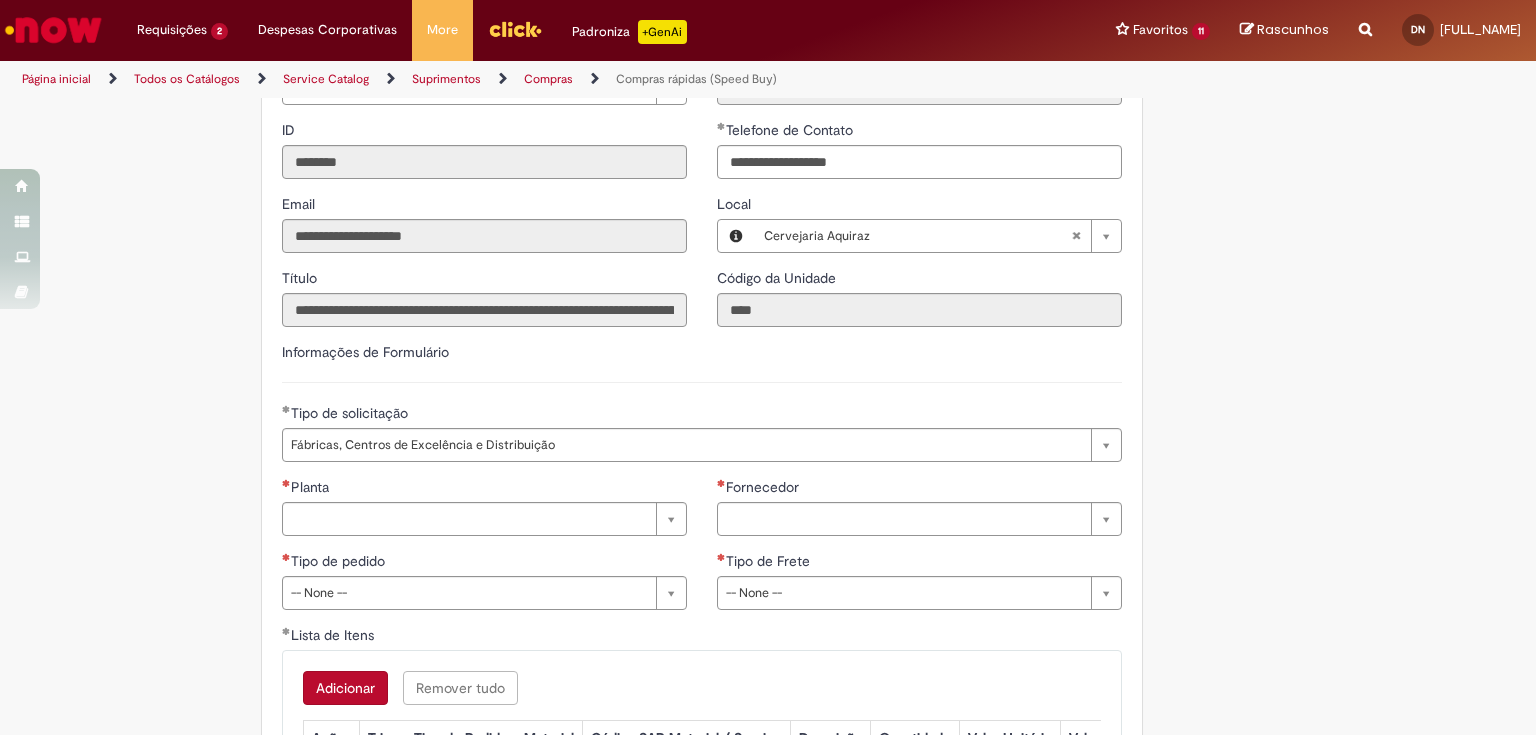 scroll, scrollTop: 2880, scrollLeft: 0, axis: vertical 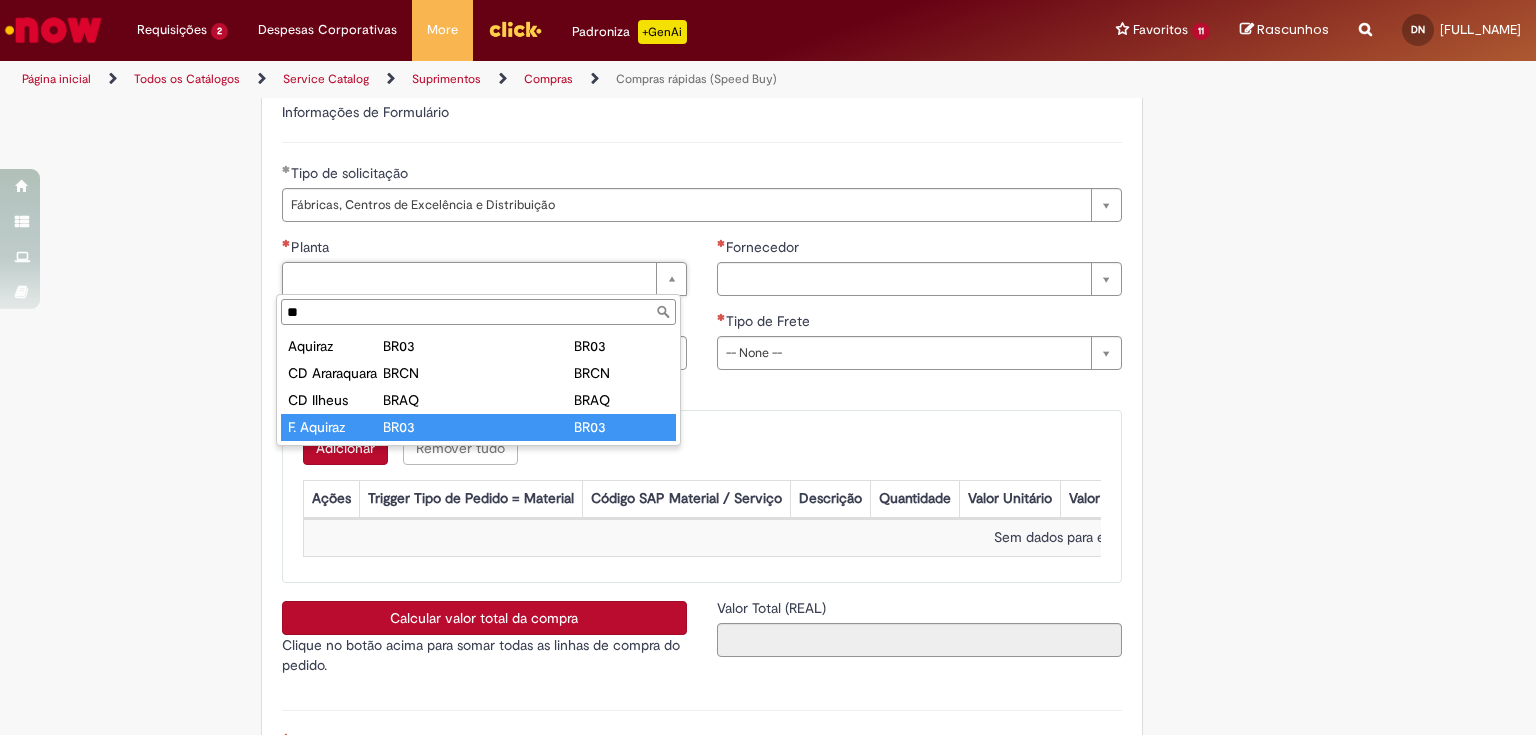 type on "**" 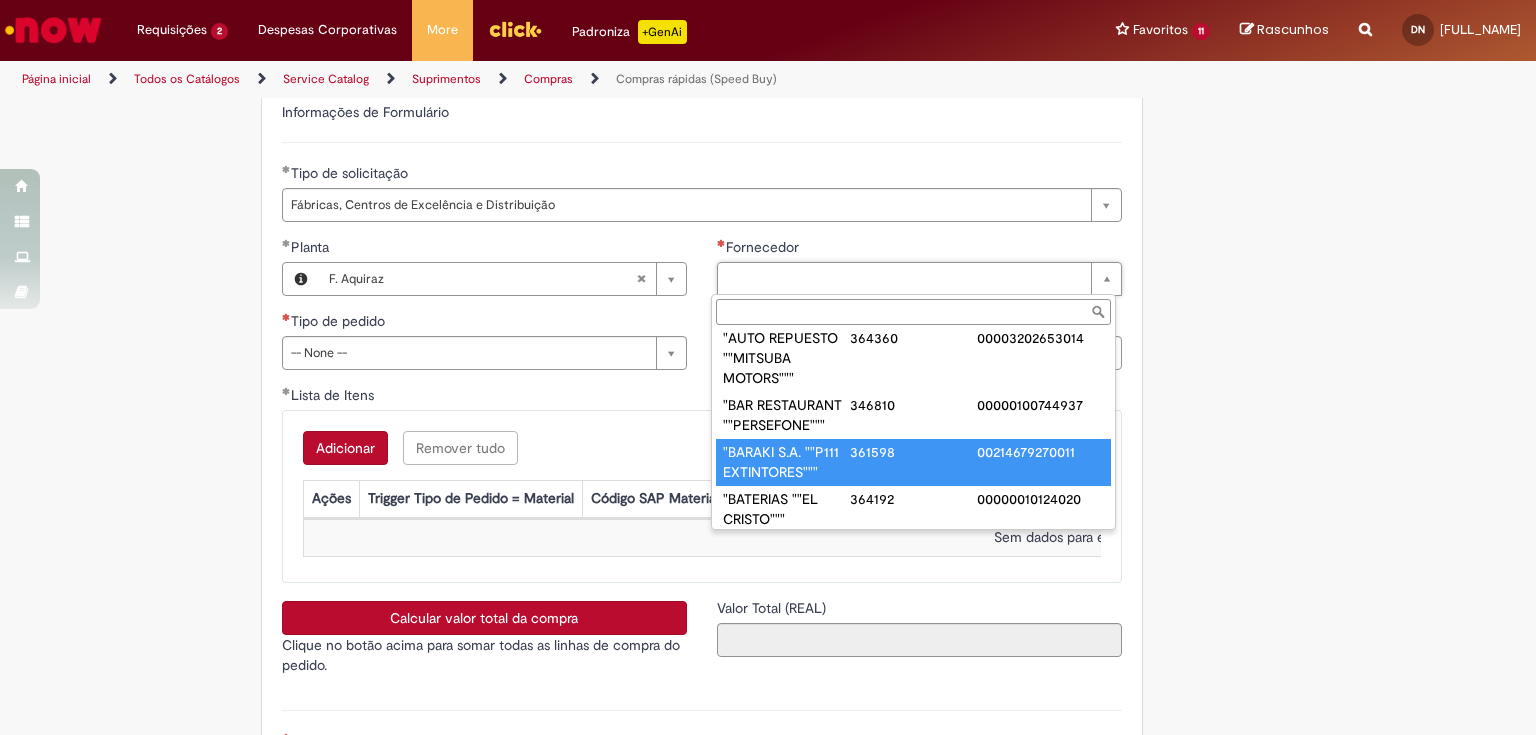 scroll, scrollTop: 0, scrollLeft: 0, axis: both 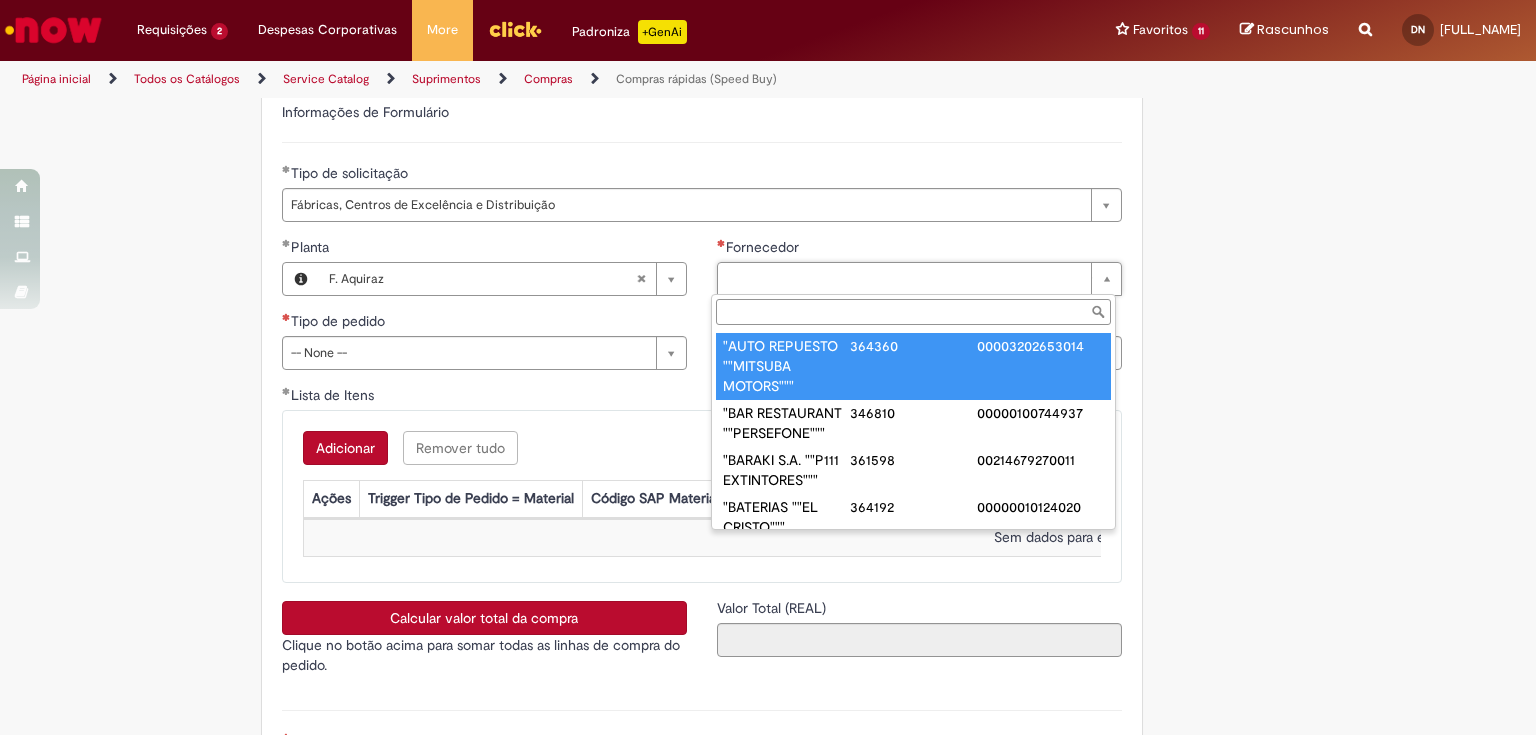 click on "Fornecedor" at bounding box center [913, 312] 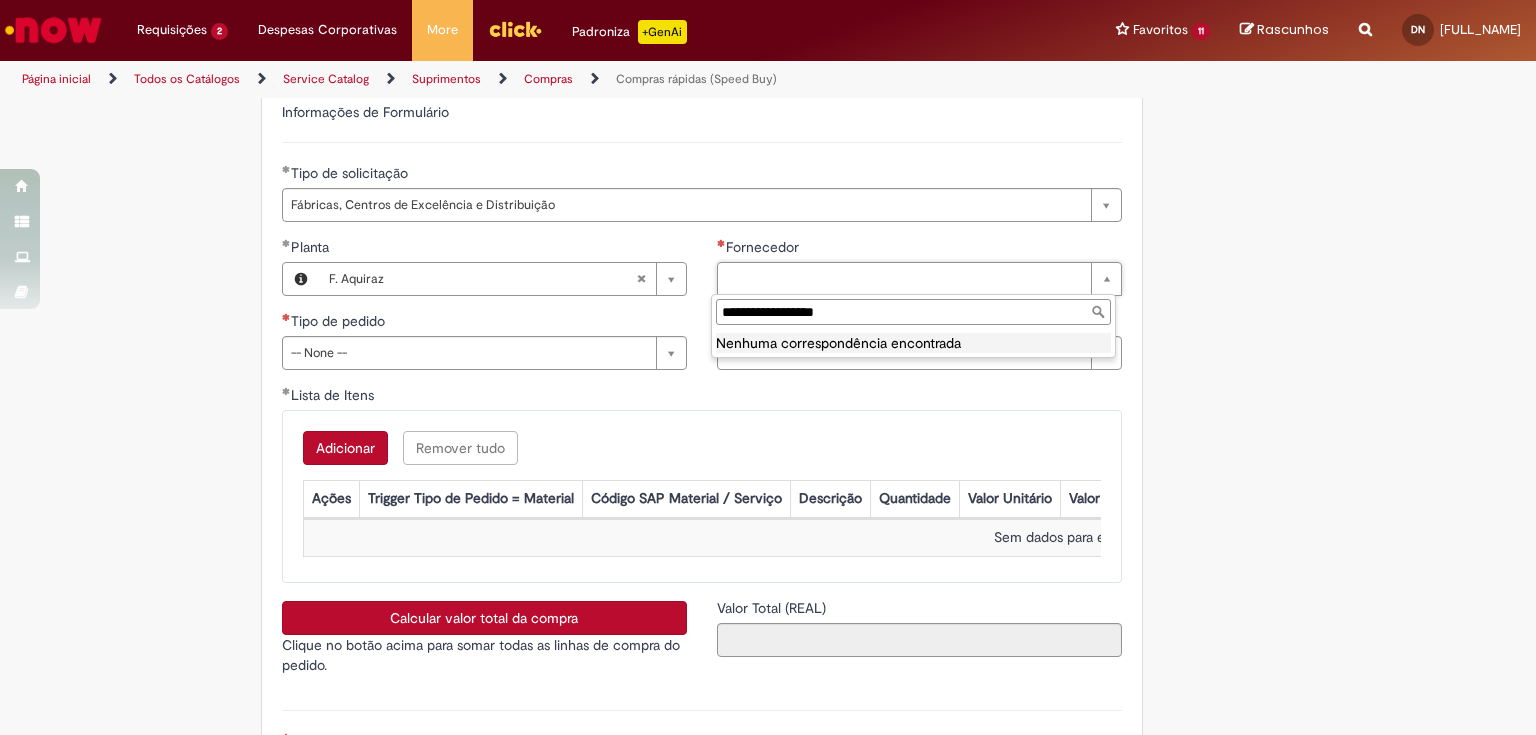 click on "**********" at bounding box center [913, 312] 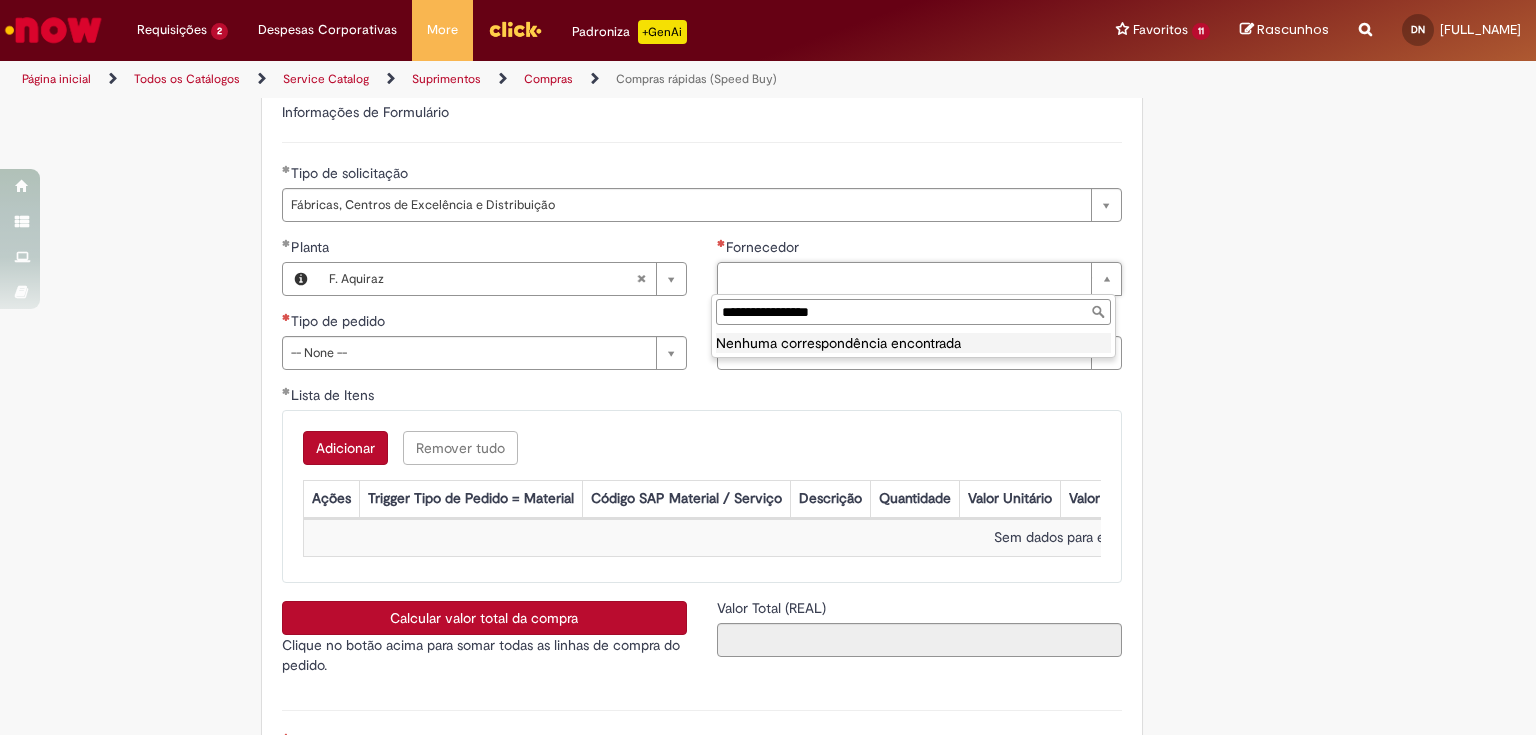 click on "**********" at bounding box center (913, 312) 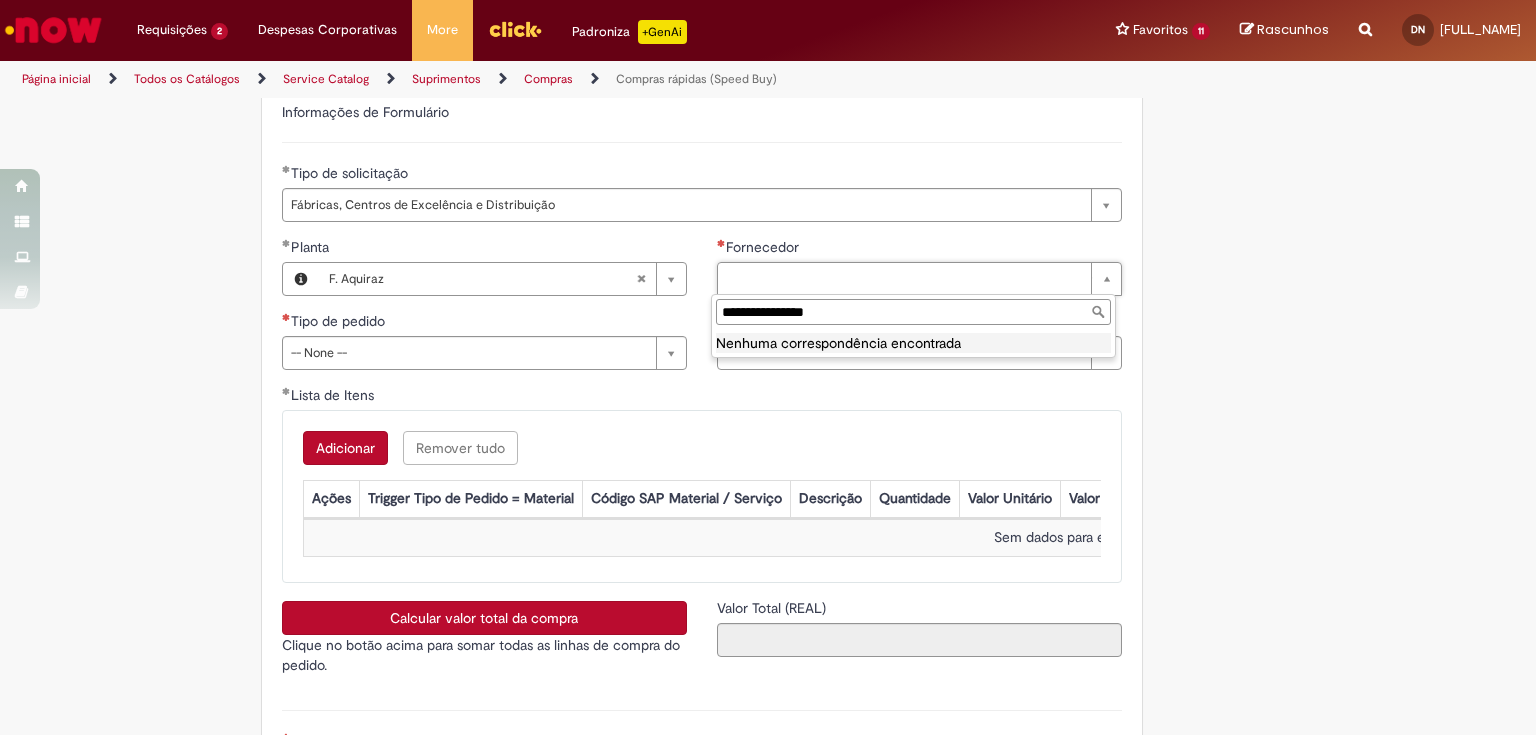 click on "**********" at bounding box center (913, 312) 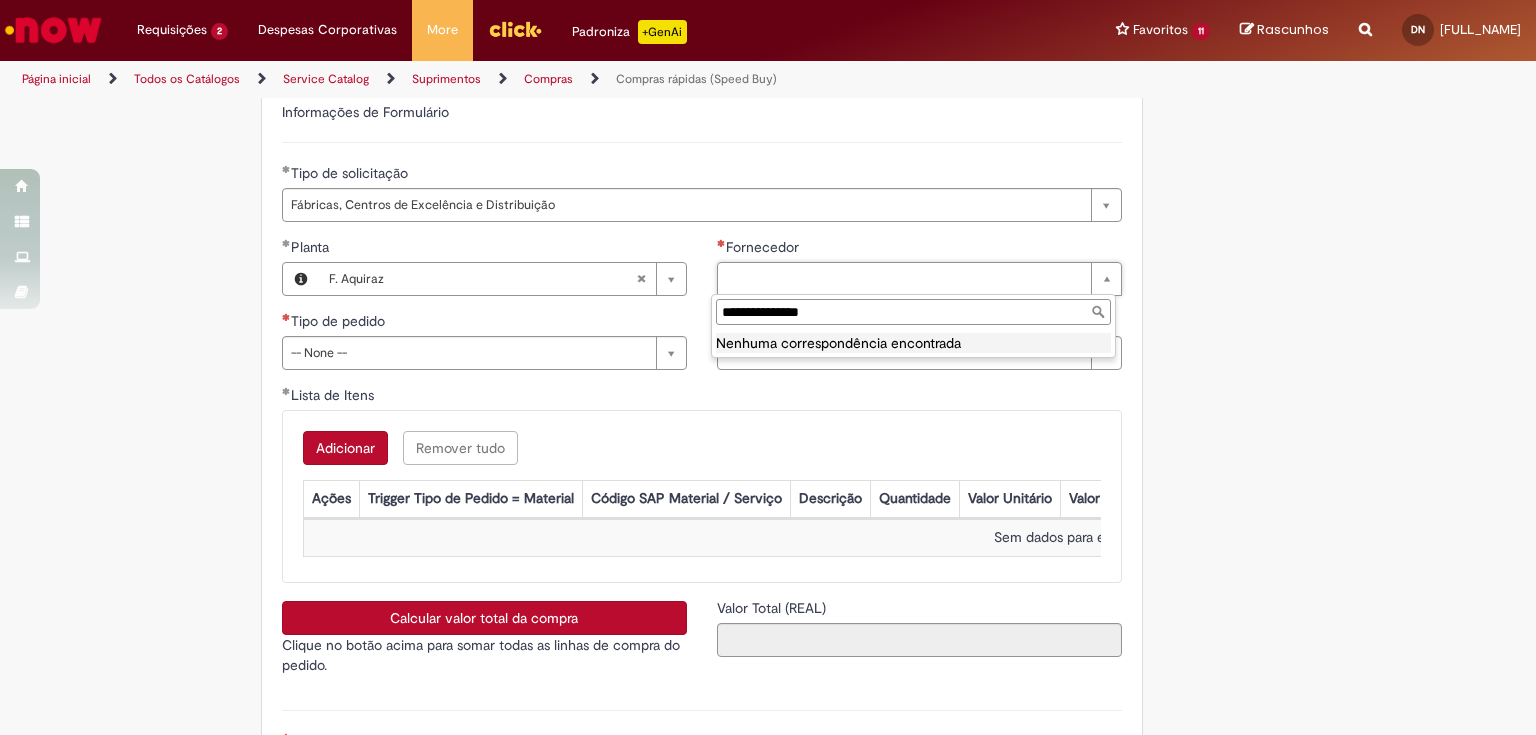 click on "**********" at bounding box center [913, 312] 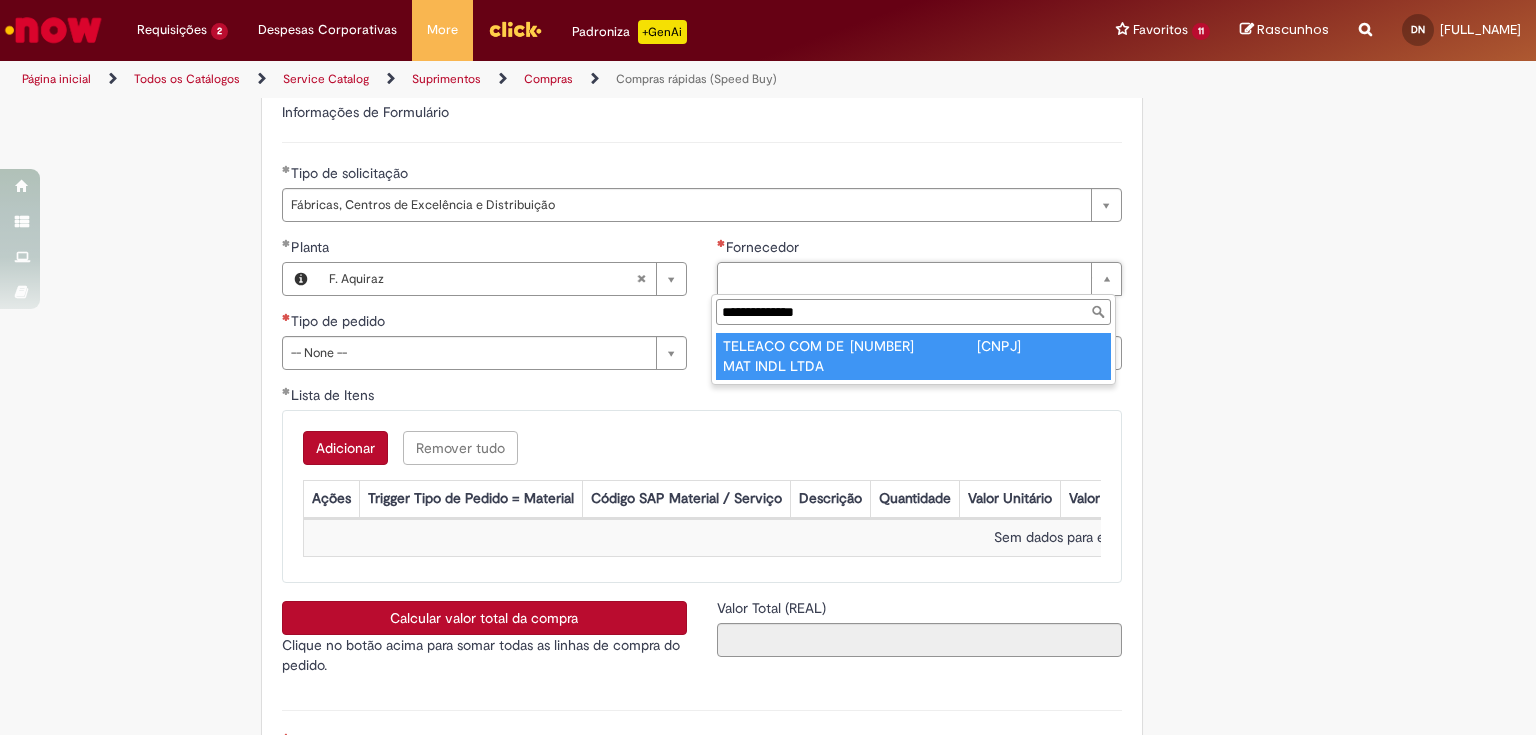 type on "**********" 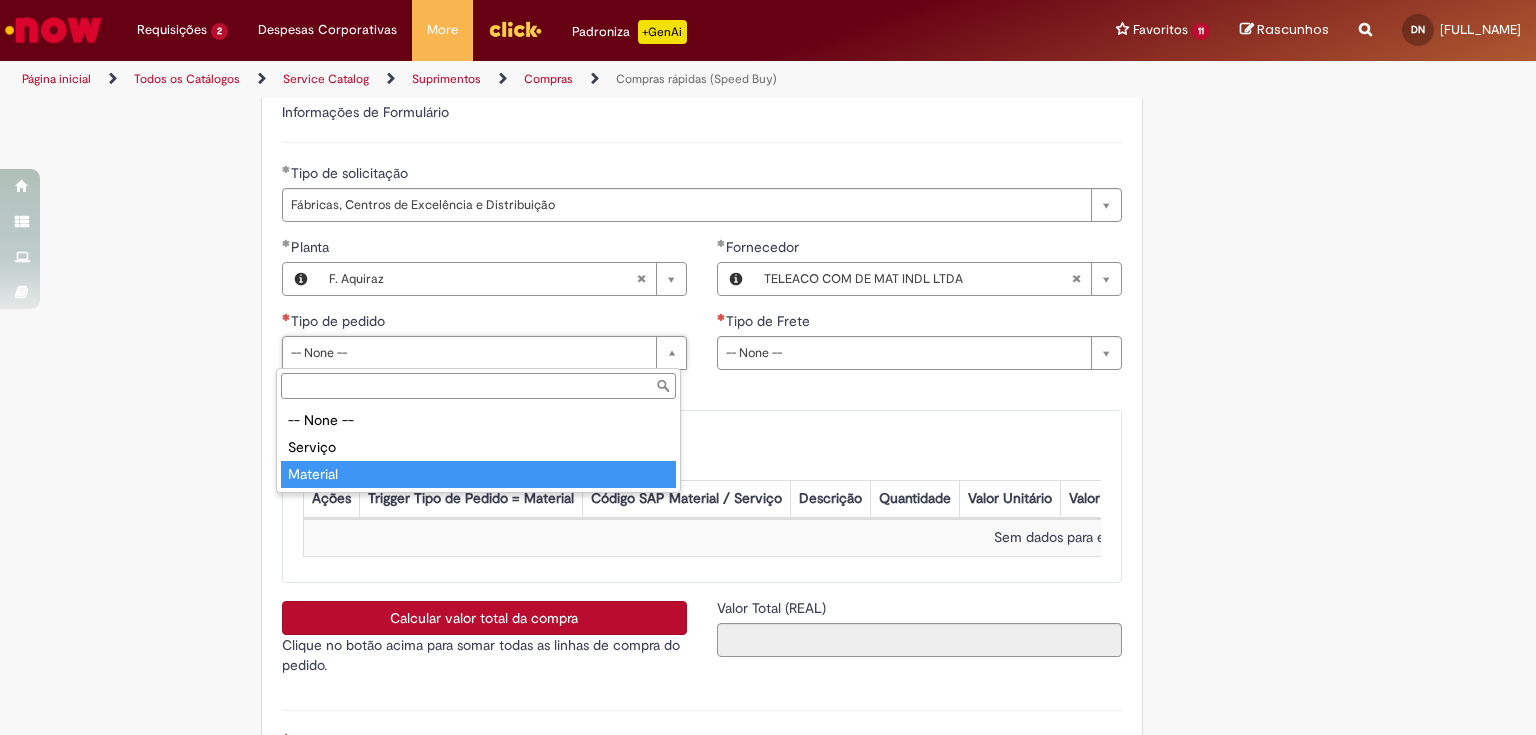 type on "********" 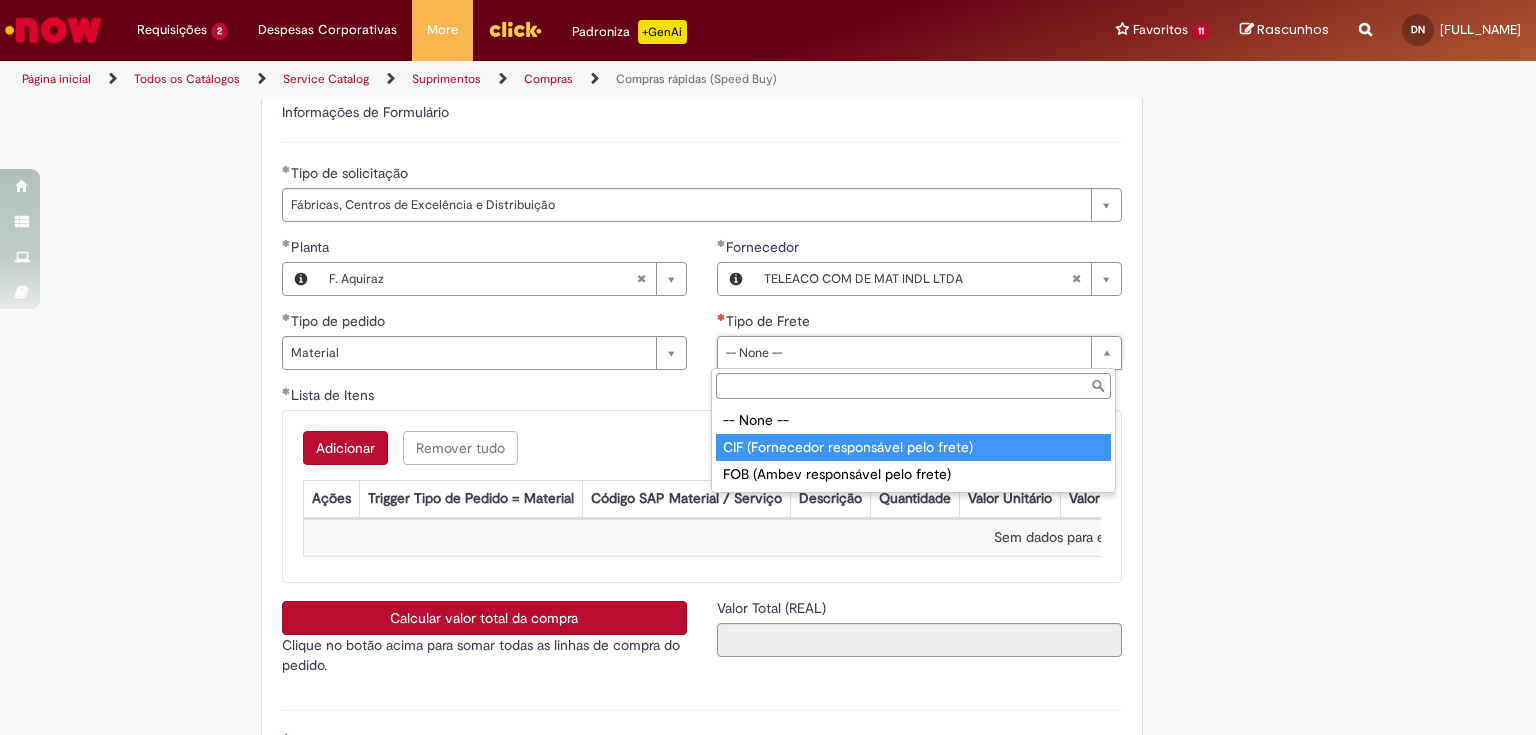 type on "**********" 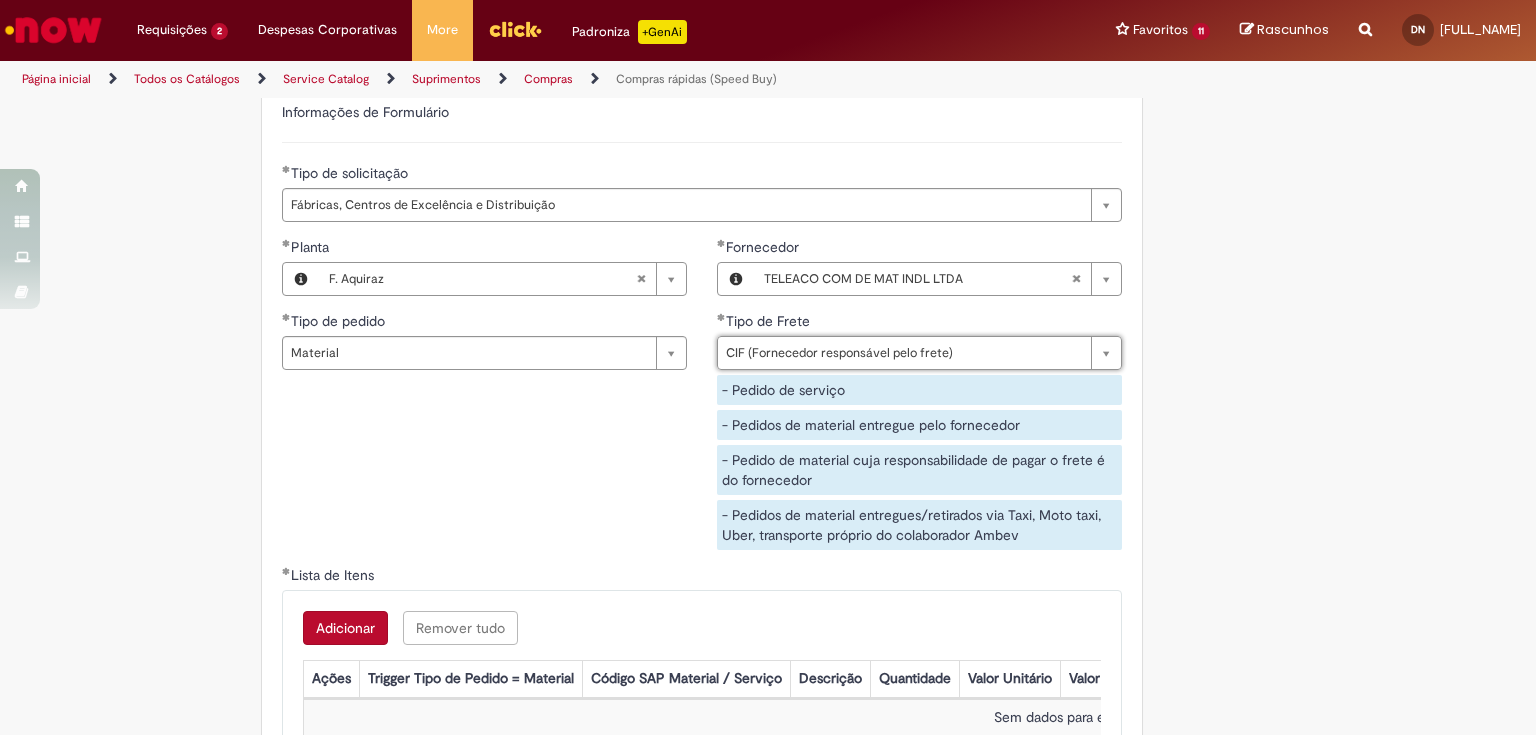 click on "Tire dúvidas com LupiAssist    +GenAI
Oi! Eu sou LupiAssist, uma Inteligência Artificial Generativa em constante aprendizado   Meu conteúdo é monitorado para trazer uma melhor experiência
Dúvidas comuns:
Só mais um instante, estou consultando nossas bases de conhecimento  e escrevendo a melhor resposta pra você!
Title
Lorem ipsum dolor sit amet    Fazer uma nova pergunta
Gerei esta resposta utilizando IA Generativa em conjunto com os nossos padrões. Em caso de divergência, os documentos oficiais prevalecerão.
Saiba mais em:
Ou ligue para:
E aí, te ajudei?
Sim, obrigado!" at bounding box center [768, -734] 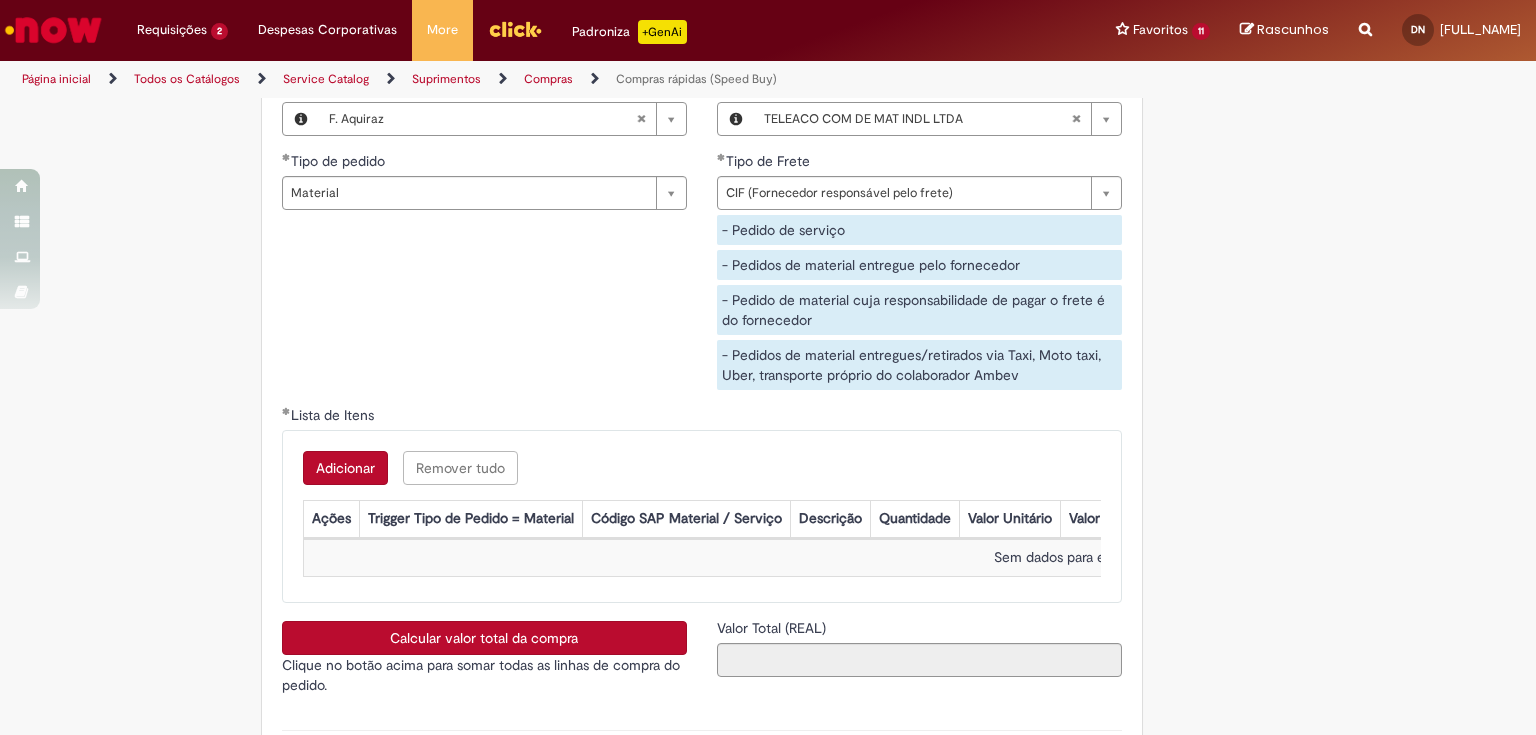 scroll, scrollTop: 3200, scrollLeft: 0, axis: vertical 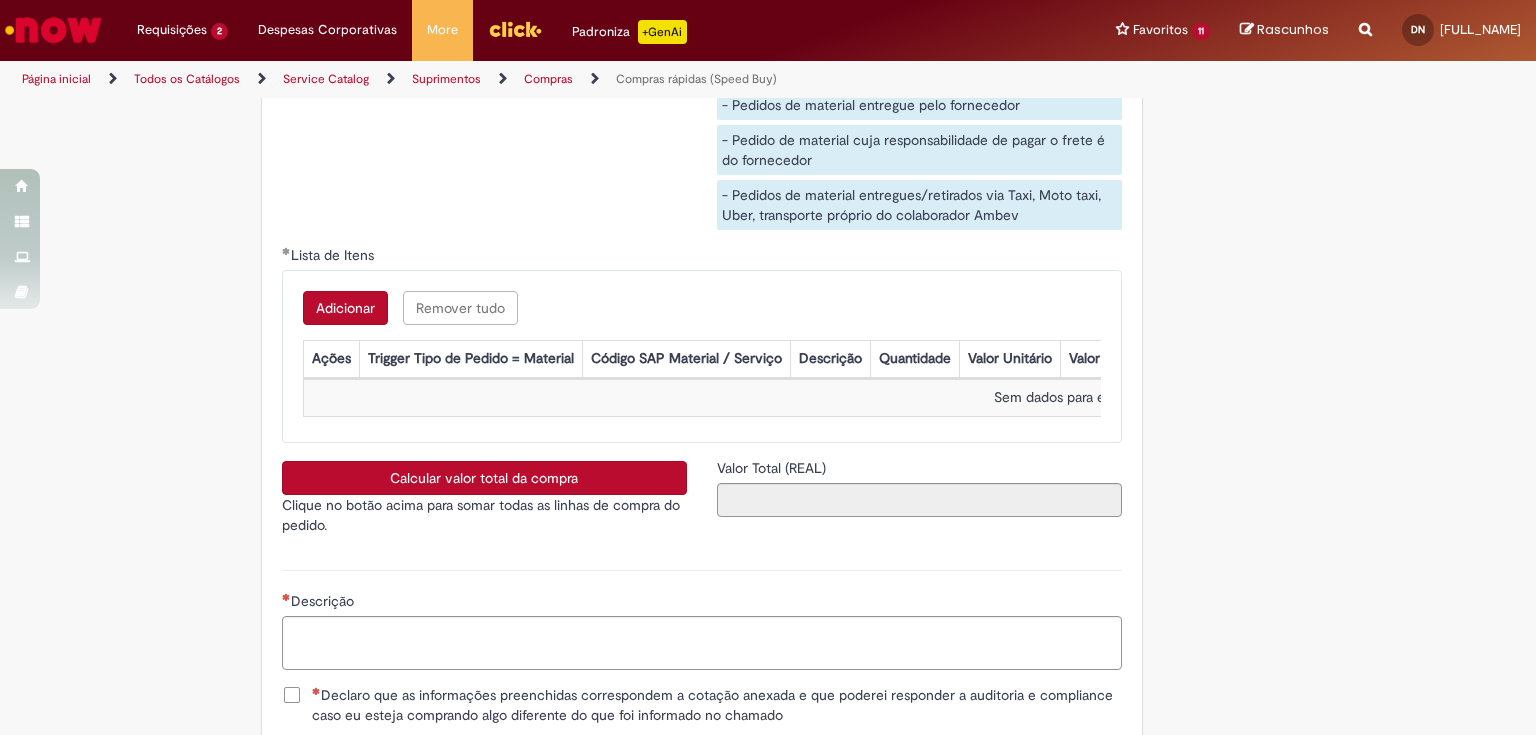 click on "Adicionar" at bounding box center [345, 308] 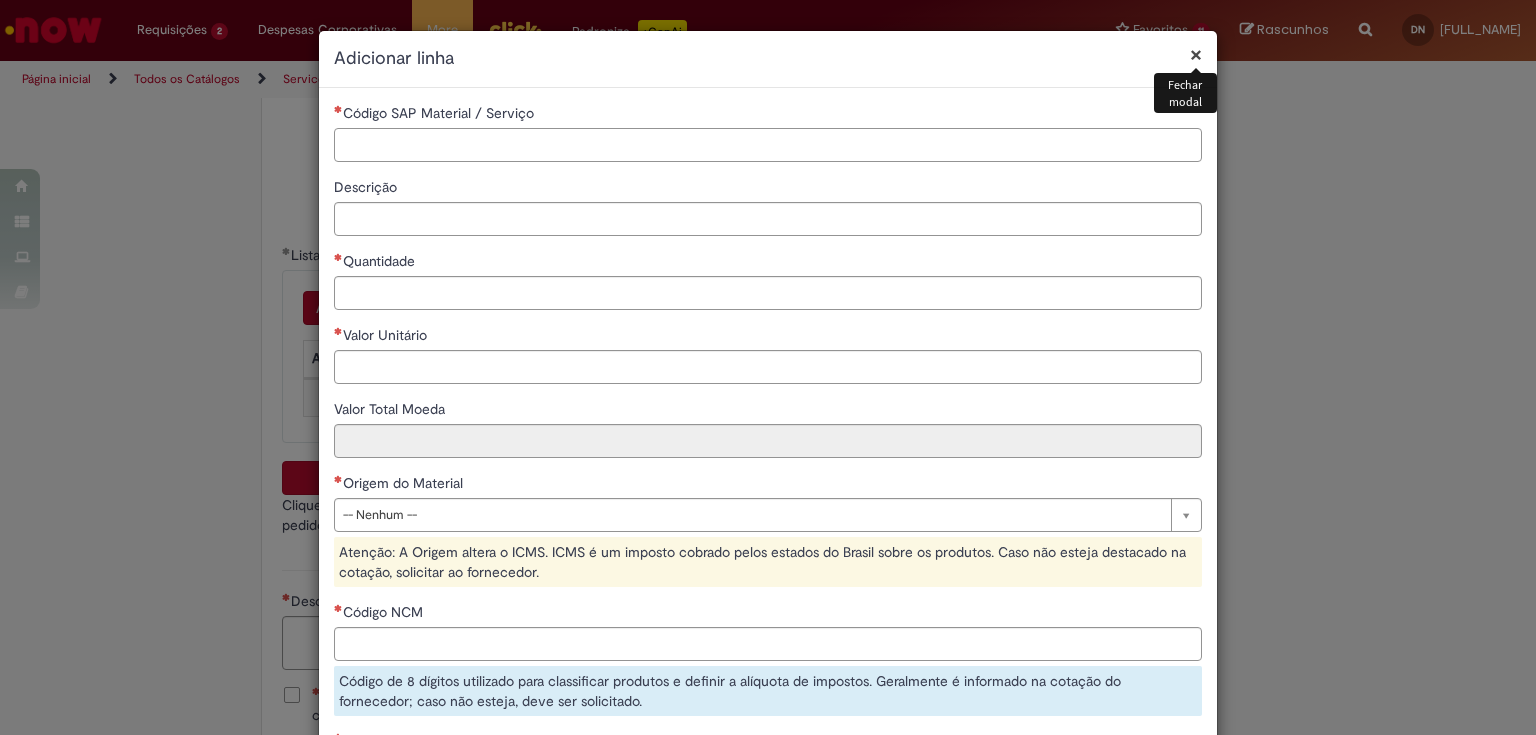 click on "Código SAP Material / Serviço" at bounding box center [768, 145] 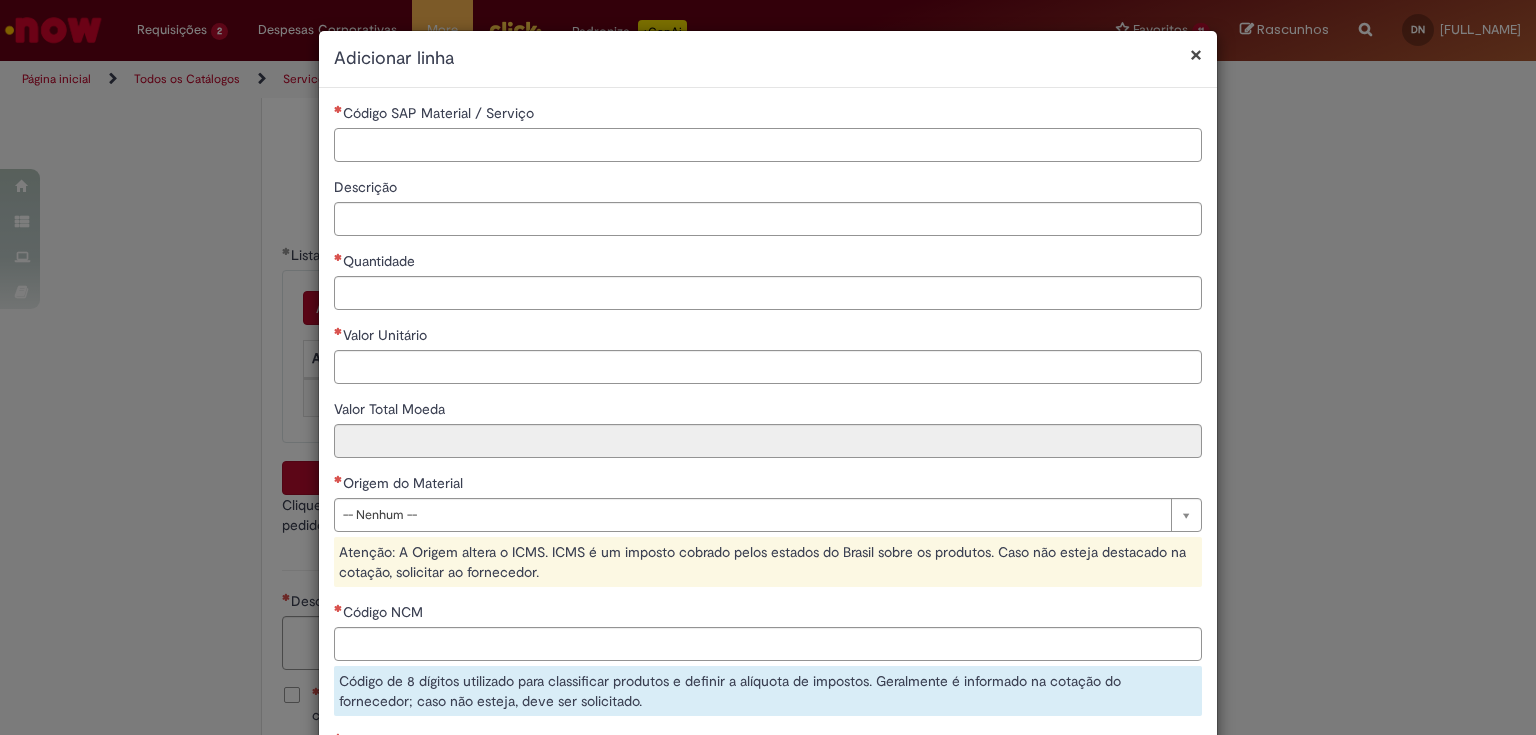 paste on "********" 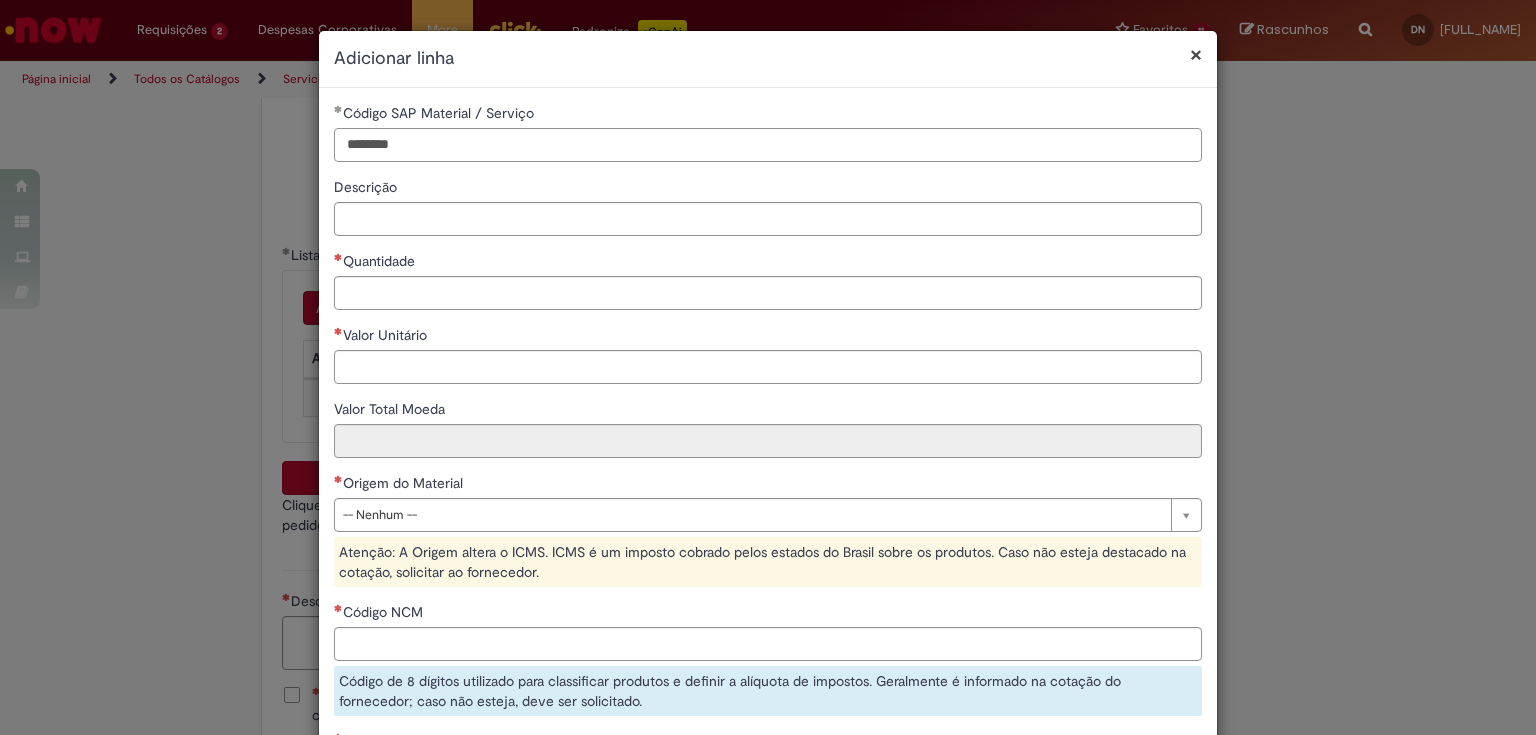 type on "********" 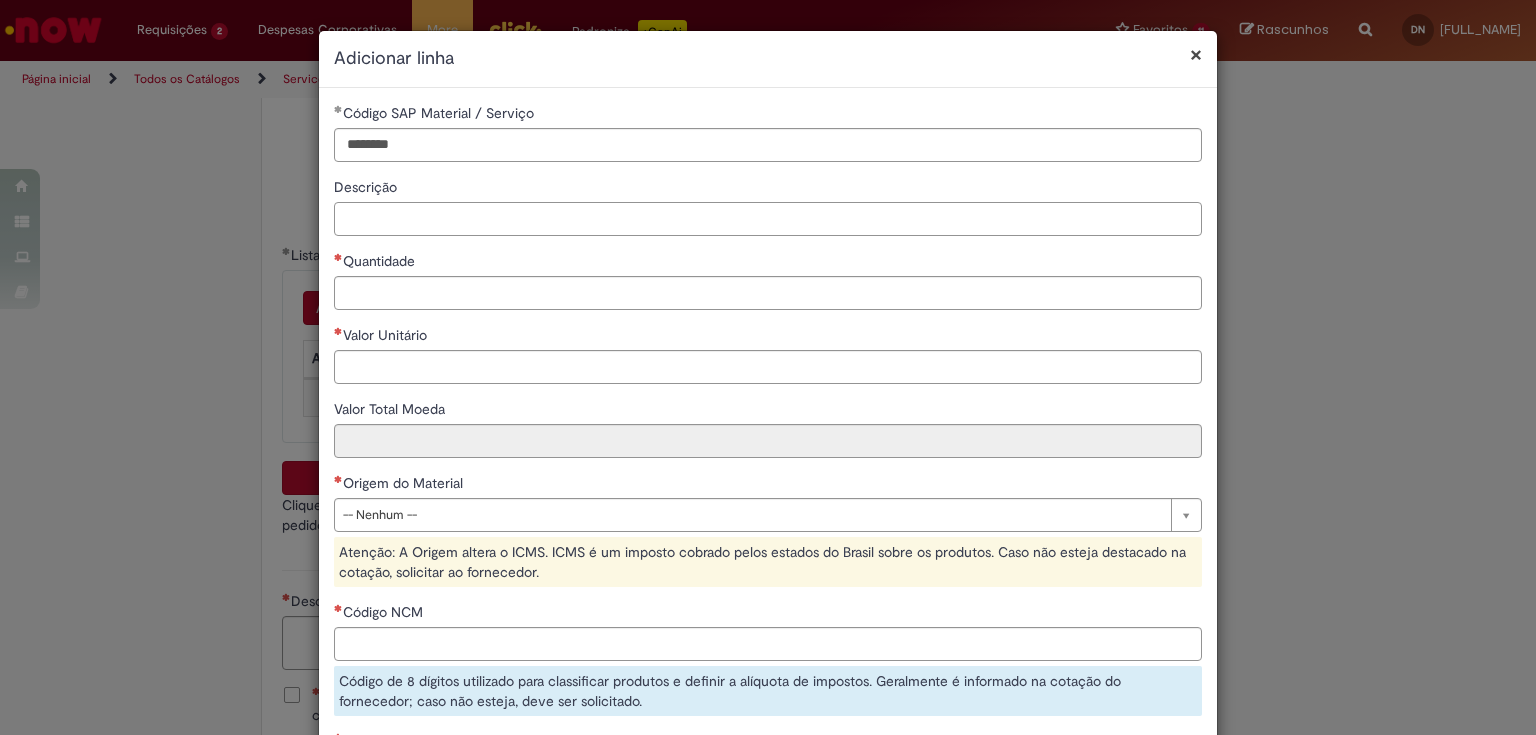 click on "Descrição" at bounding box center (768, 219) 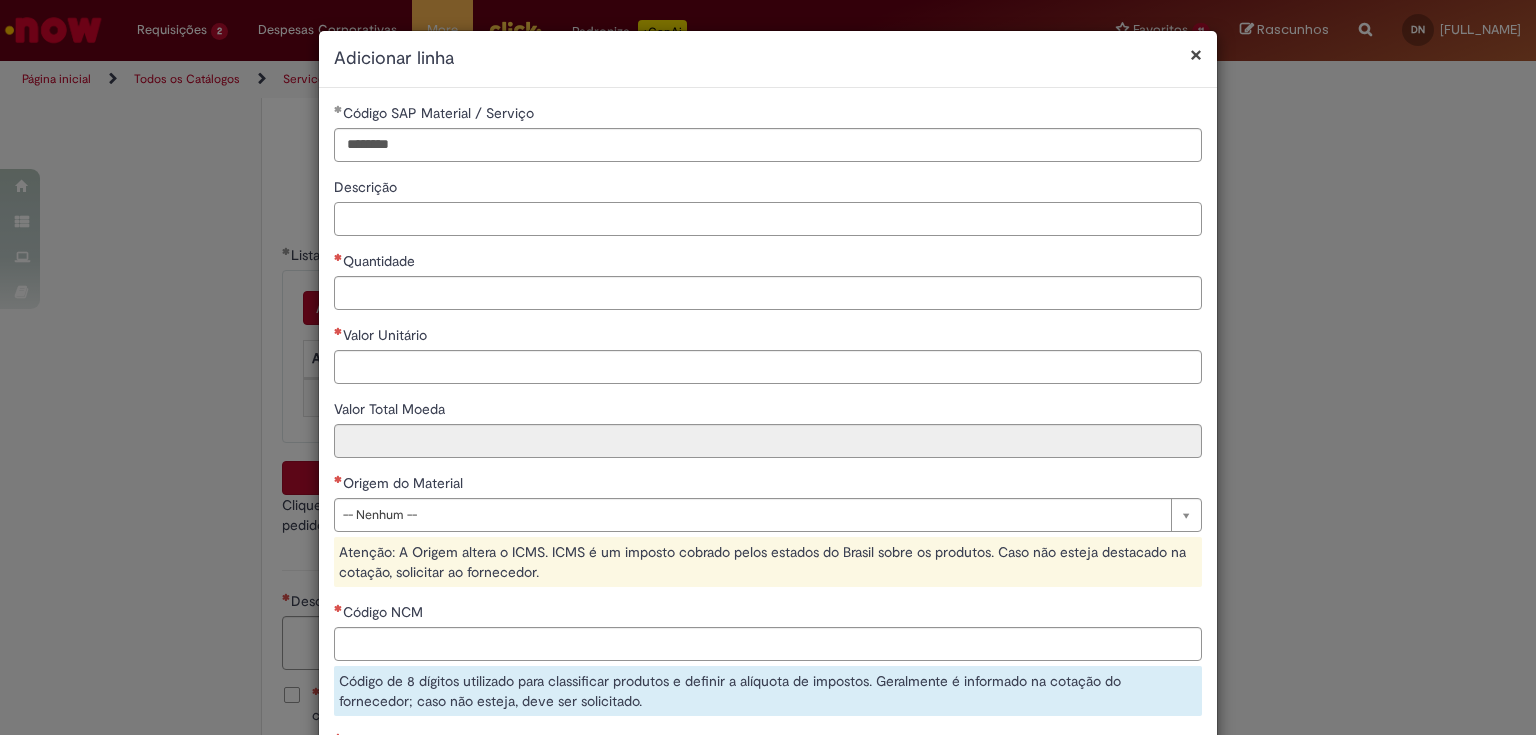 paste on "**********" 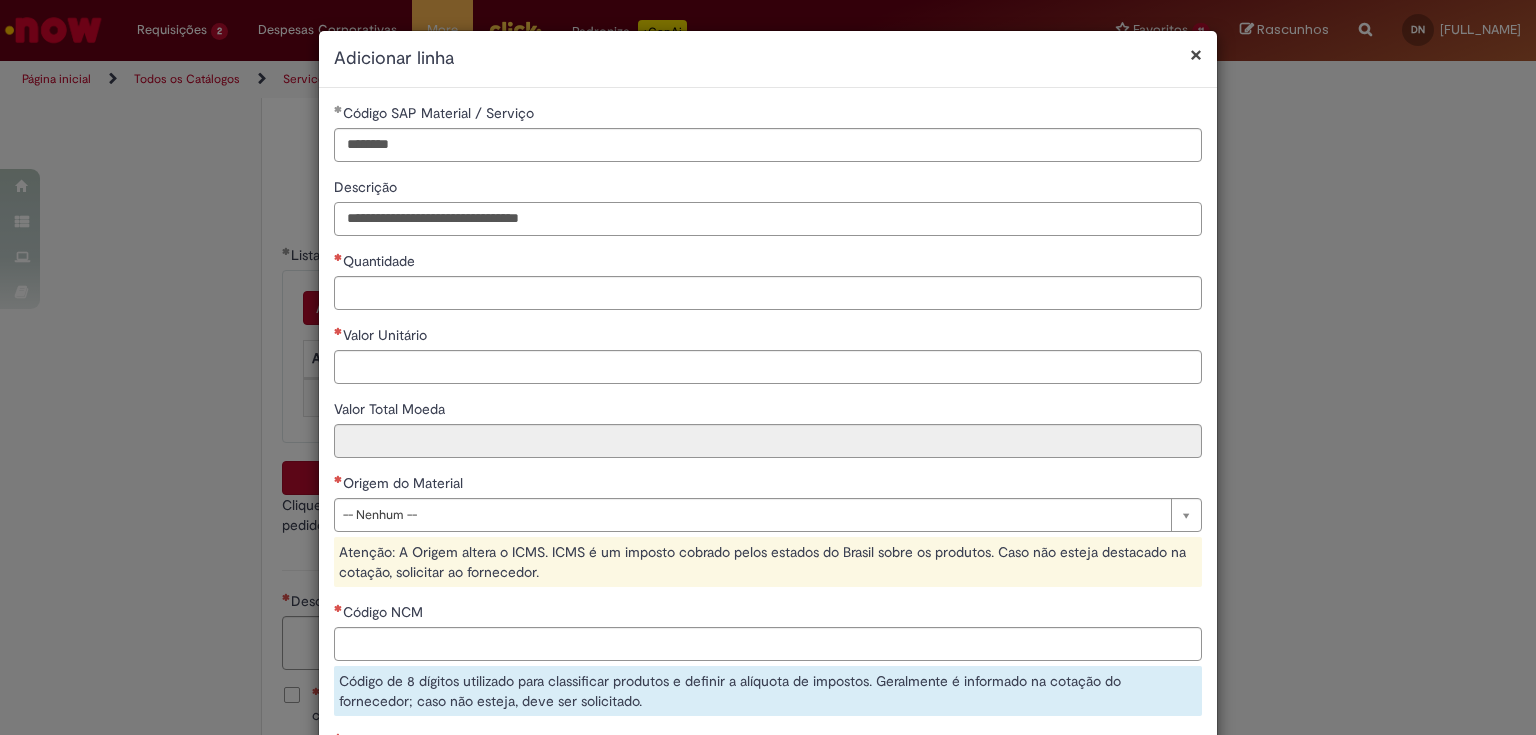 type on "**********" 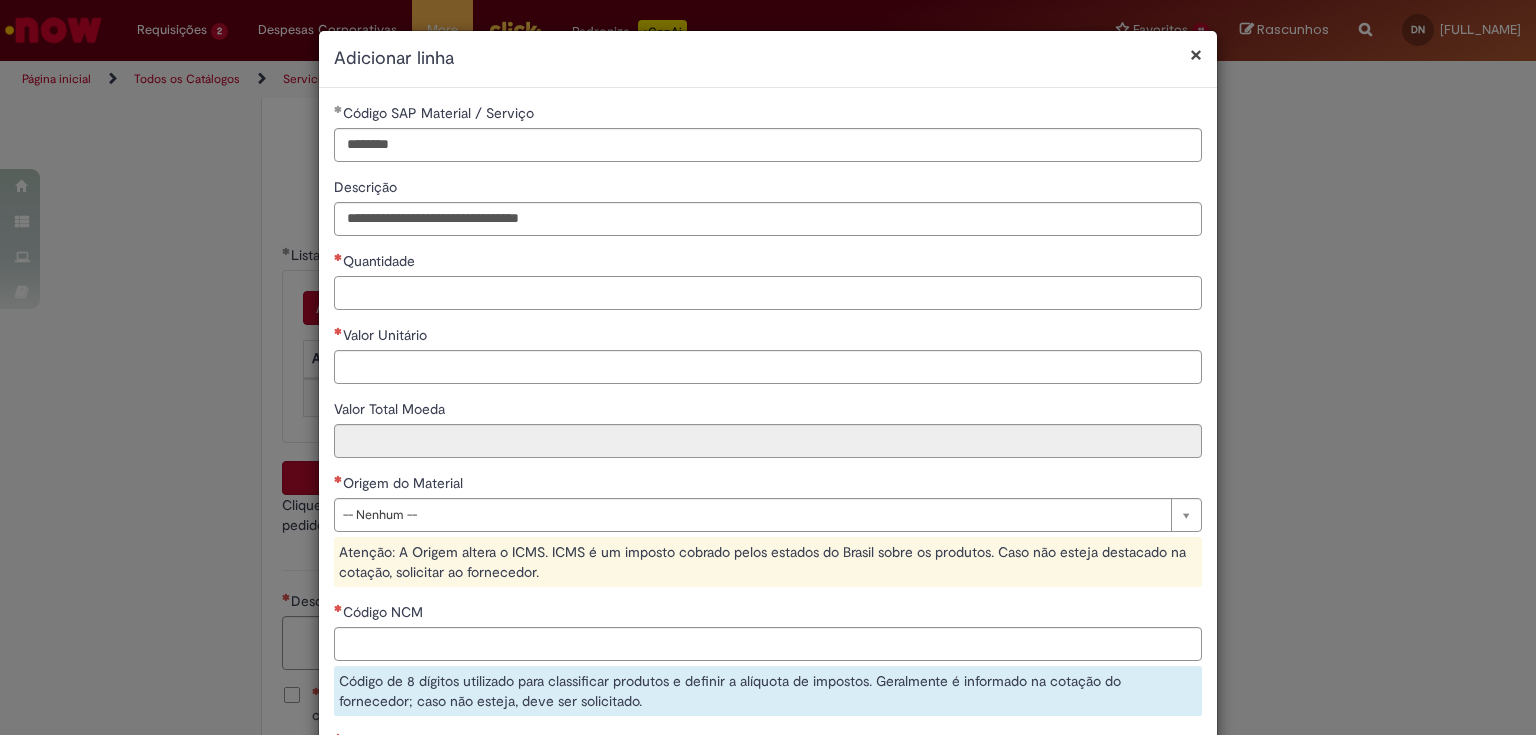 click on "Quantidade" at bounding box center [768, 293] 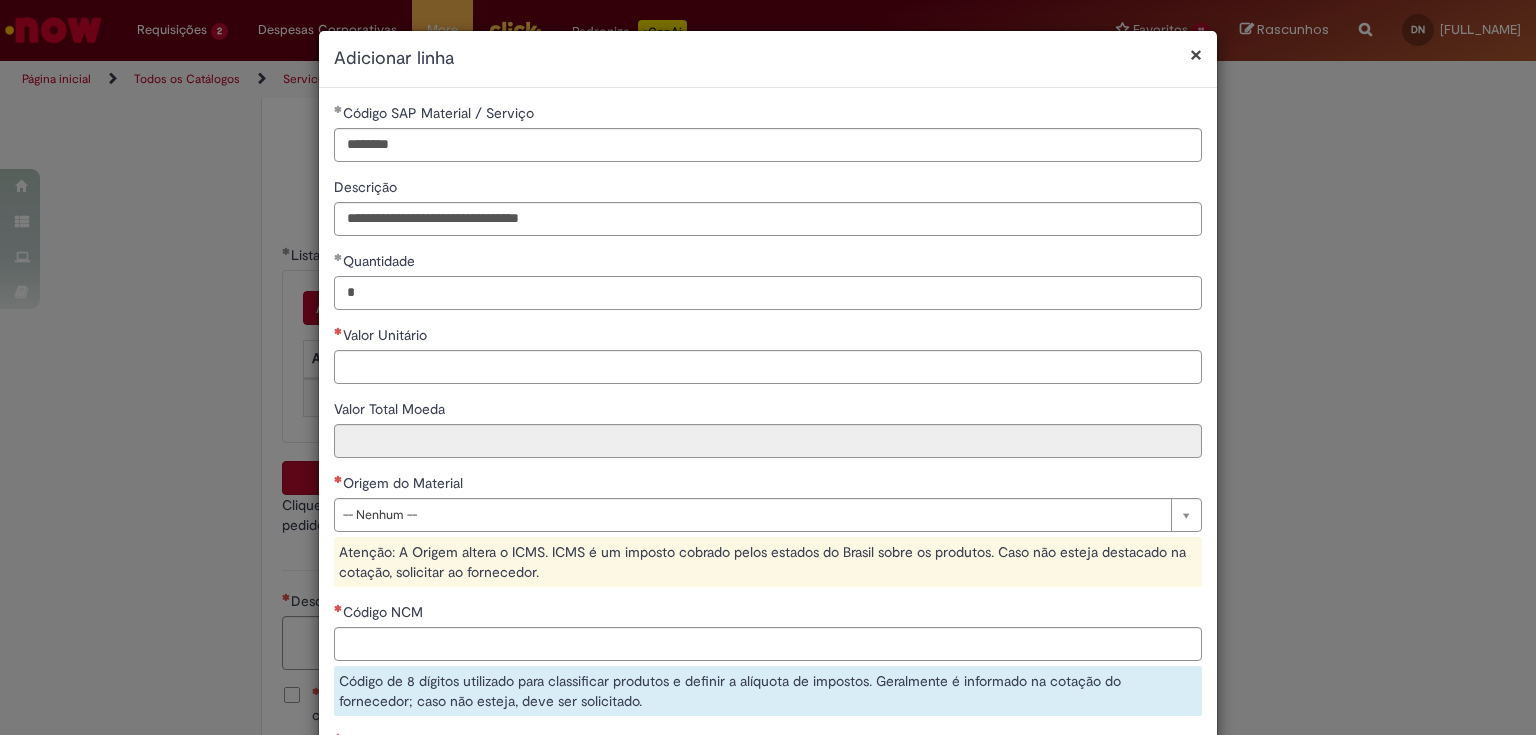 type on "*" 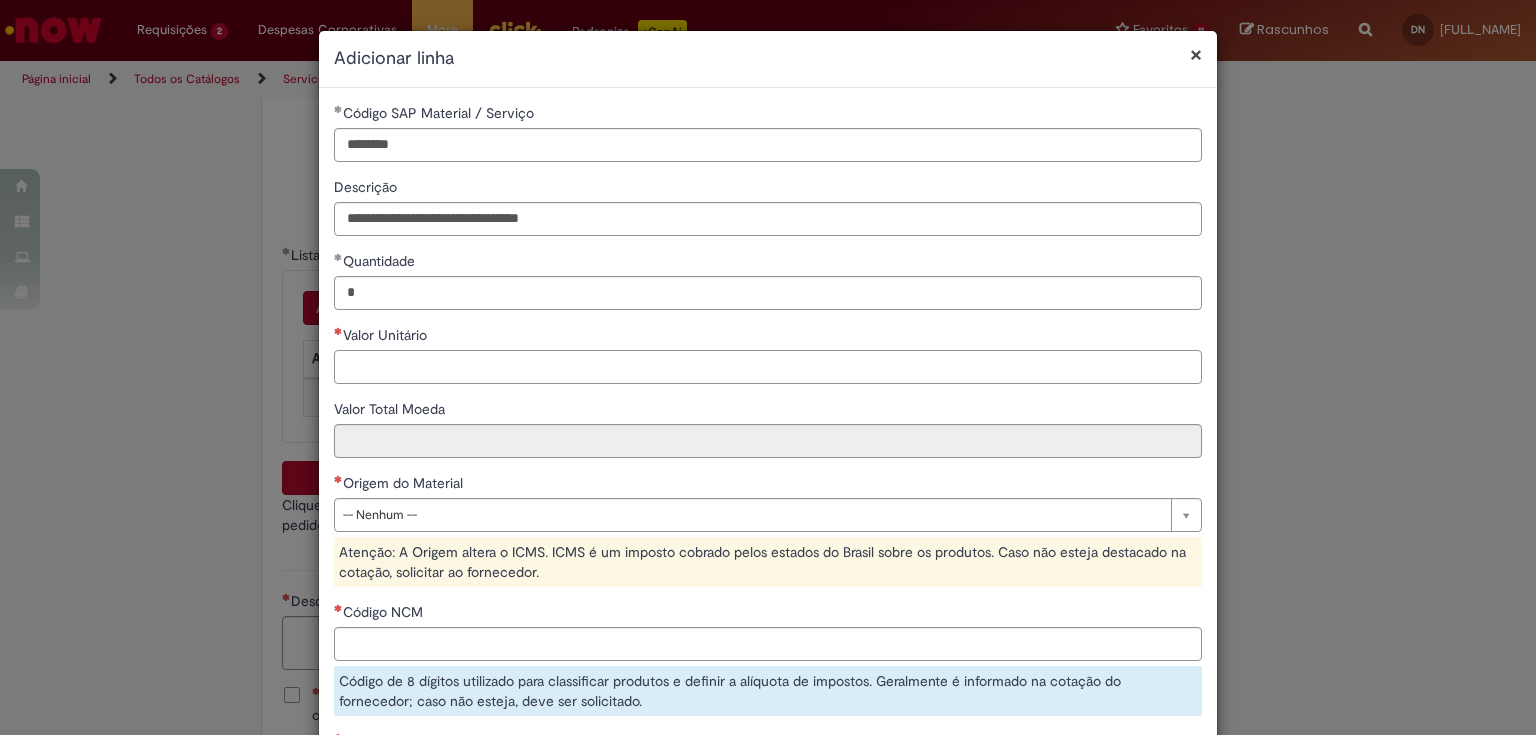 click on "Valor Unitário" at bounding box center [768, 367] 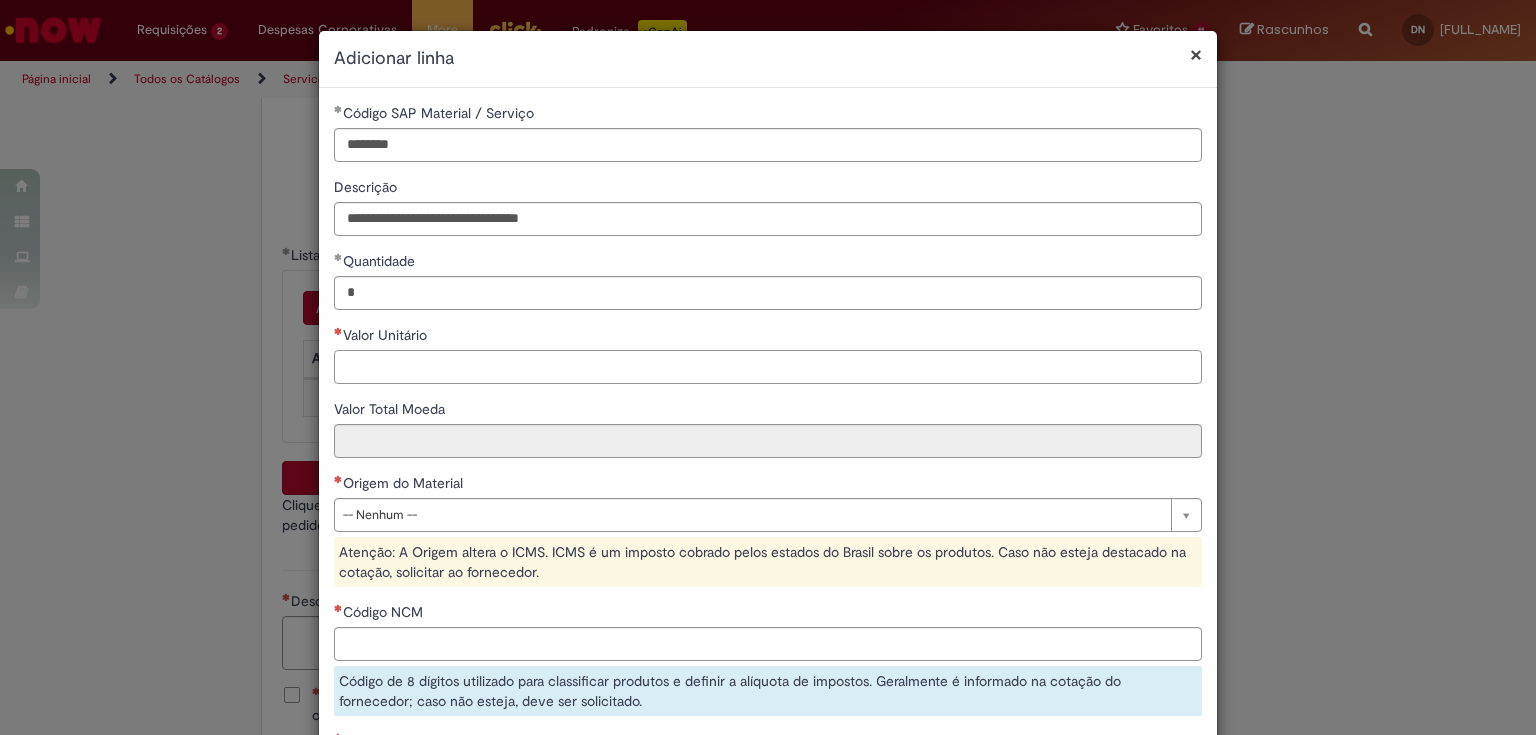paste on "********" 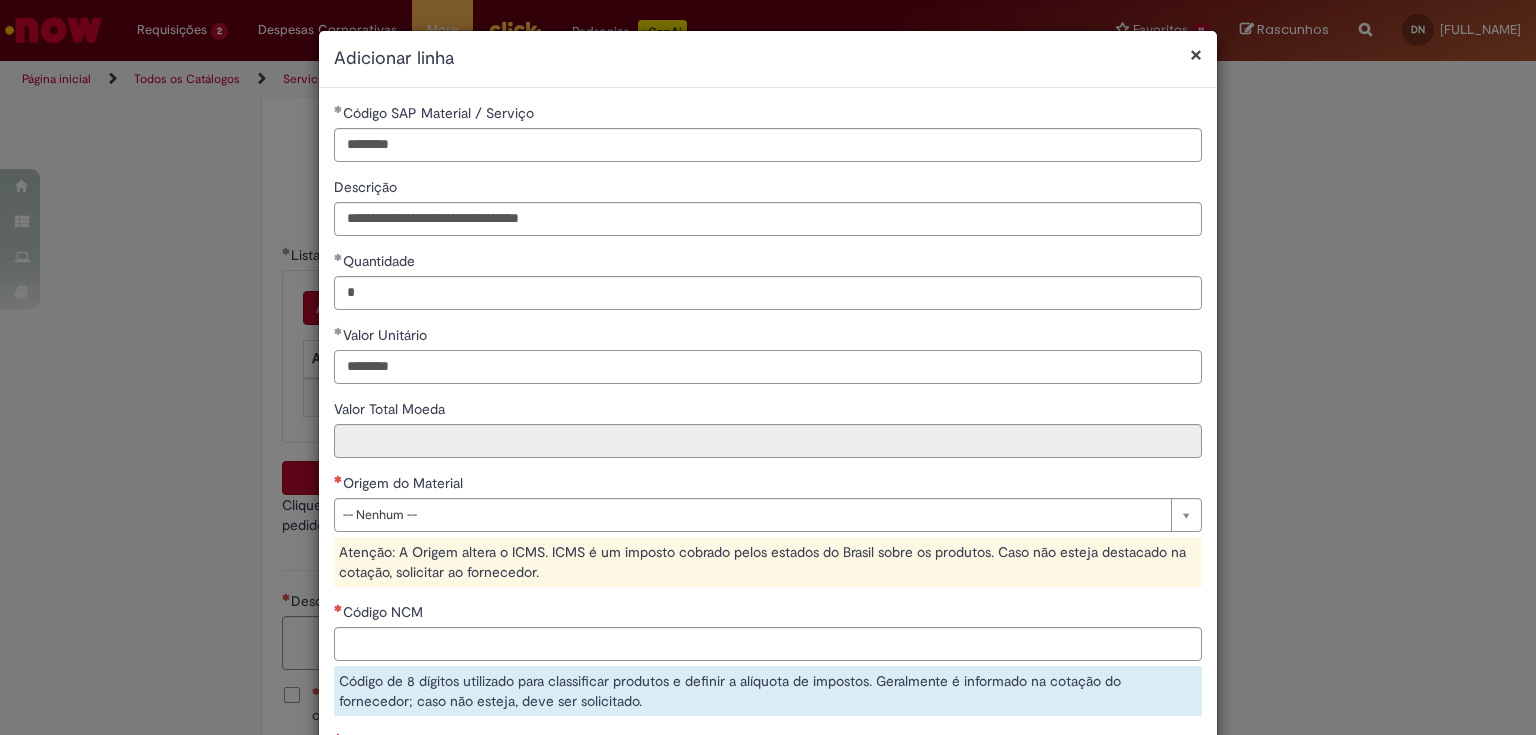 type on "********" 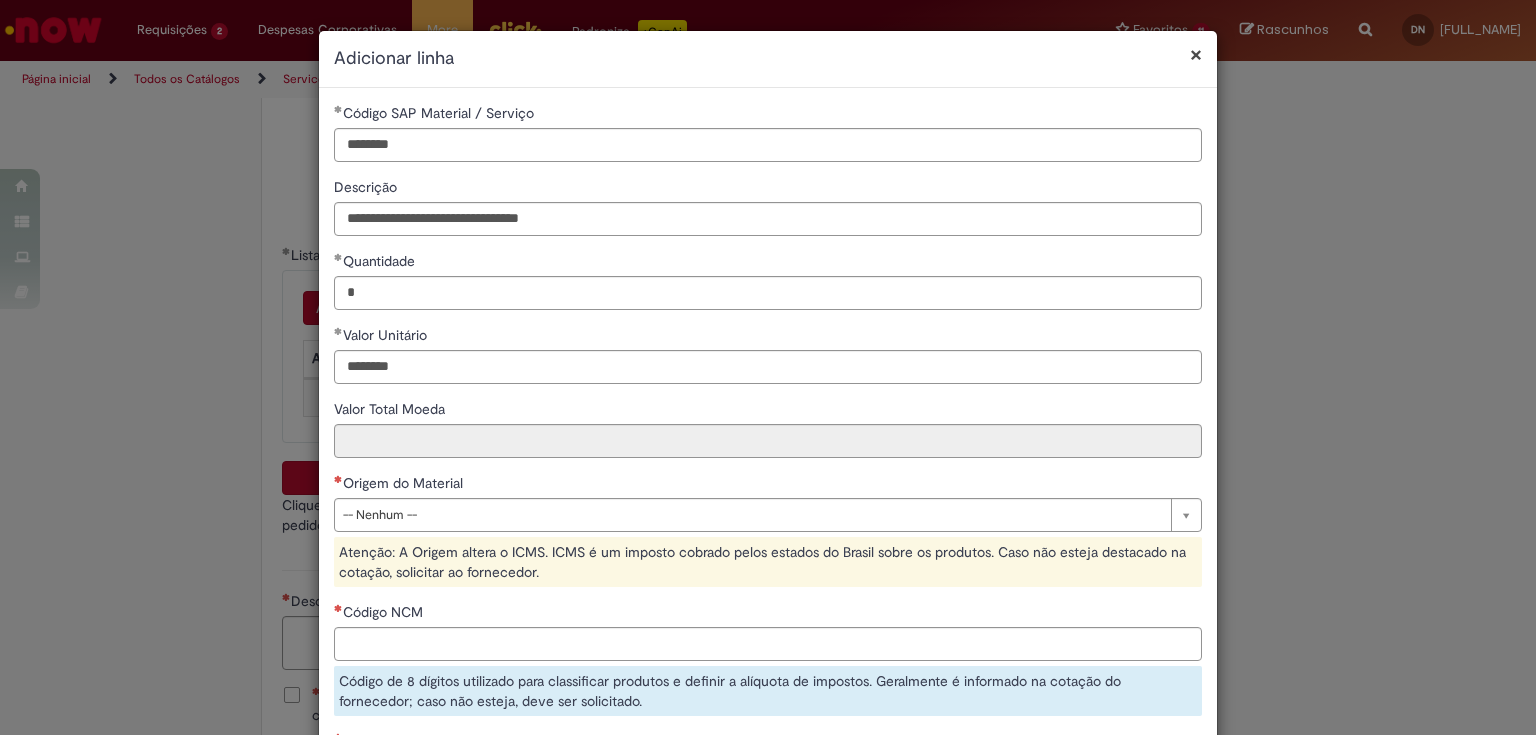 type on "********" 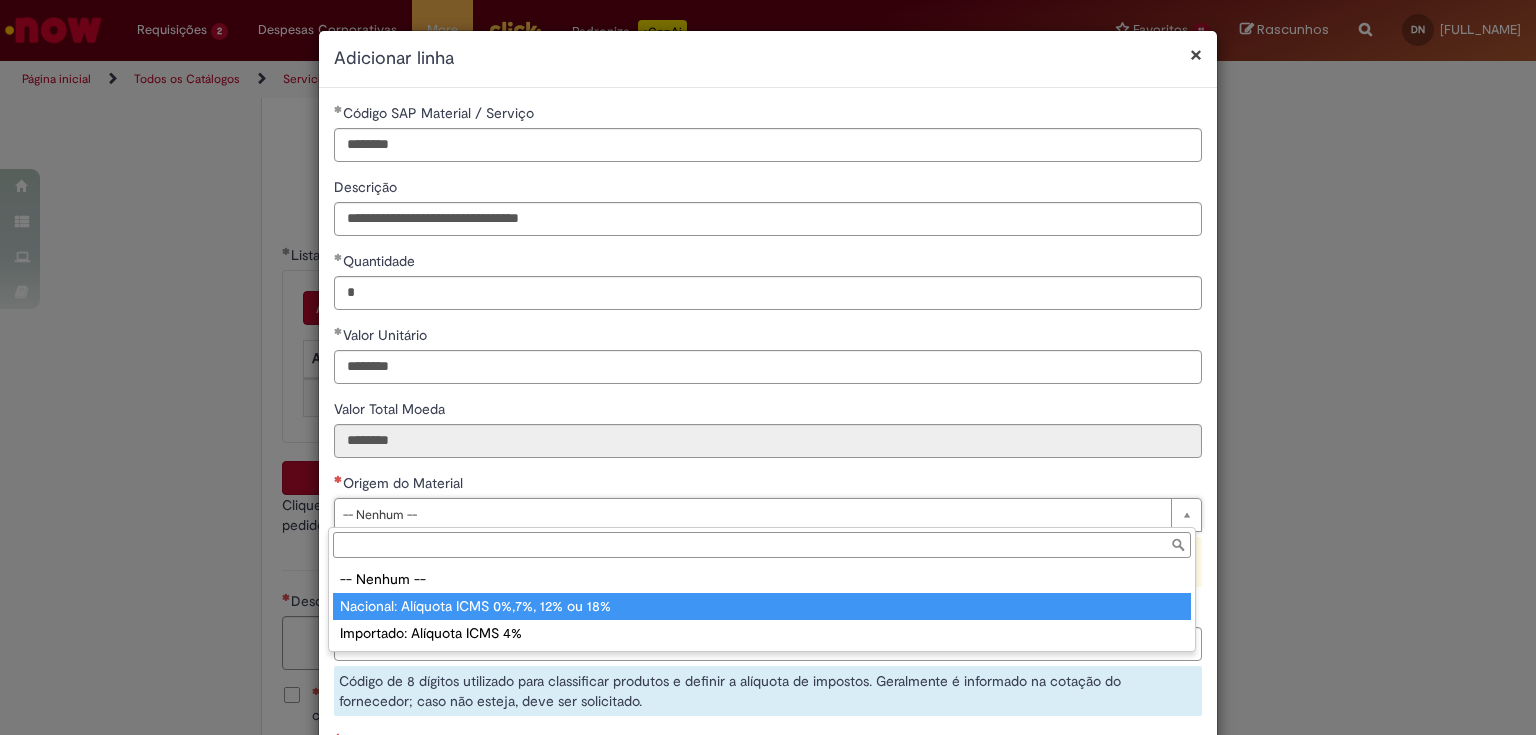 type on "**********" 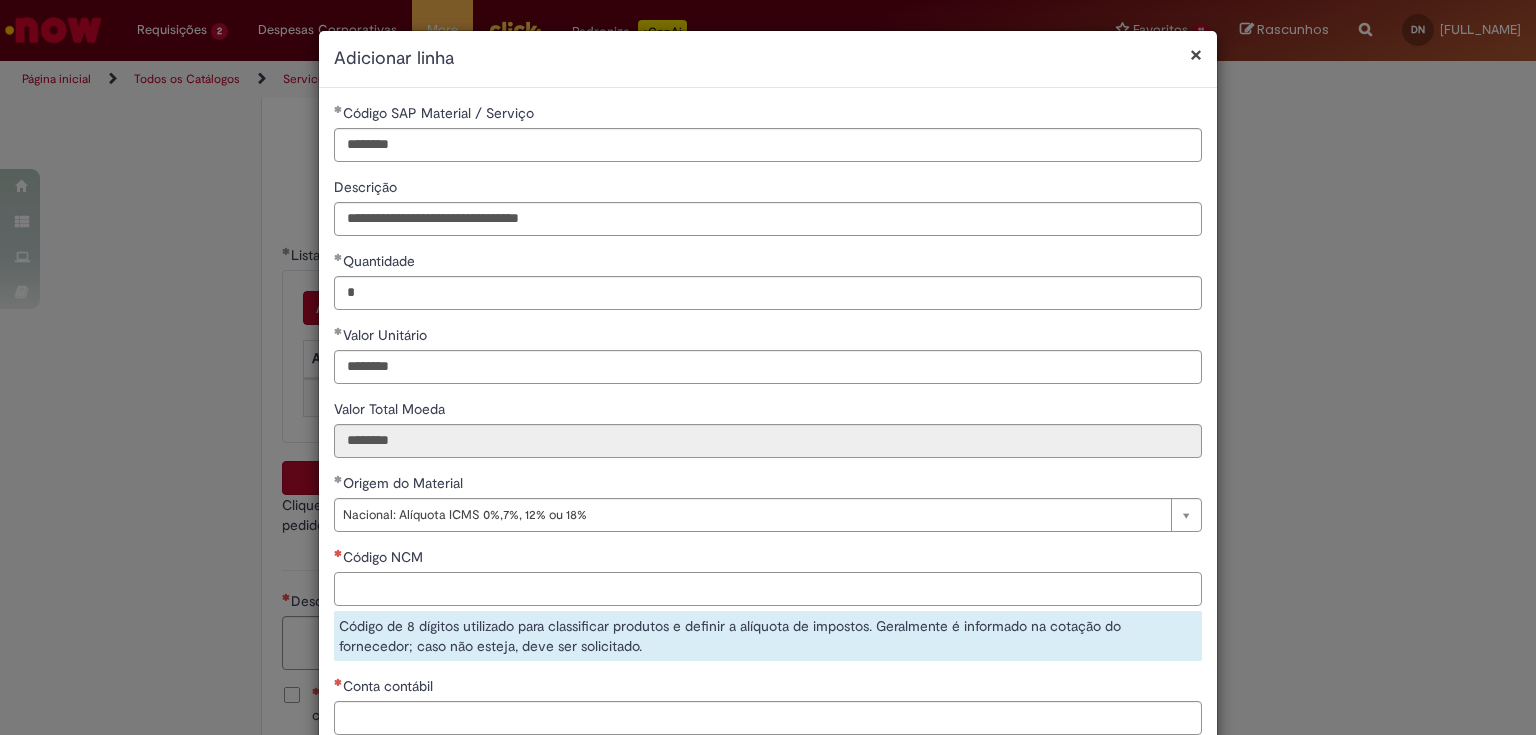 click on "Código NCM" at bounding box center (768, 589) 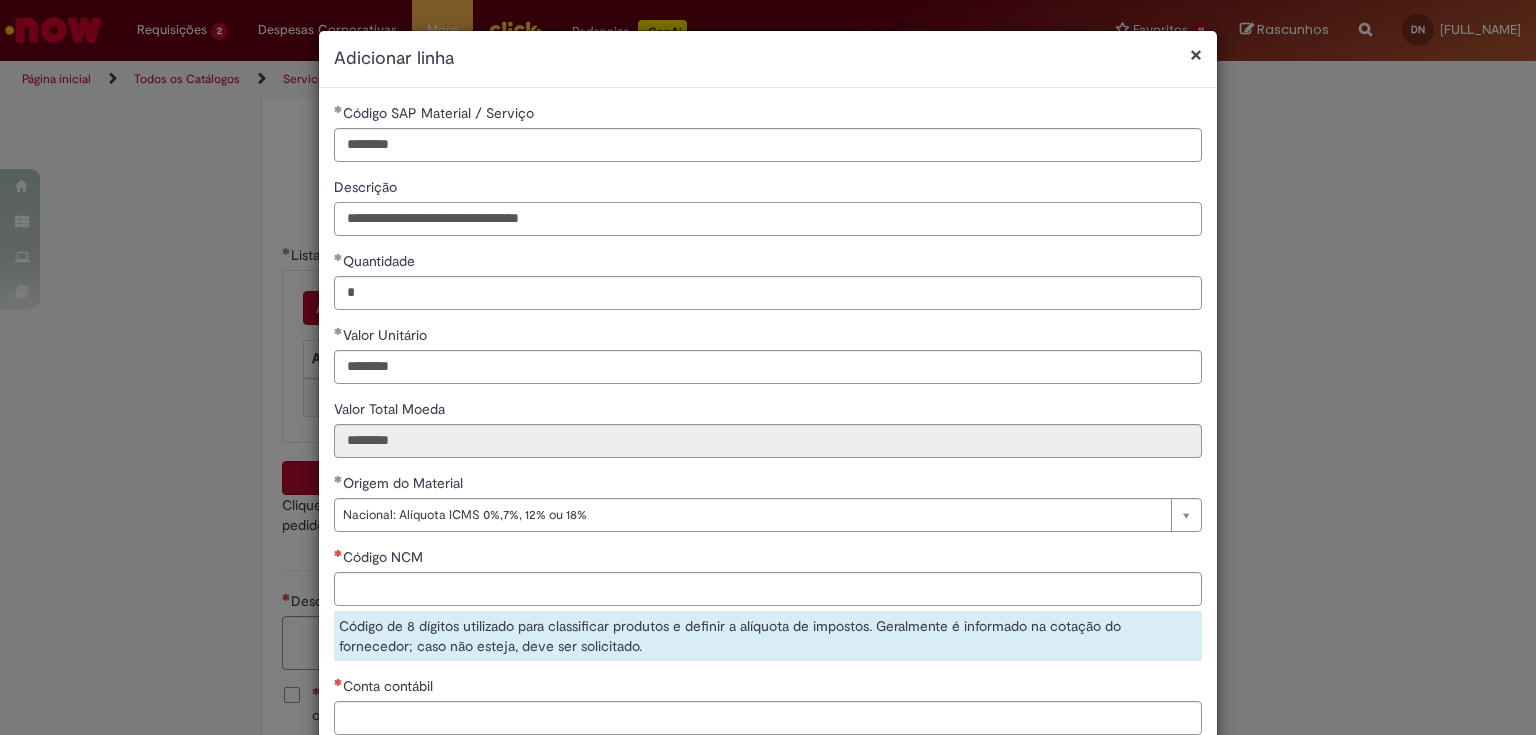 drag, startPoint x: 620, startPoint y: 221, endPoint x: 93, endPoint y: 180, distance: 528.59247 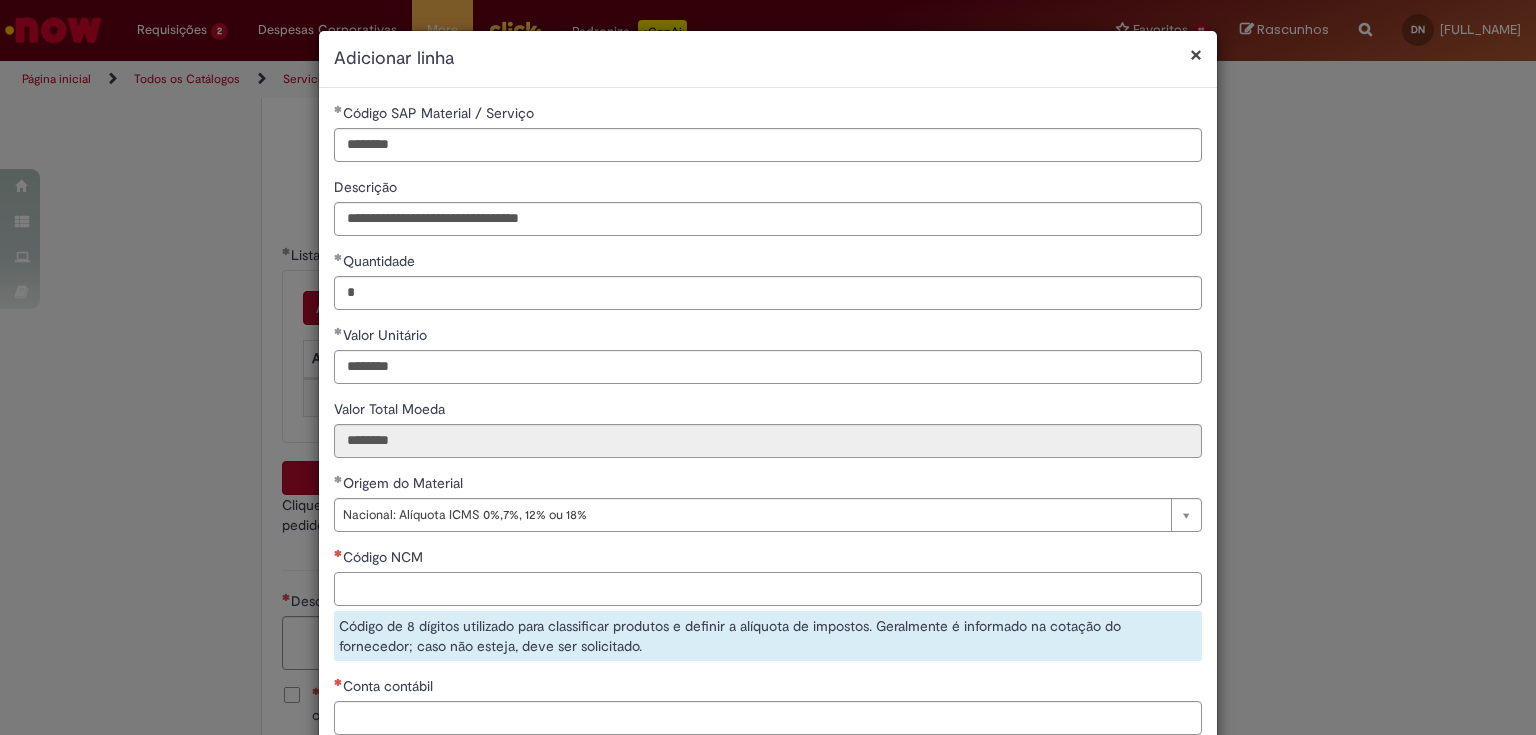 click on "Código NCM" at bounding box center (768, 589) 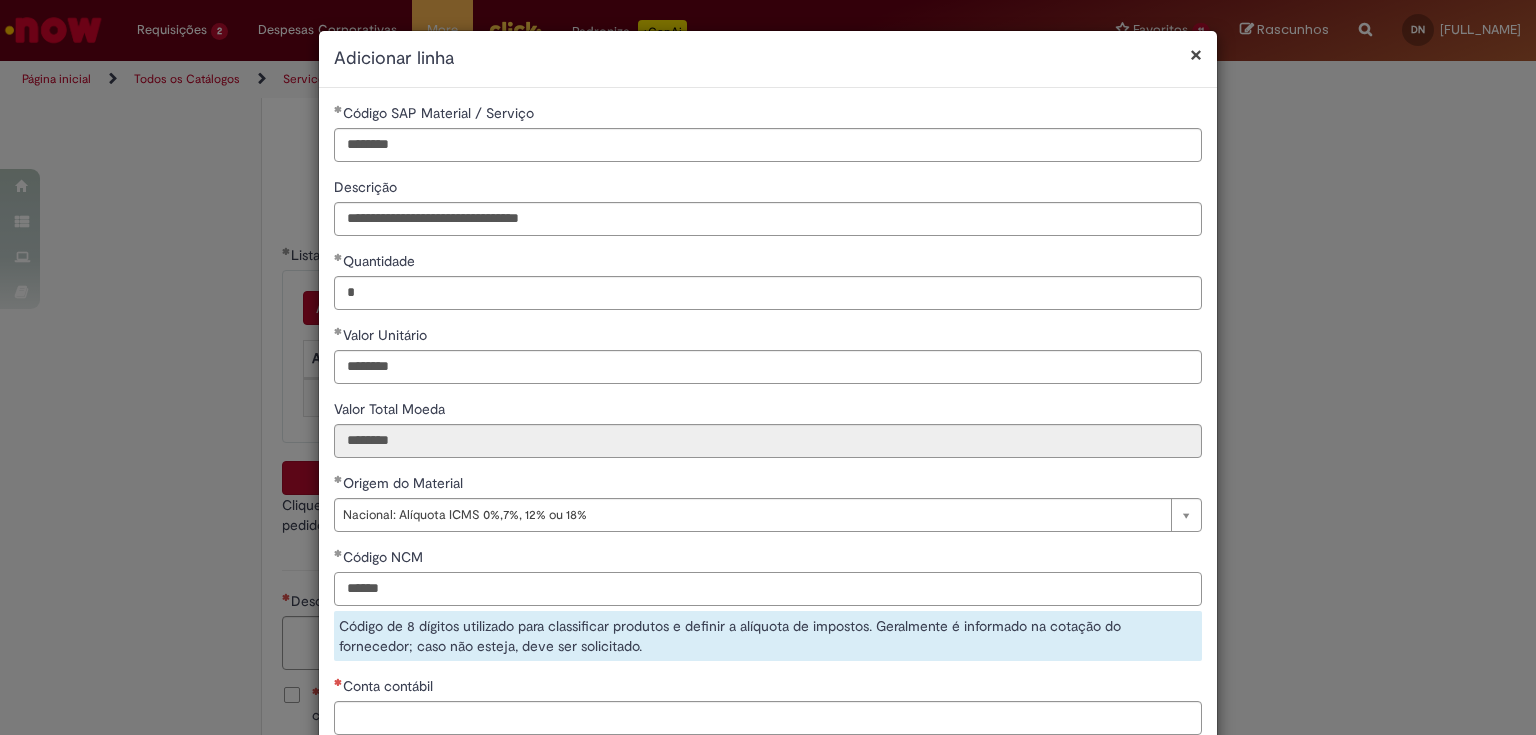 scroll, scrollTop: 80, scrollLeft: 0, axis: vertical 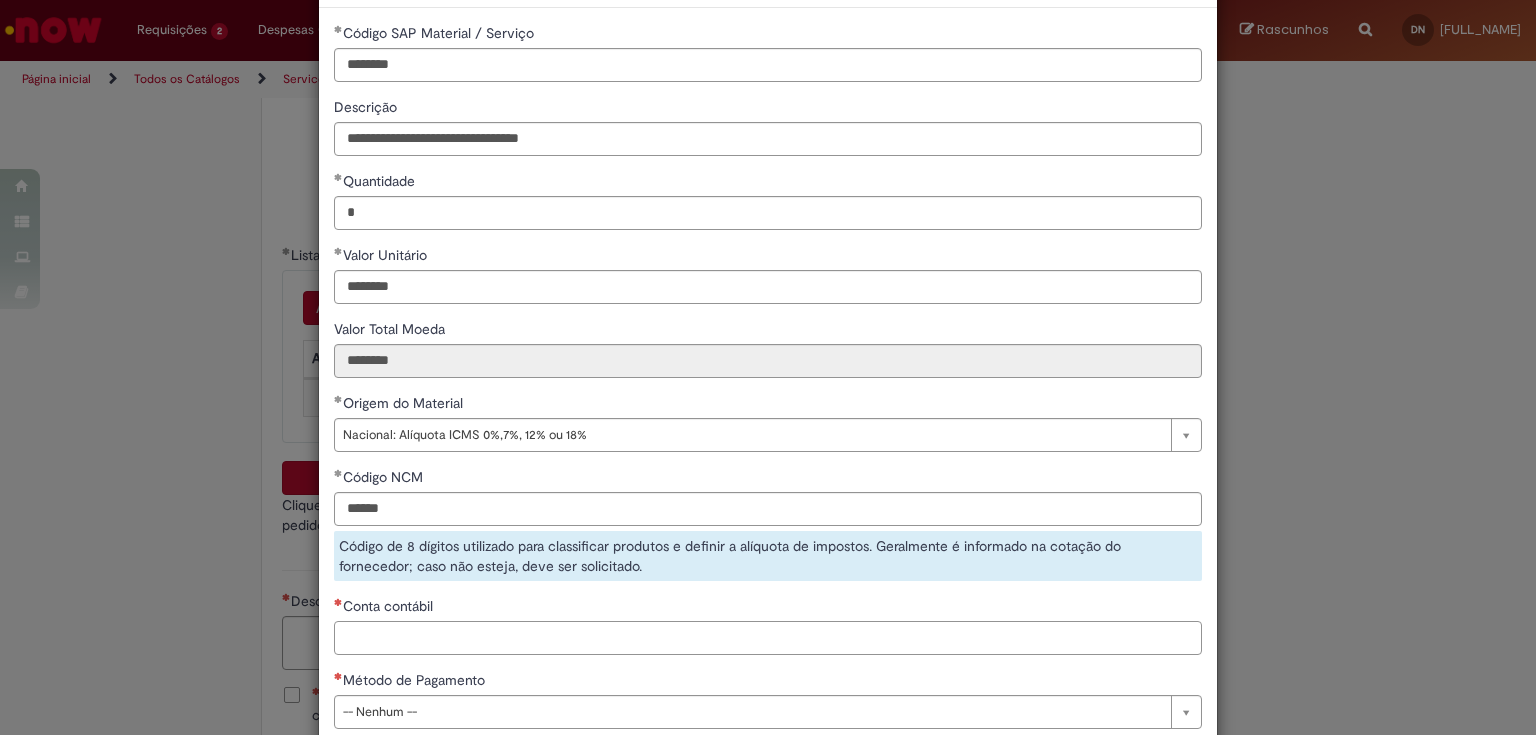 click on "**********" at bounding box center (768, 383) 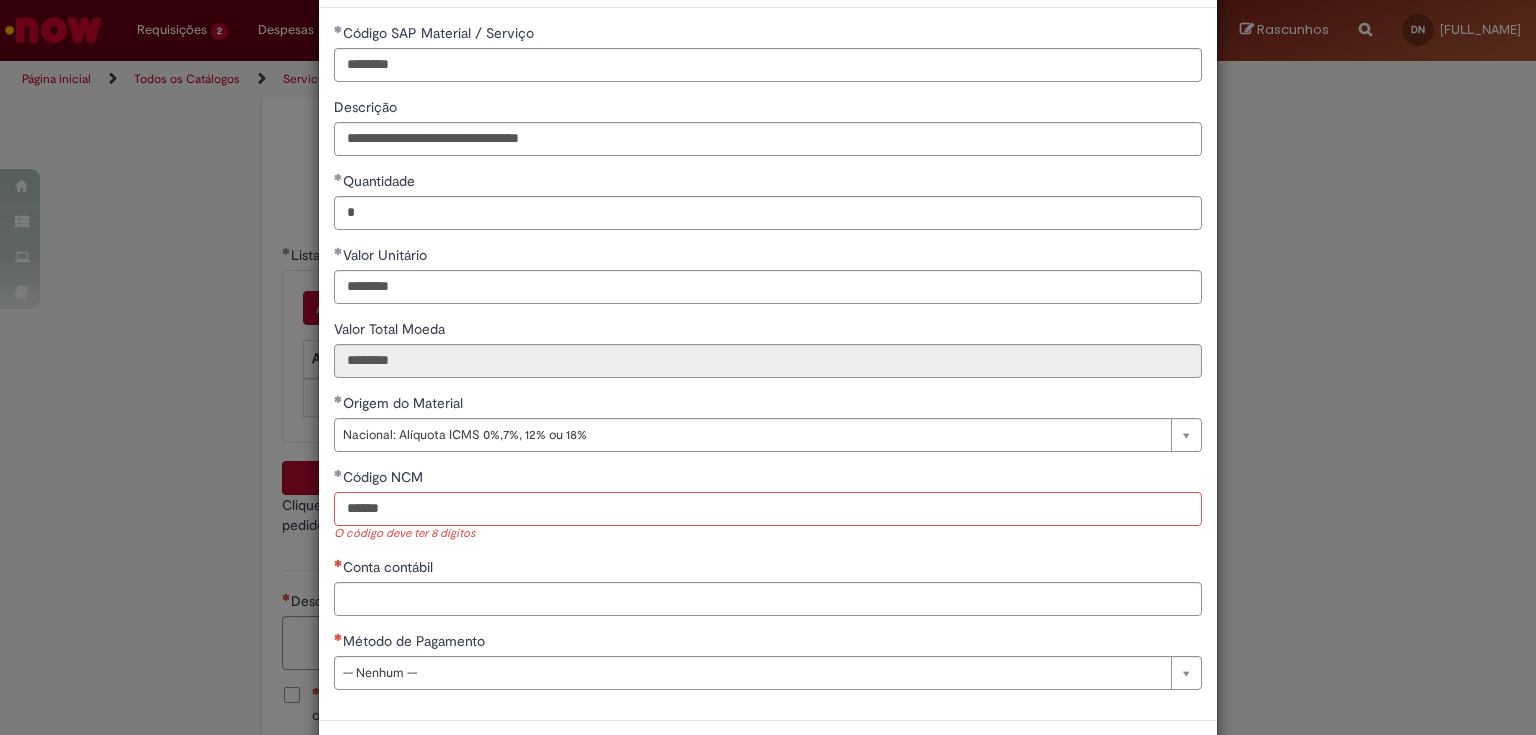 click on "******" at bounding box center [768, 509] 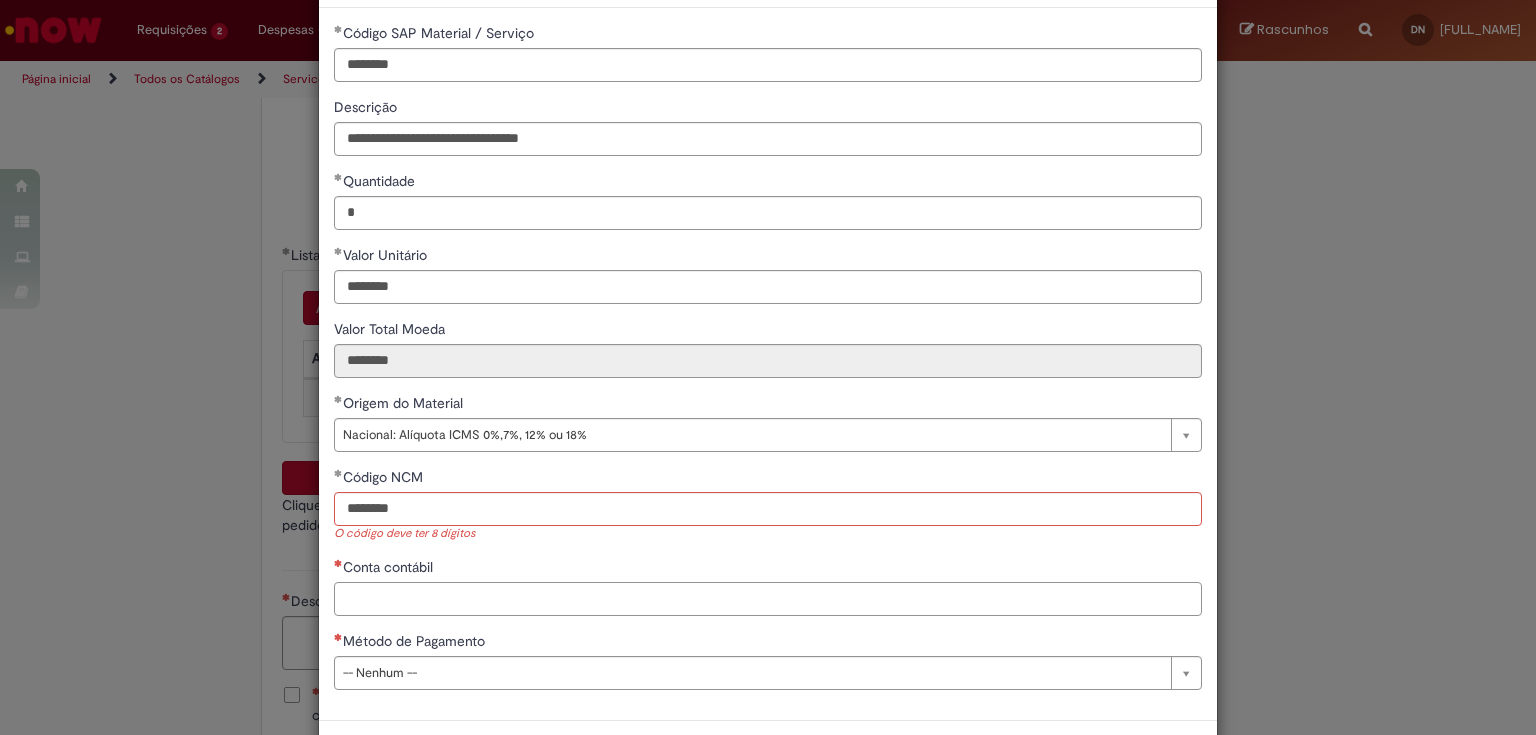 click on "Conta contábil" at bounding box center [768, 599] 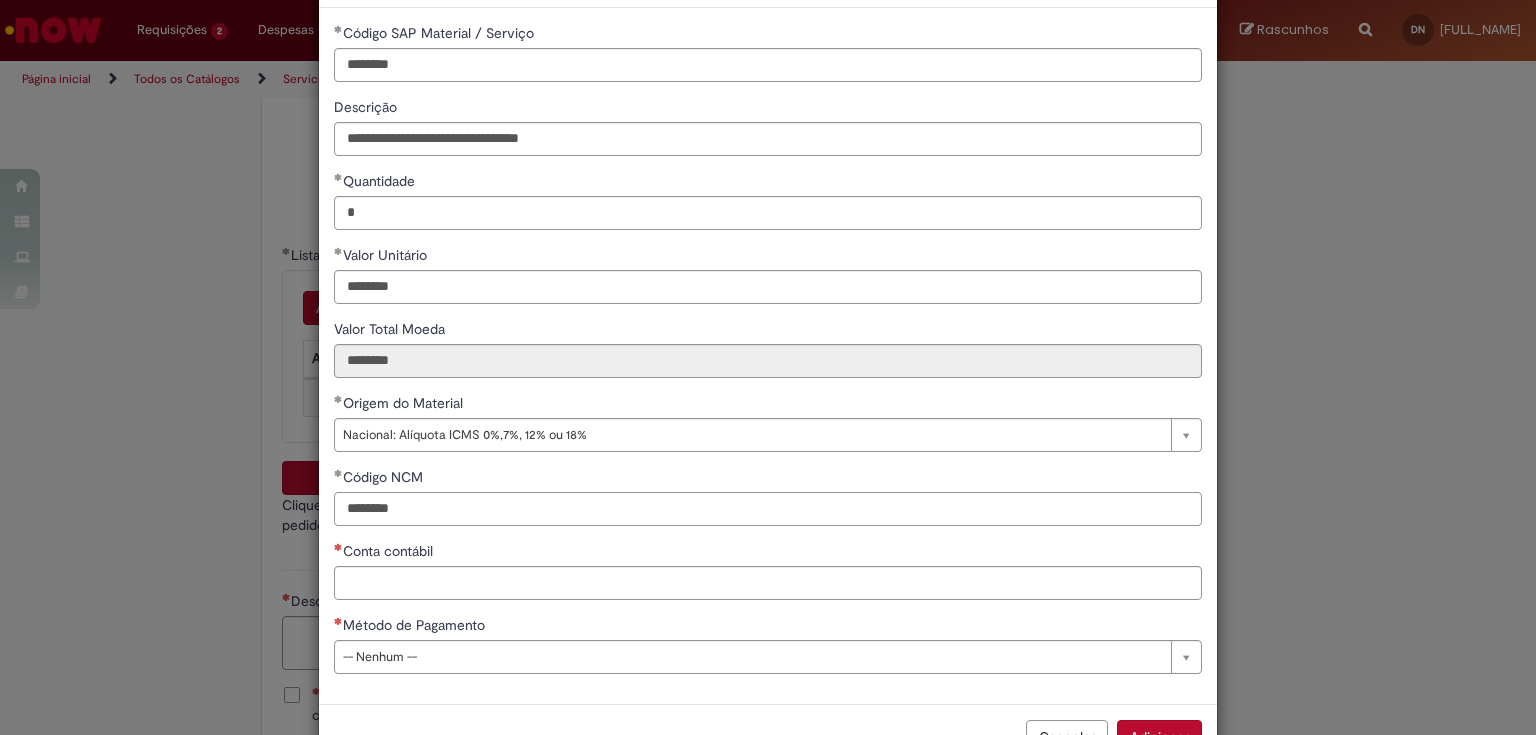 drag, startPoint x: 417, startPoint y: 505, endPoint x: 8, endPoint y: 462, distance: 411.25418 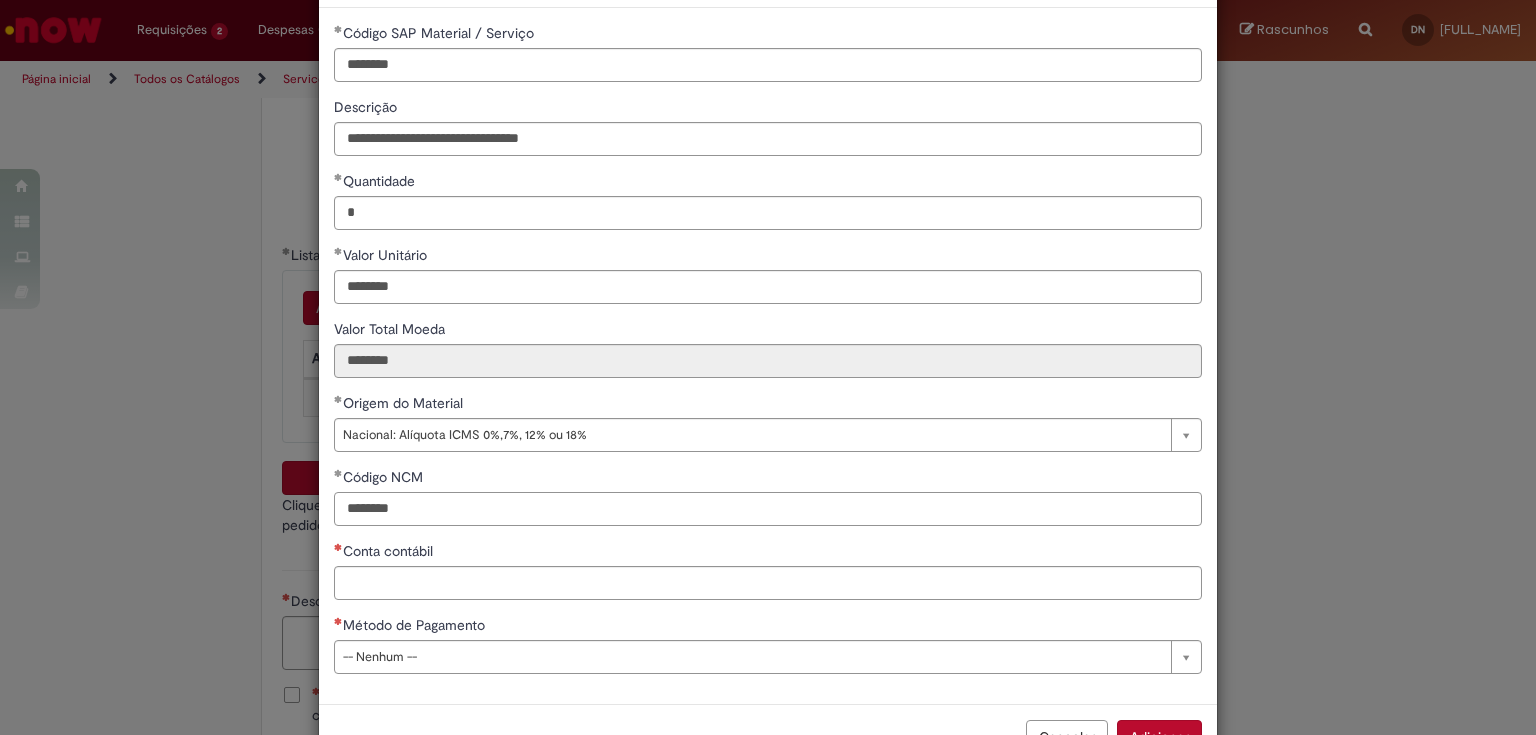 type on "********" 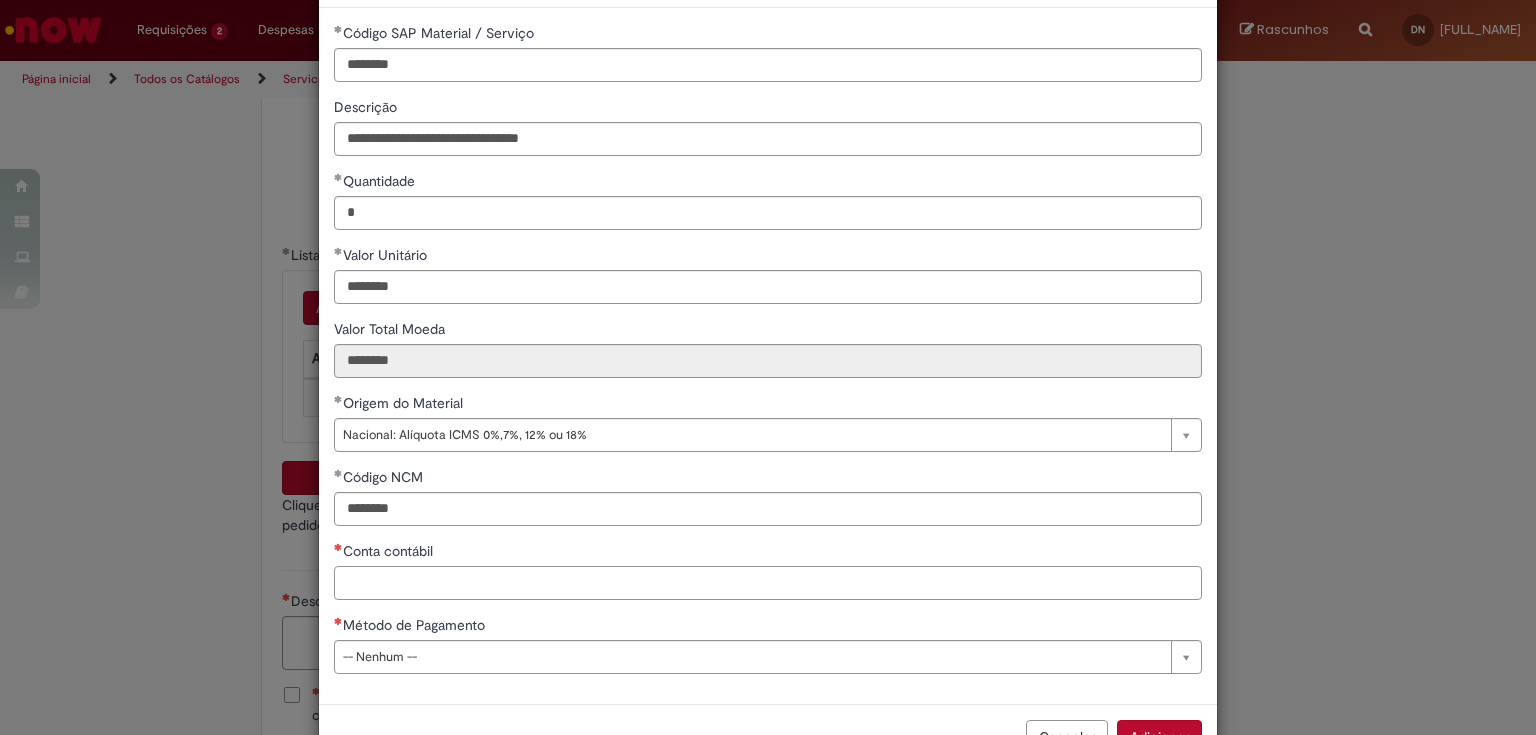 click on "Conta contábil" at bounding box center [768, 583] 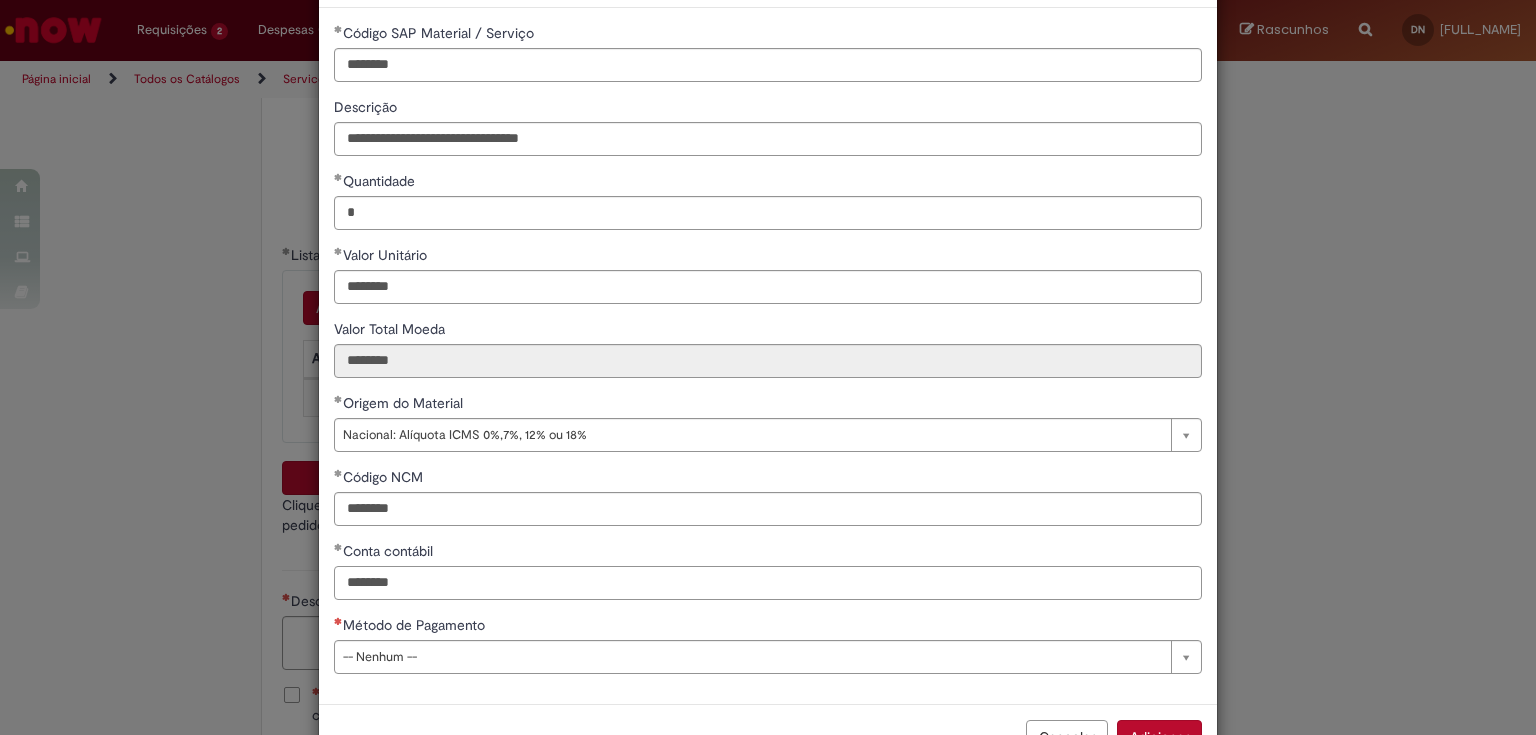 type on "********" 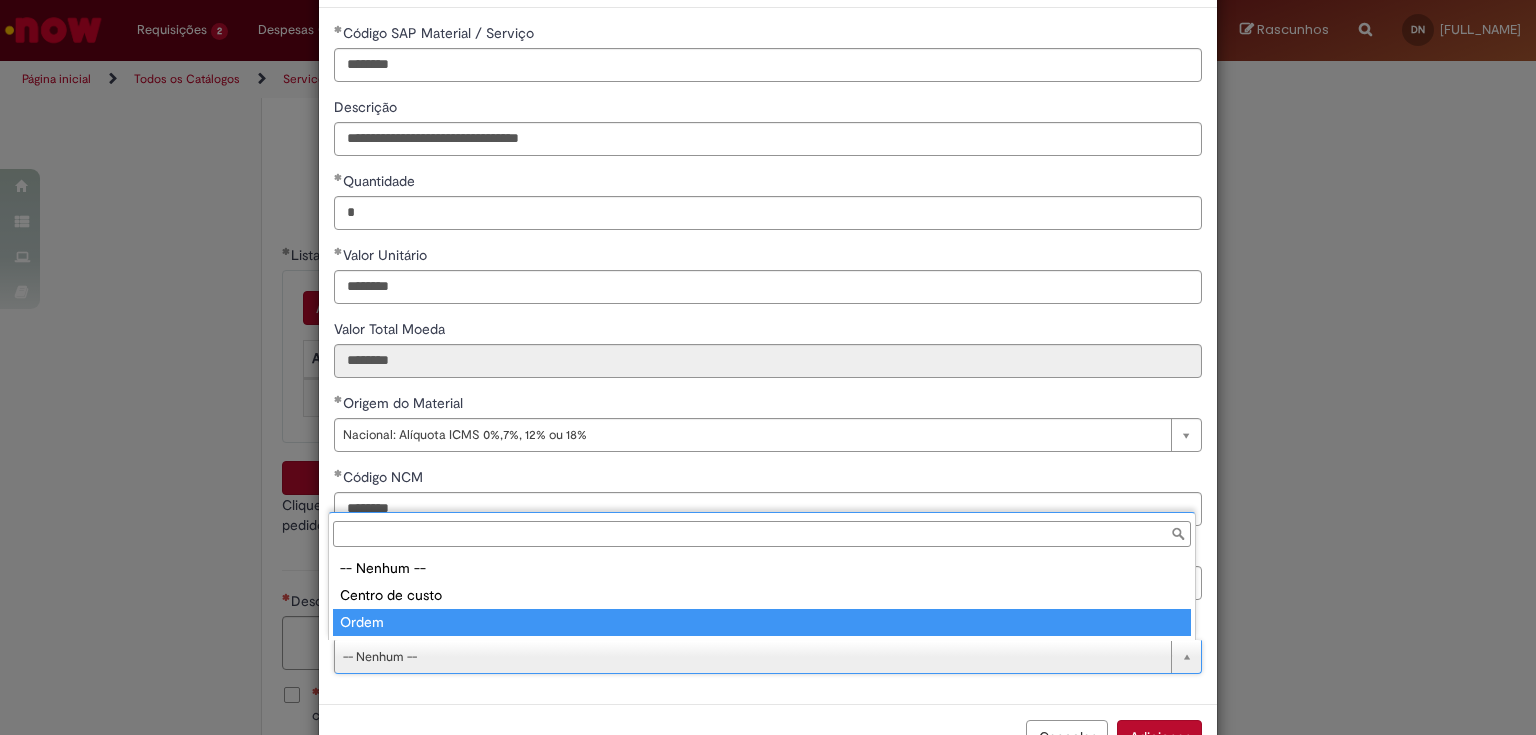 type on "*****" 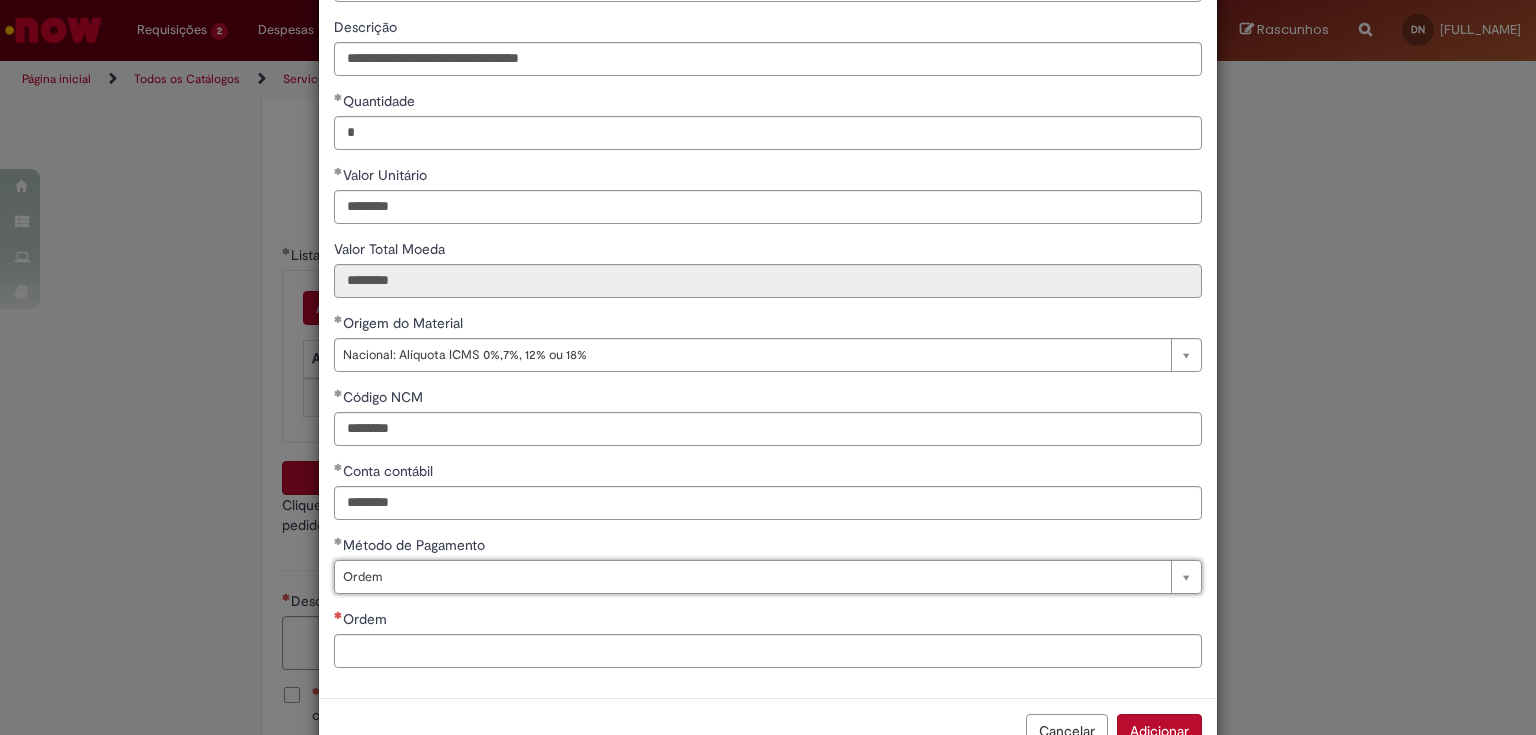 scroll, scrollTop: 217, scrollLeft: 0, axis: vertical 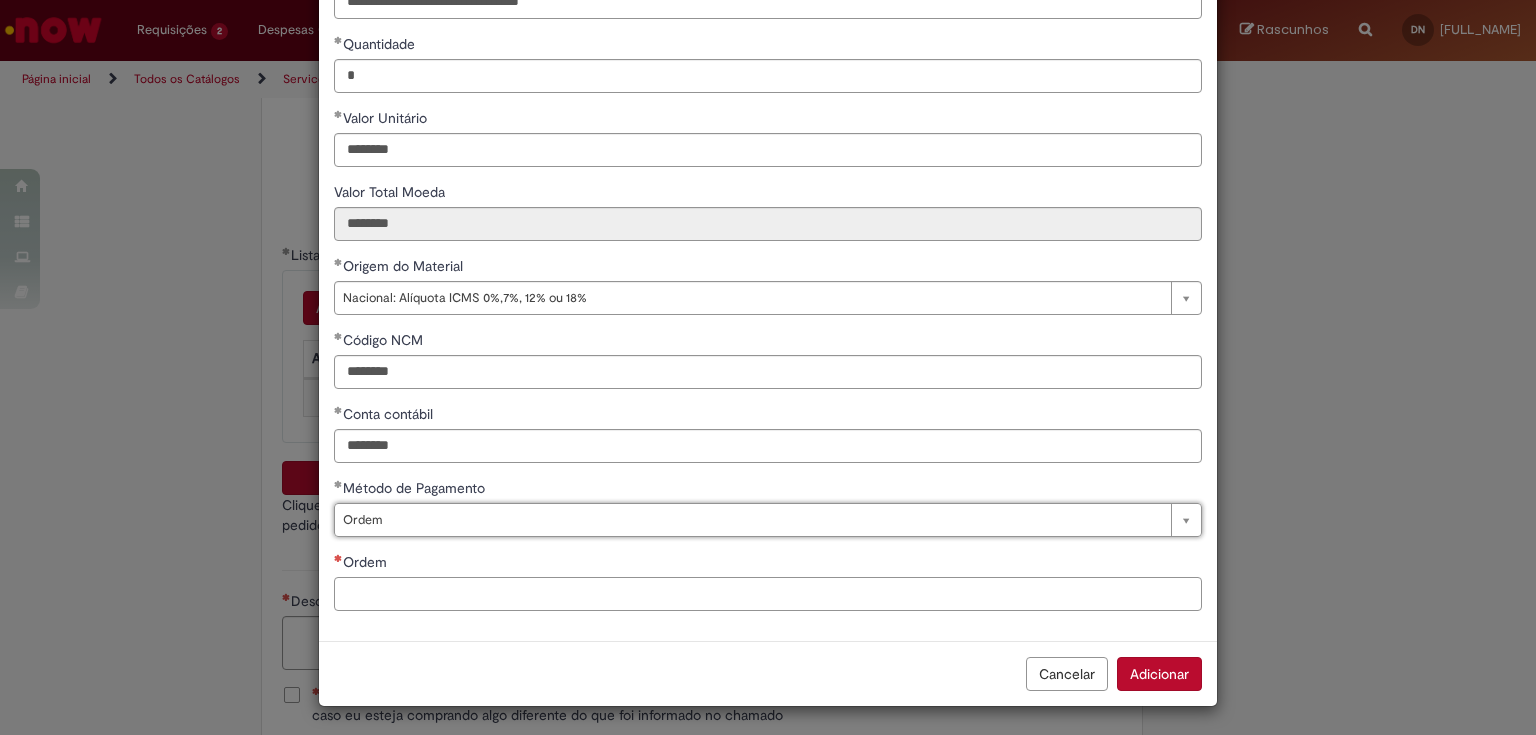 click on "Ordem" at bounding box center (768, 594) 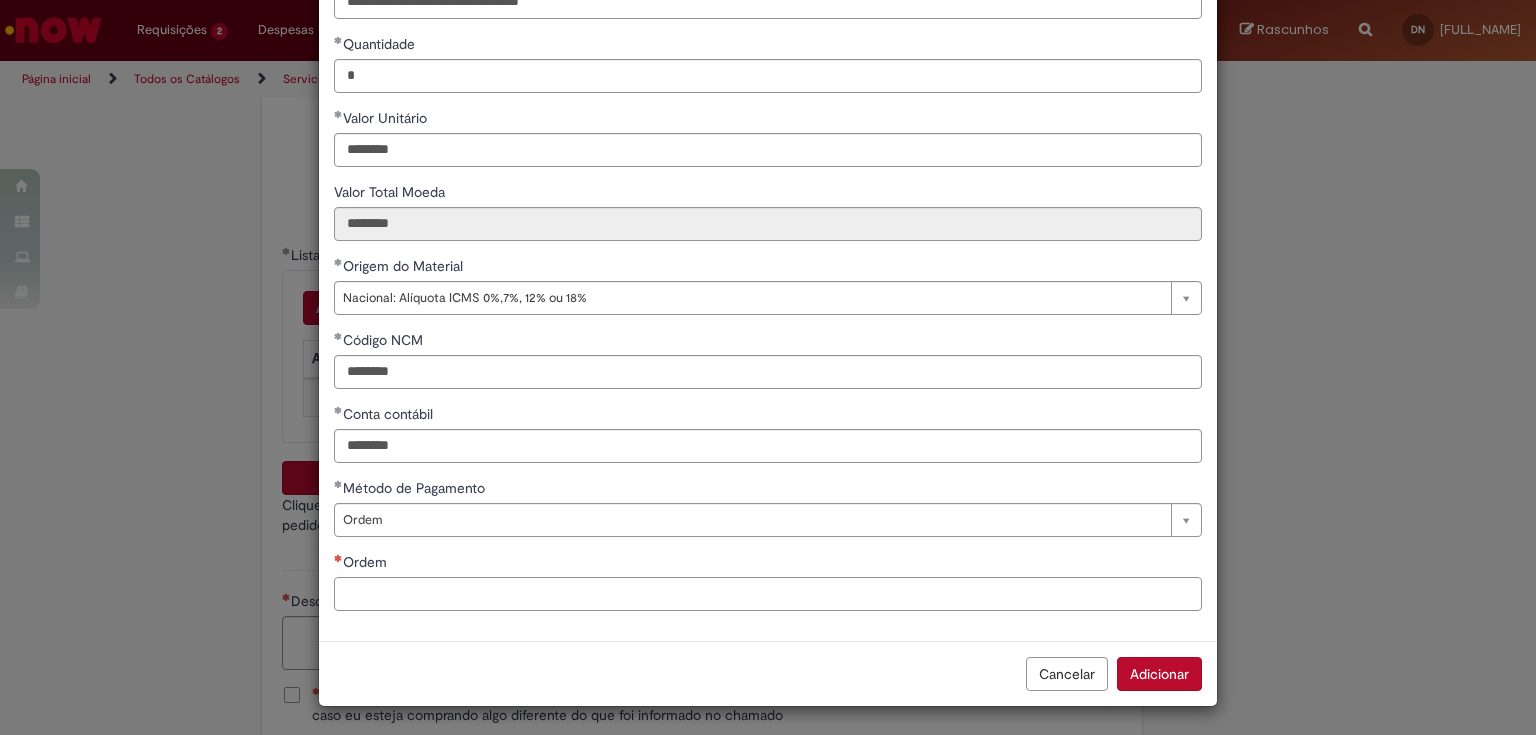 paste on "**********" 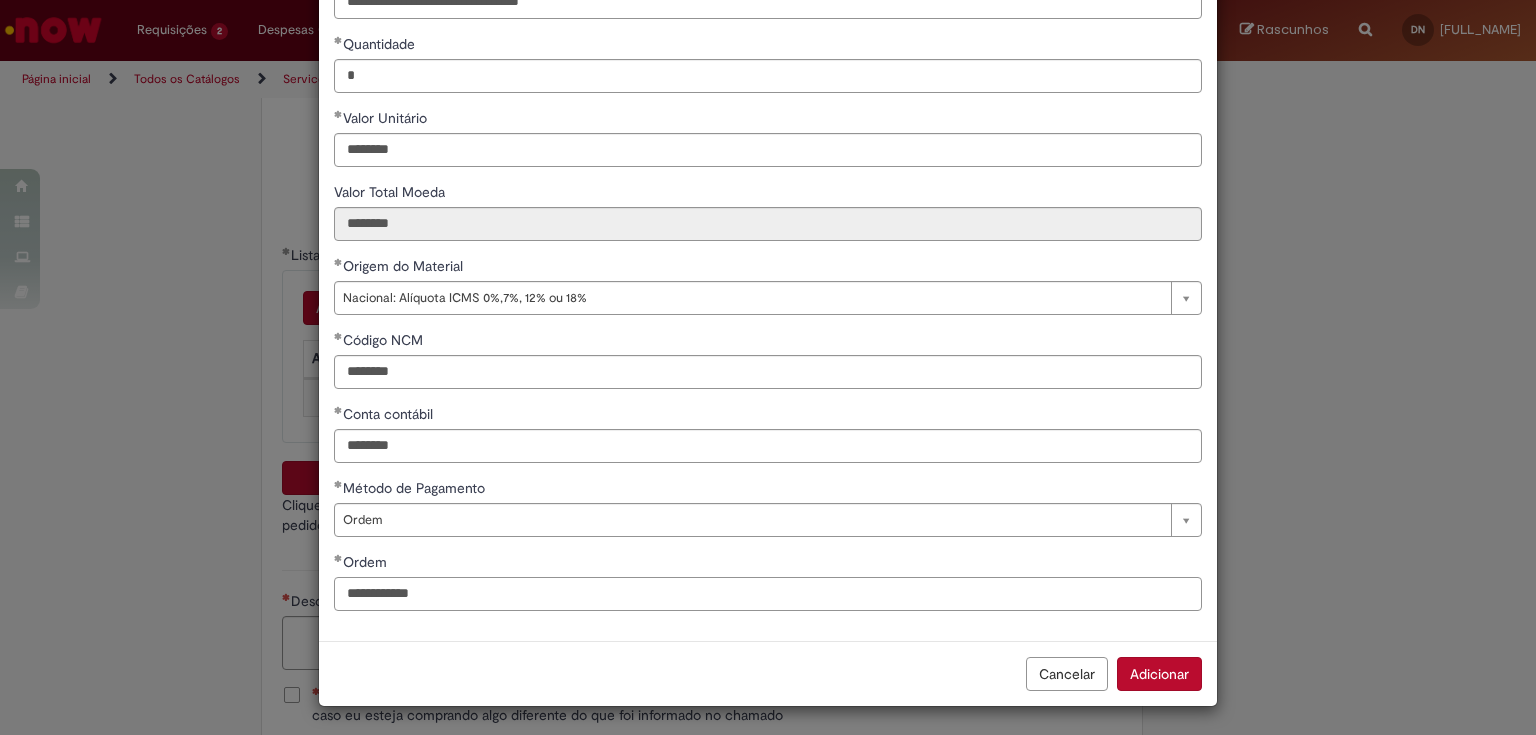 type on "**********" 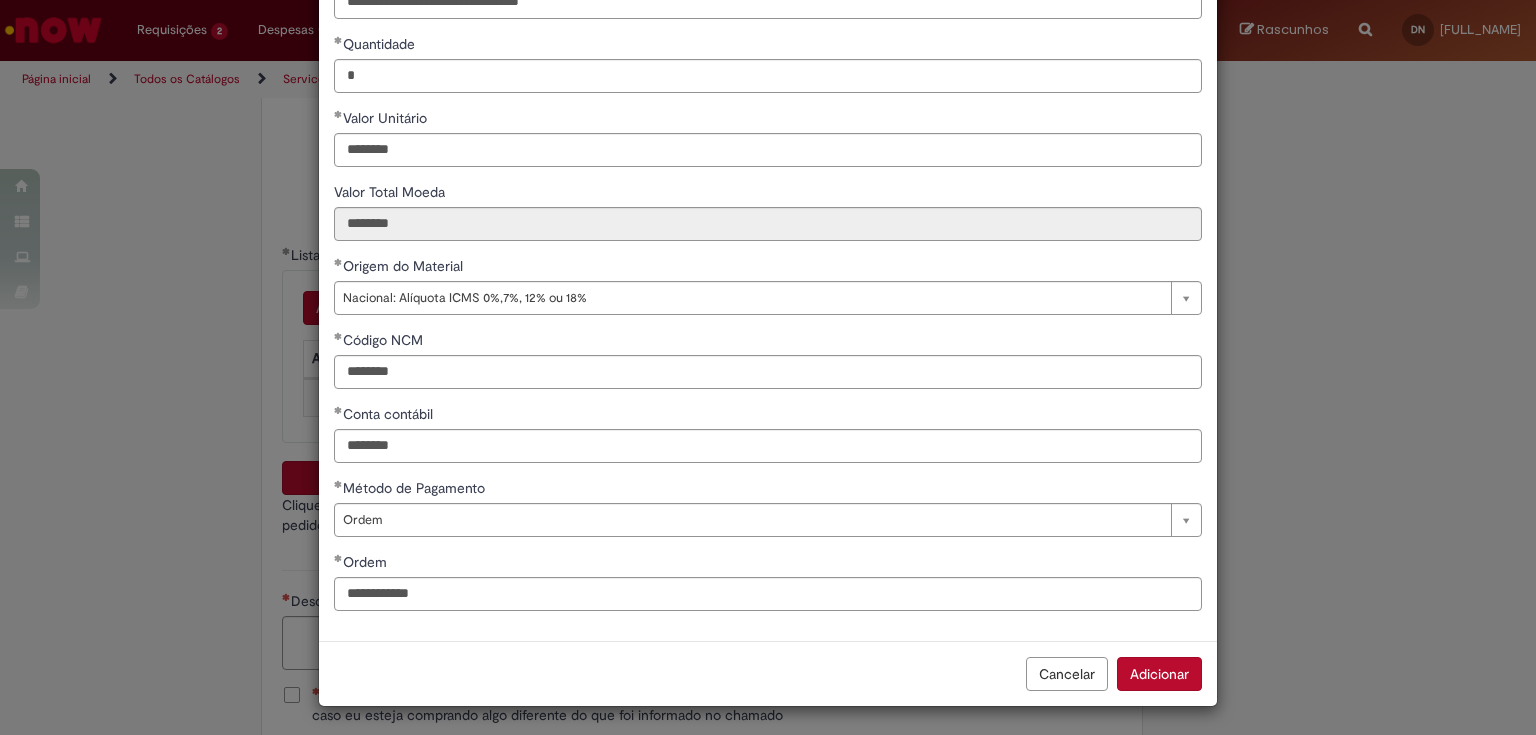 click on "Cancelar   Adicionar" at bounding box center [768, 673] 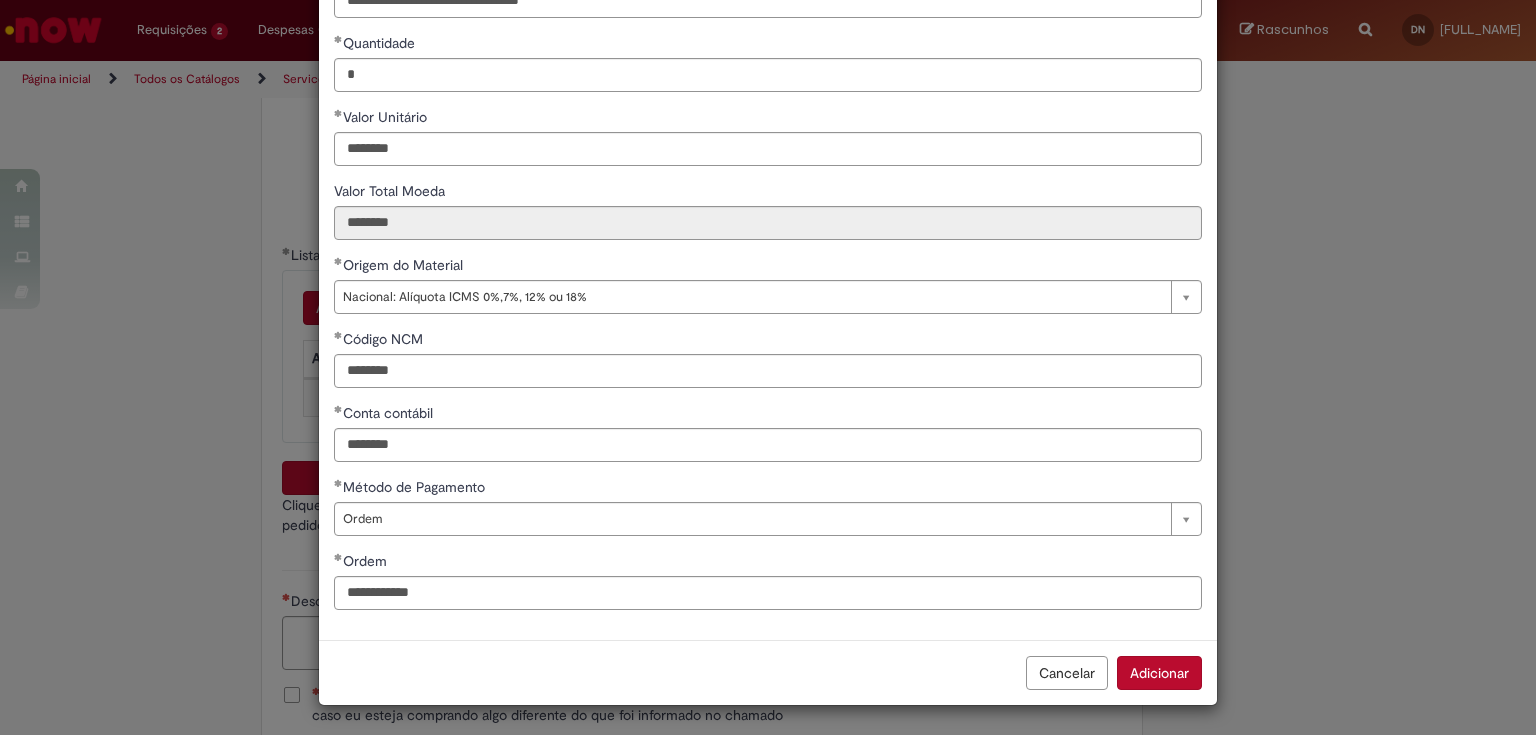 click on "Adicionar" at bounding box center [1159, 673] 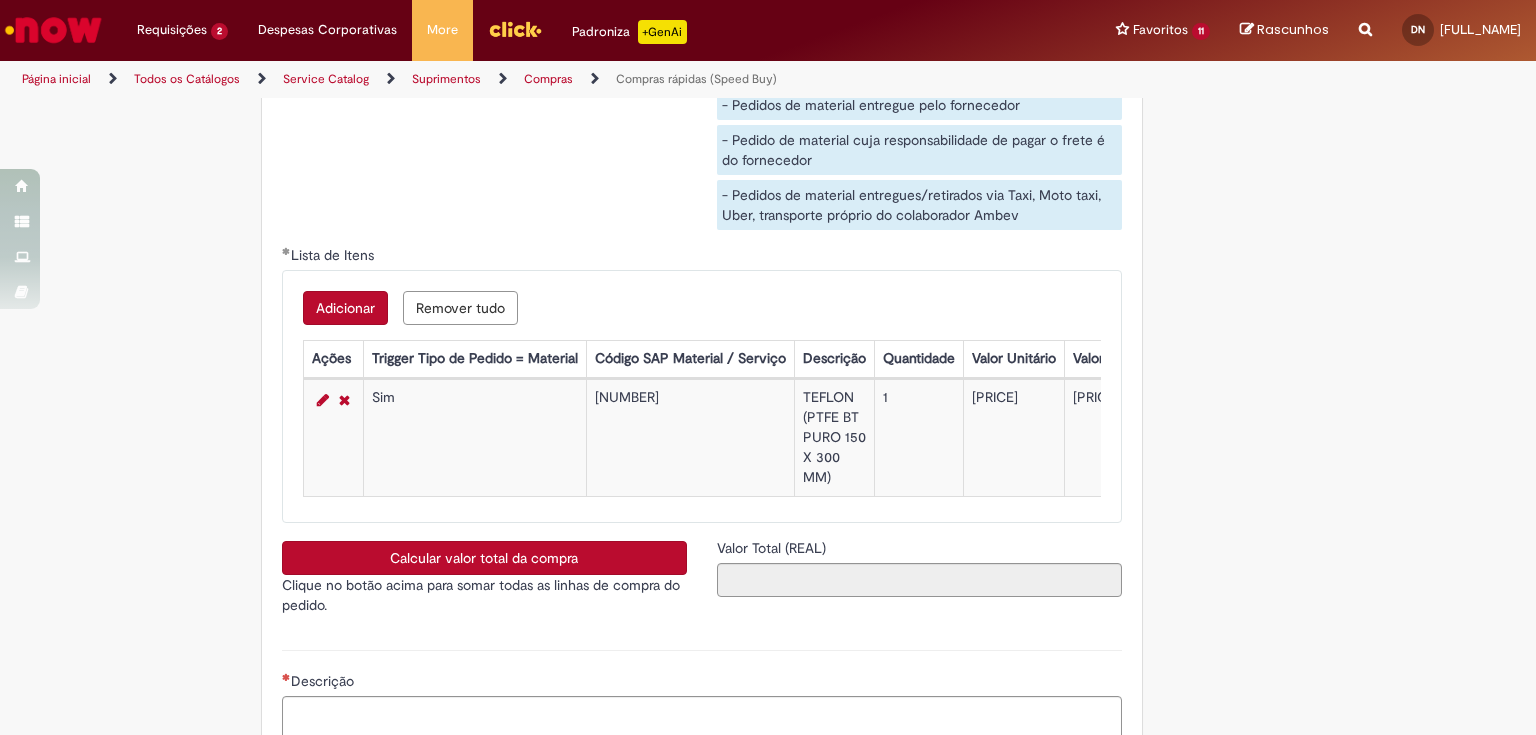 scroll, scrollTop: 217, scrollLeft: 0, axis: vertical 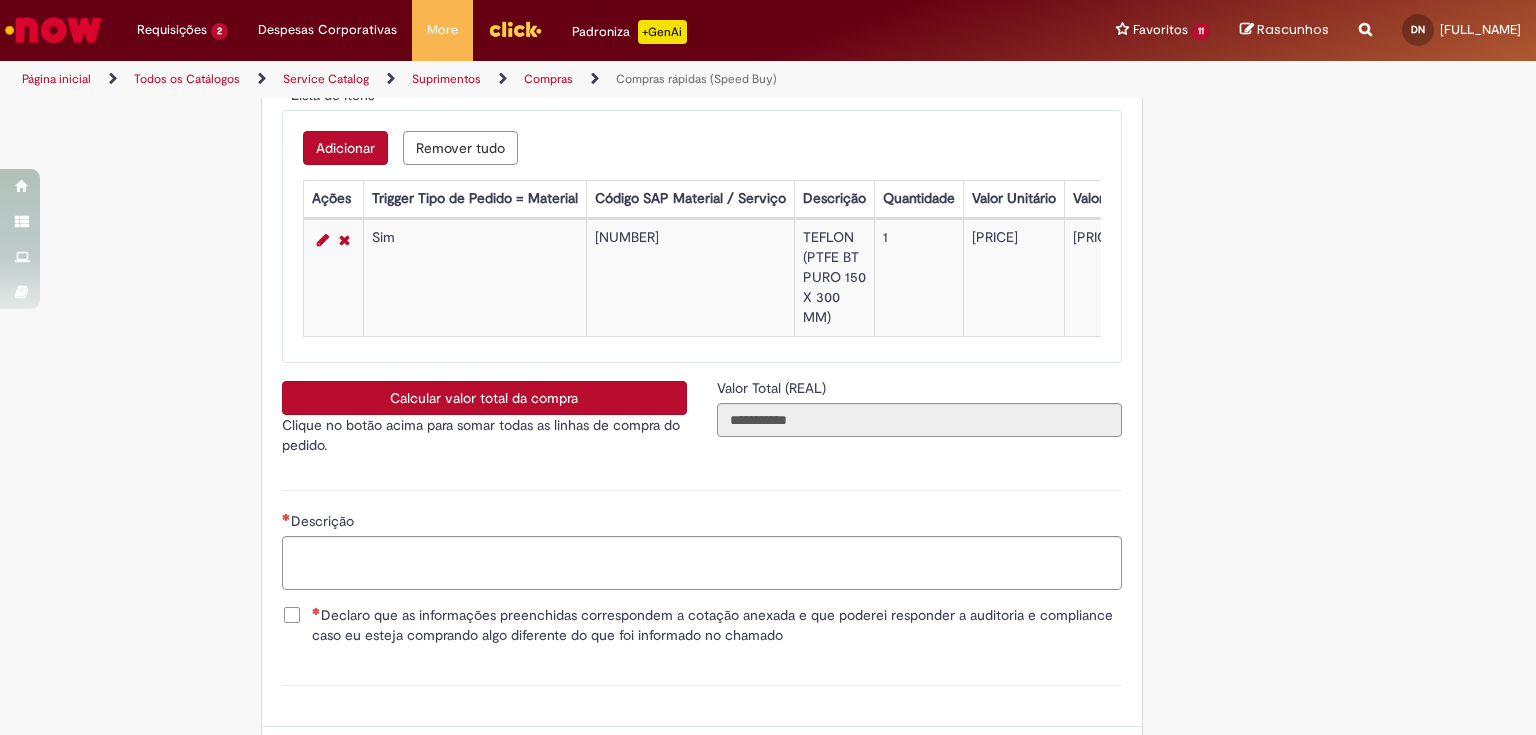 type 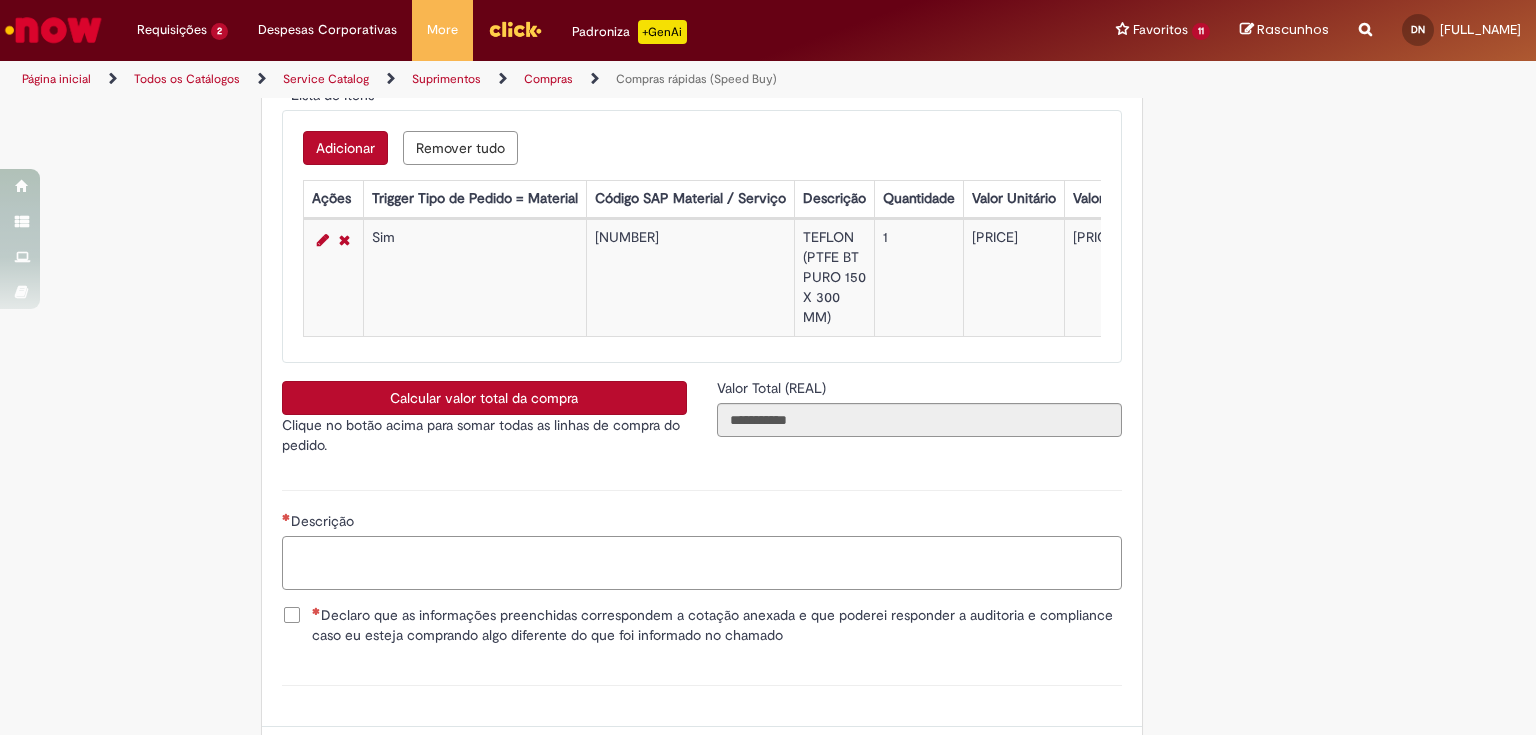 click on "Descrição" at bounding box center (702, 563) 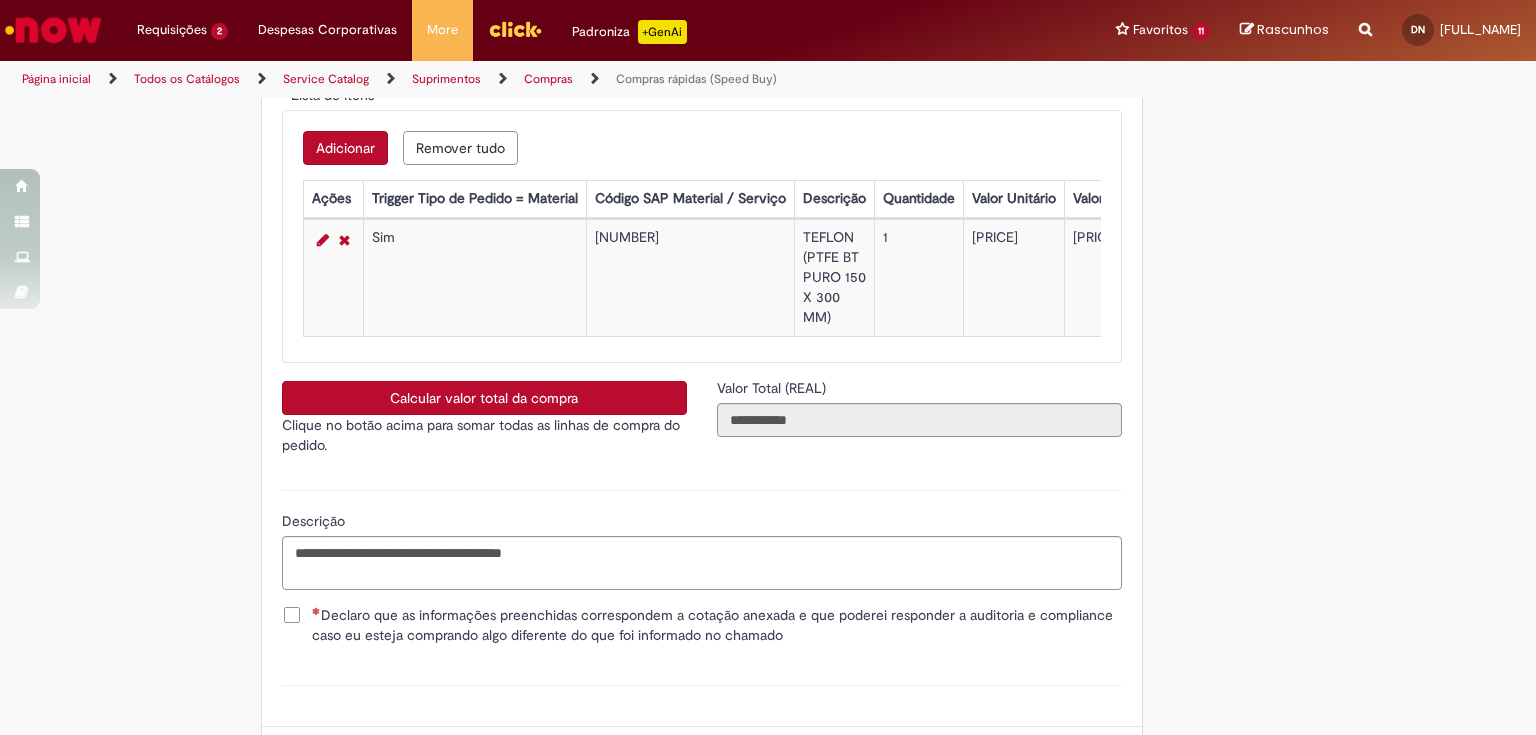 click on "Declaro que as informações preenchidas correspondem a cotação anexada e que poderei responder a auditoria e compliance caso eu esteja comprando algo diferente do que foi informado no chamado" at bounding box center [717, 625] 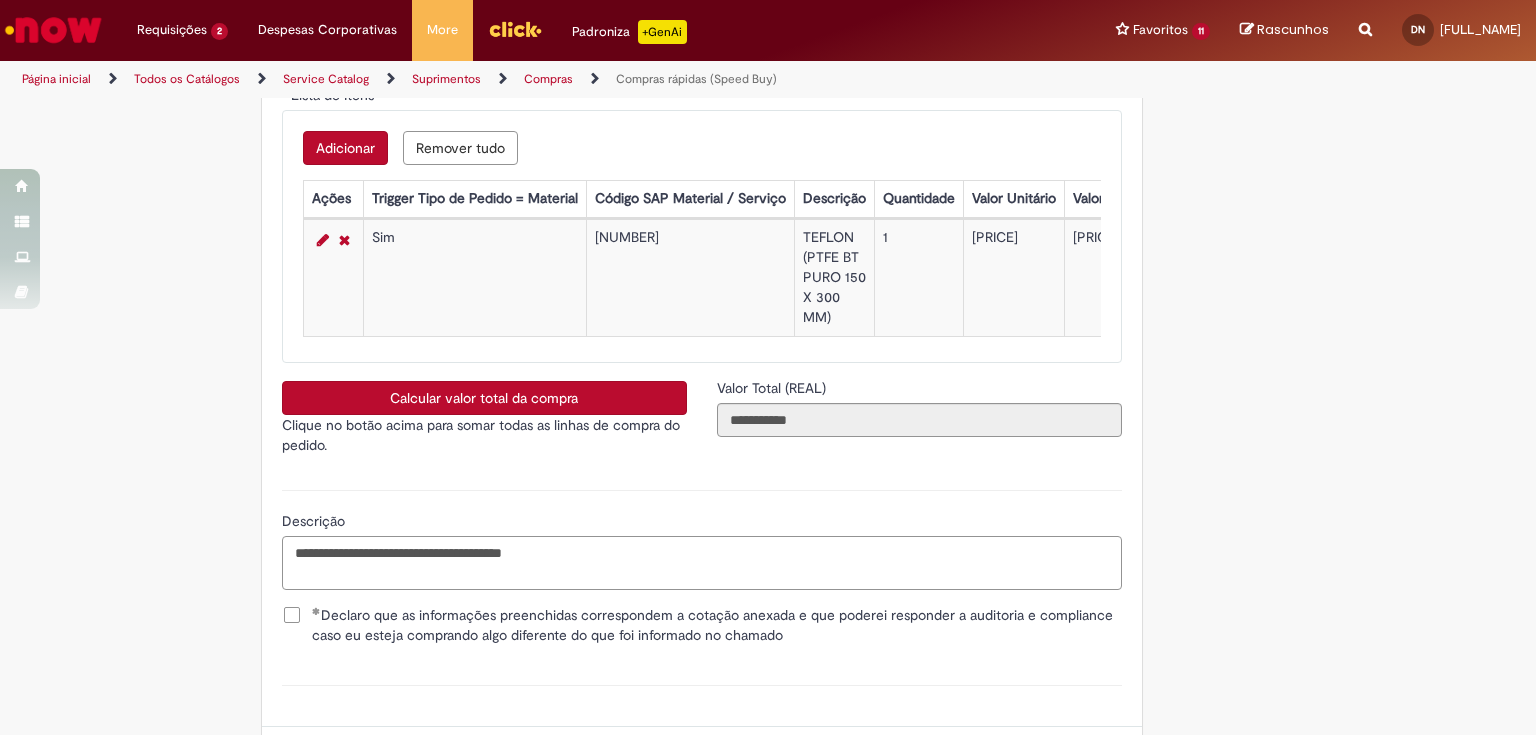 click on "**********" at bounding box center (702, 563) 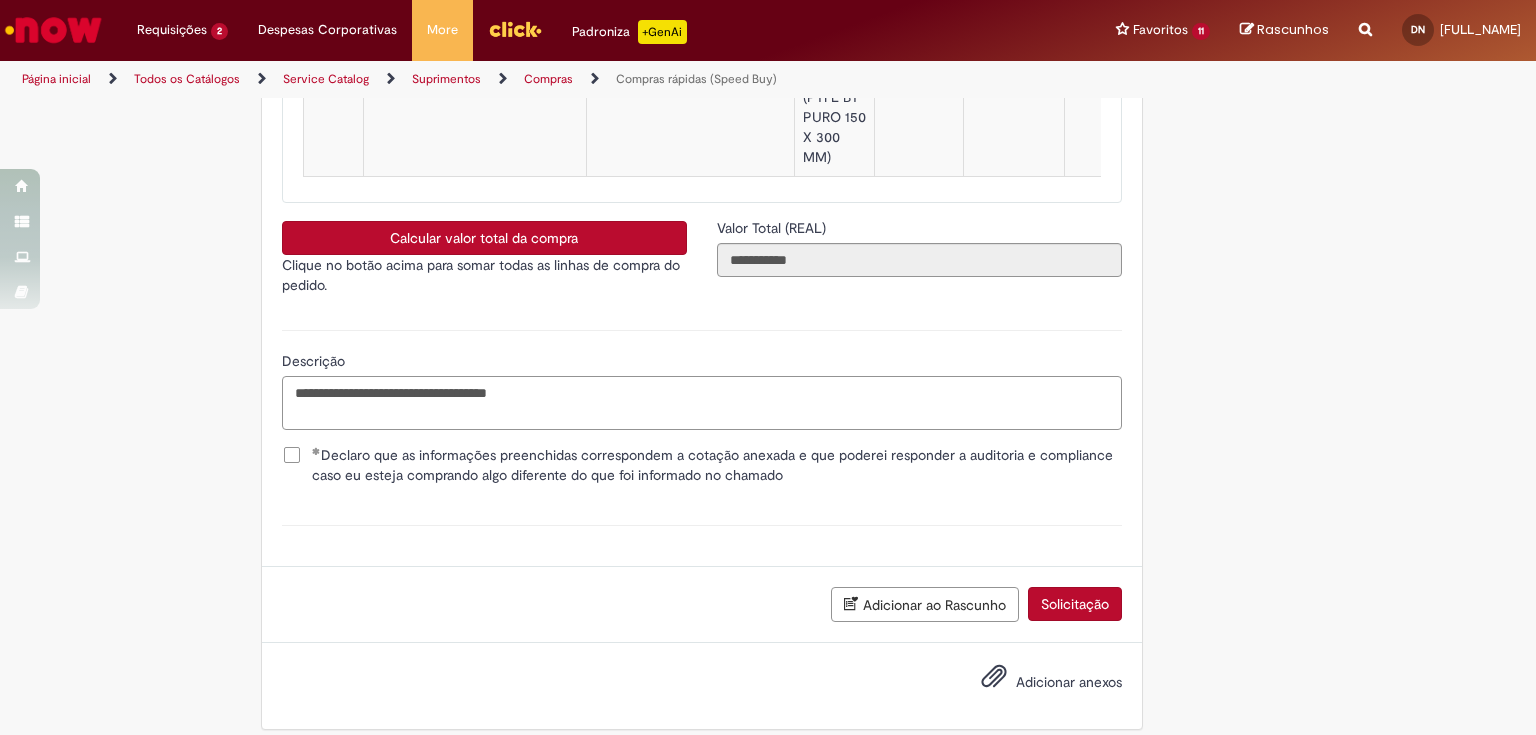 type on "**********" 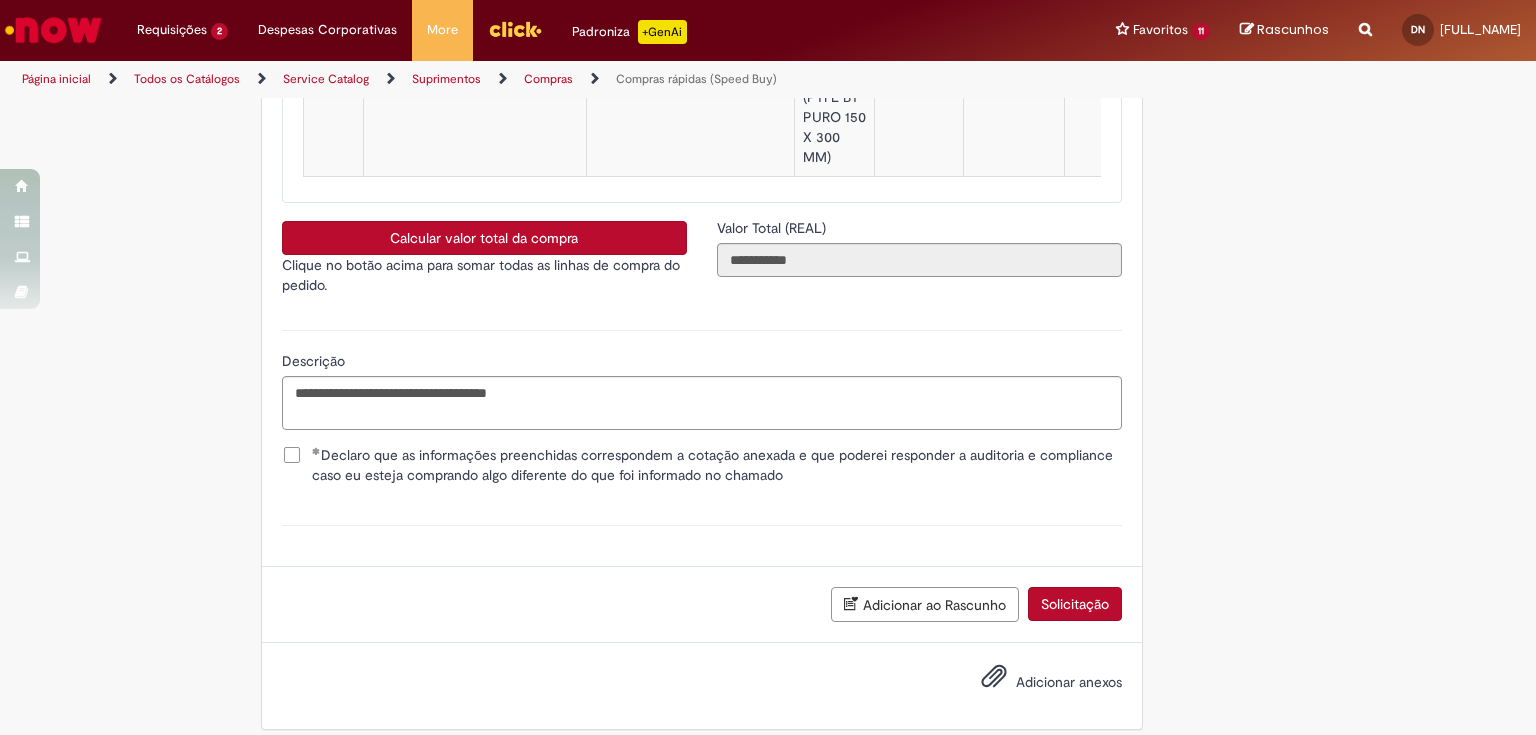 click on "Adicionar anexos" at bounding box center [1069, 682] 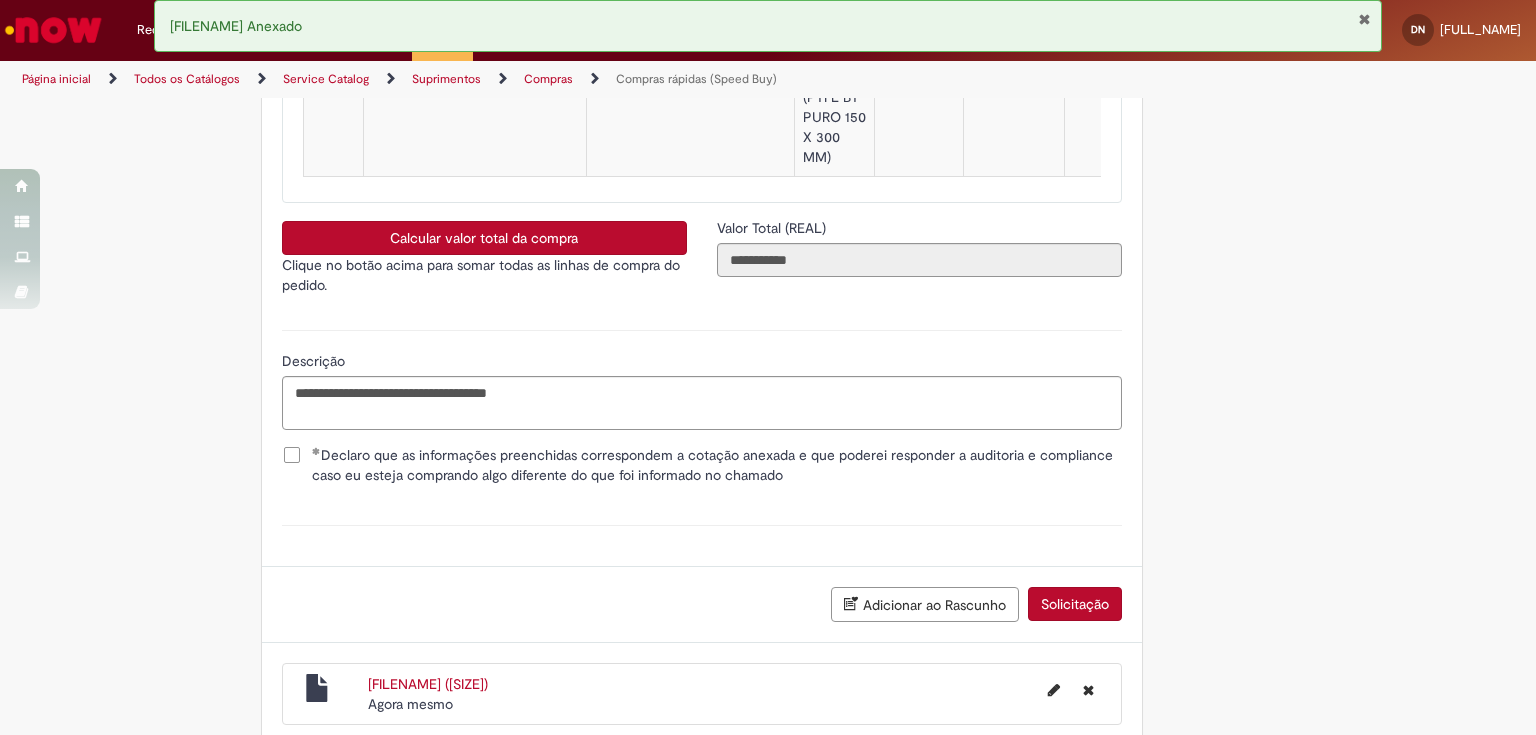scroll, scrollTop: 3617, scrollLeft: 0, axis: vertical 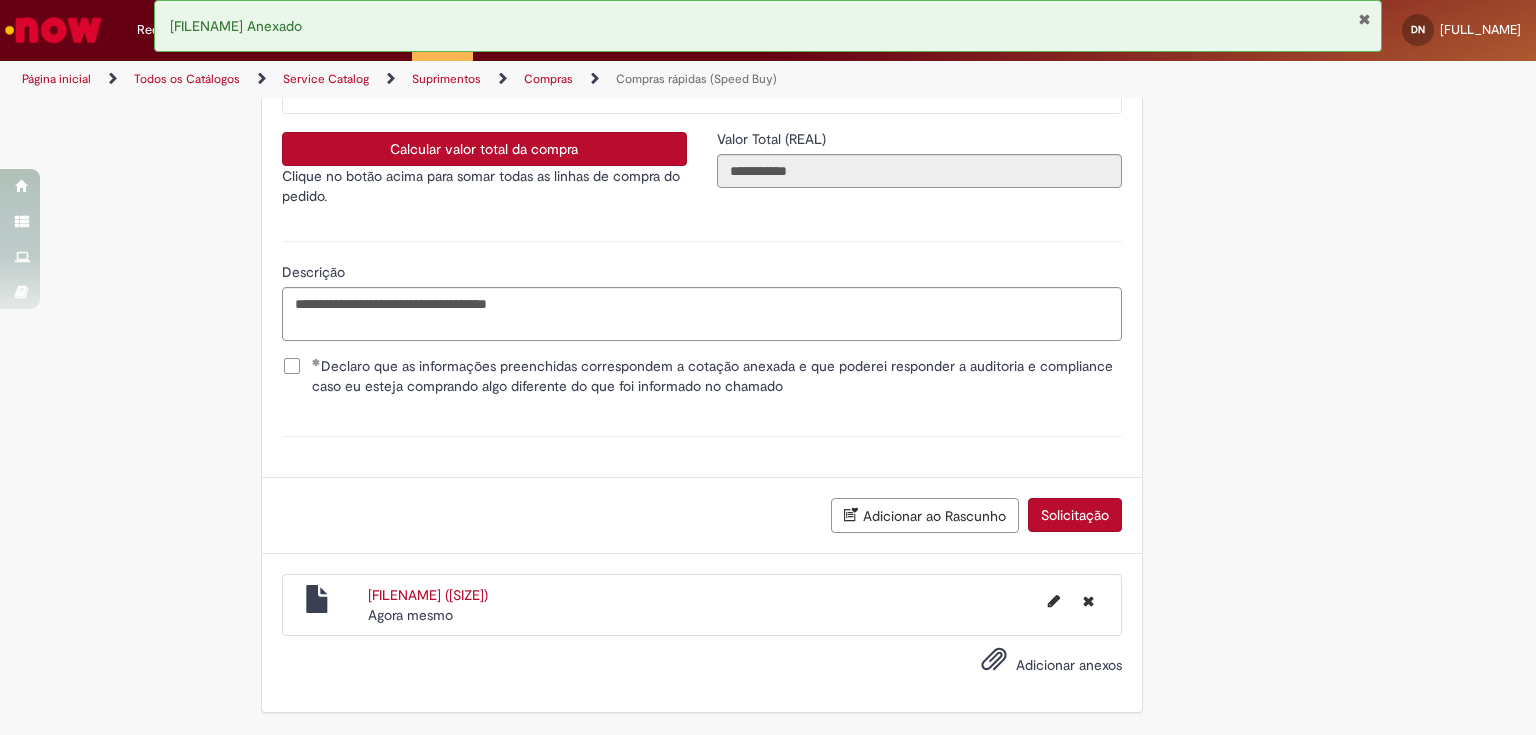 click at bounding box center (1364, 19) 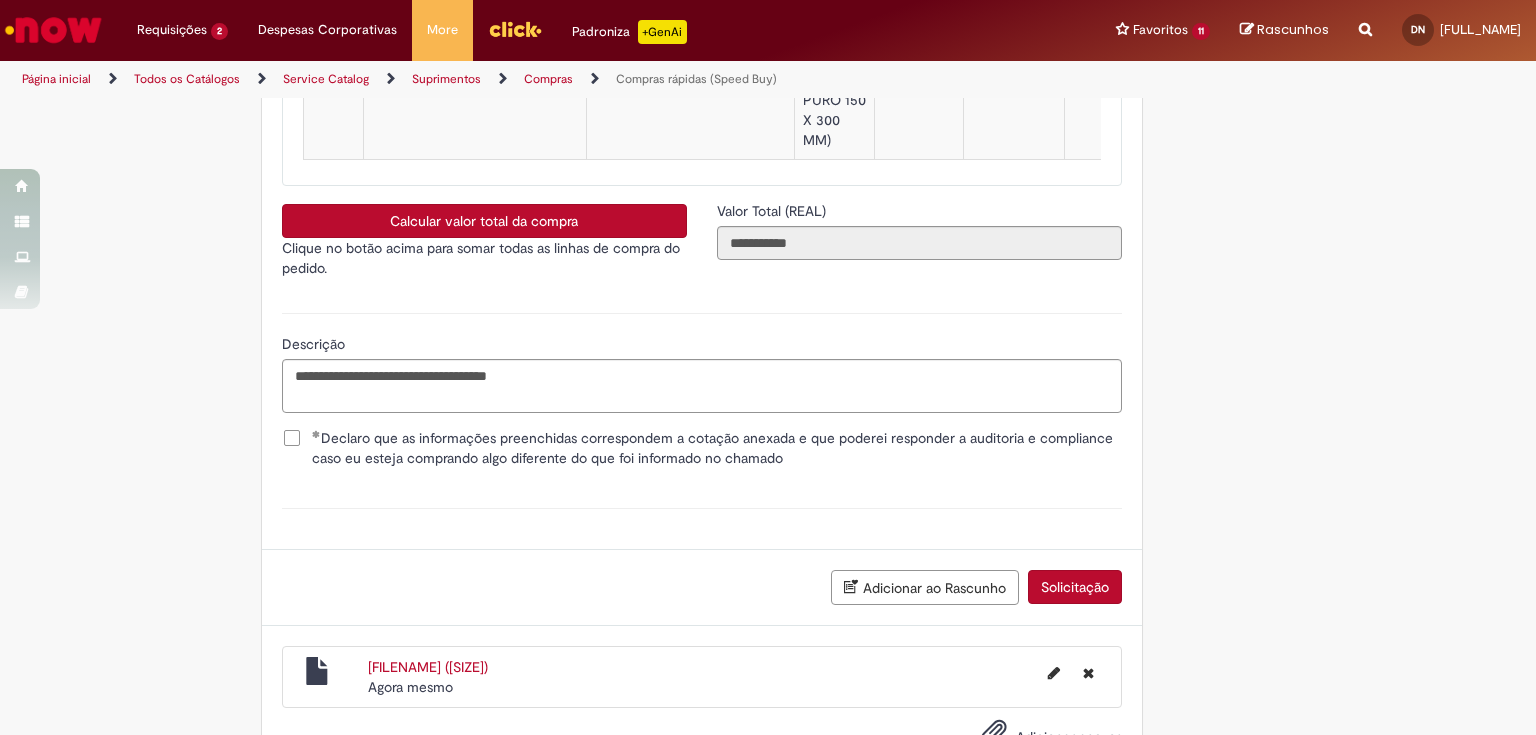 scroll, scrollTop: 3617, scrollLeft: 0, axis: vertical 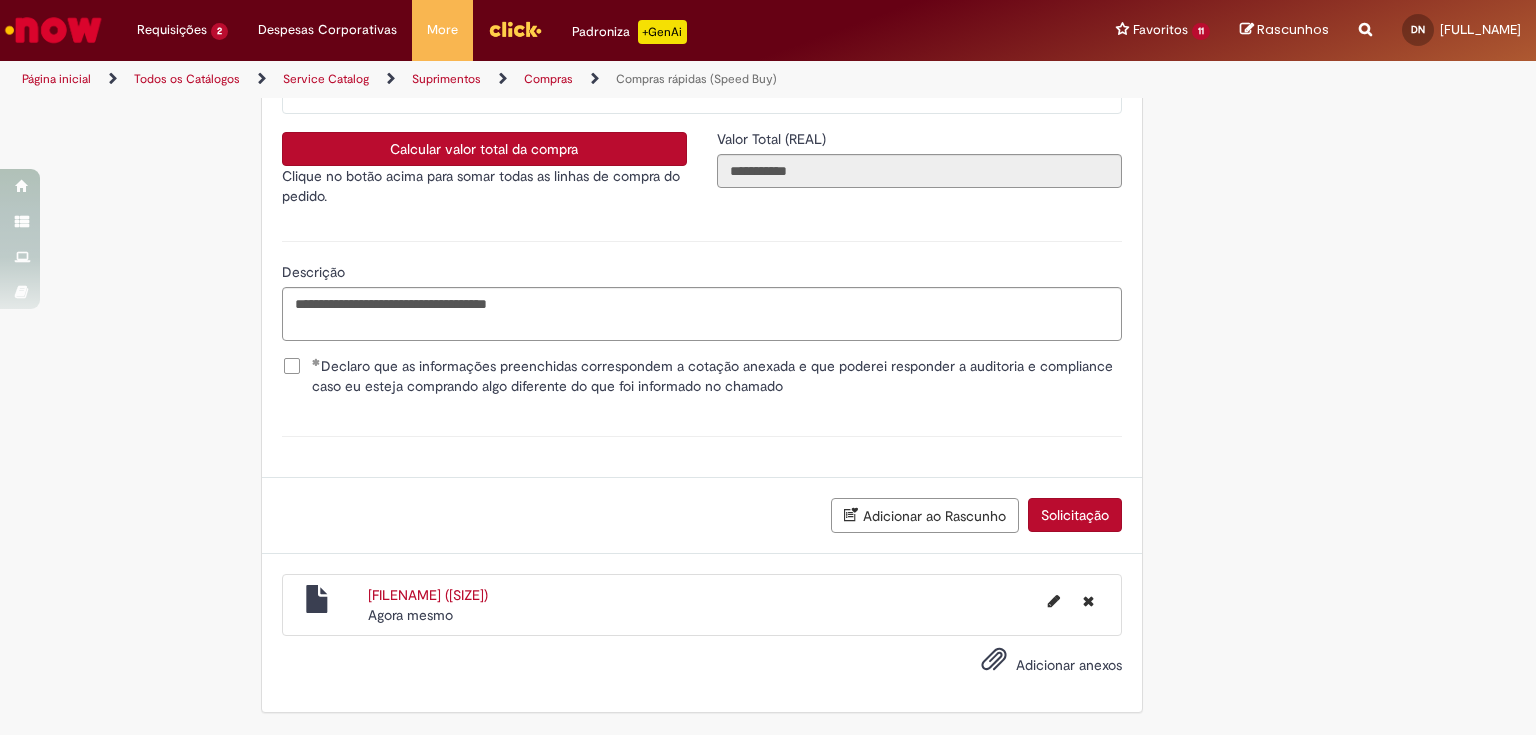 click on "Solicitação" at bounding box center (1075, 515) 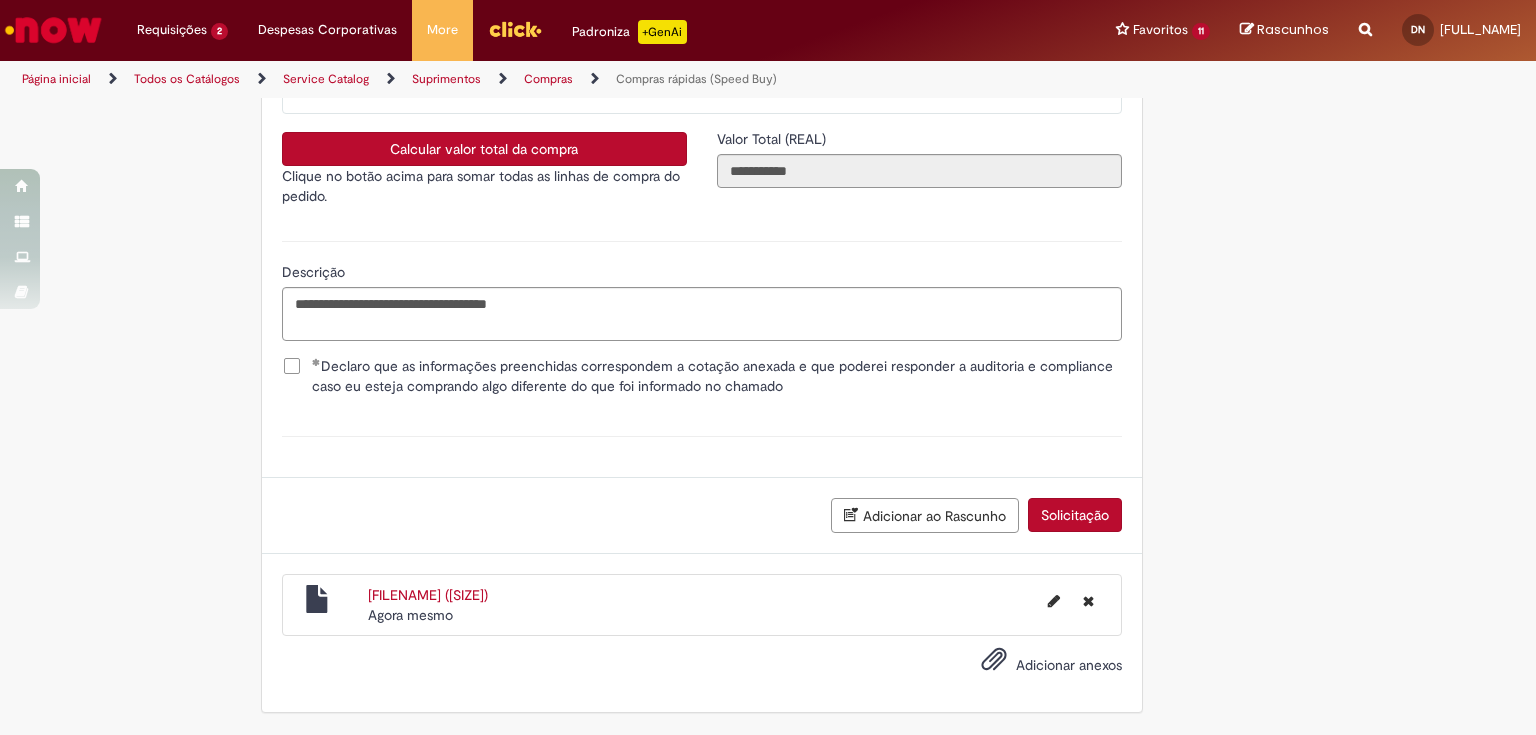 scroll, scrollTop: 3572, scrollLeft: 0, axis: vertical 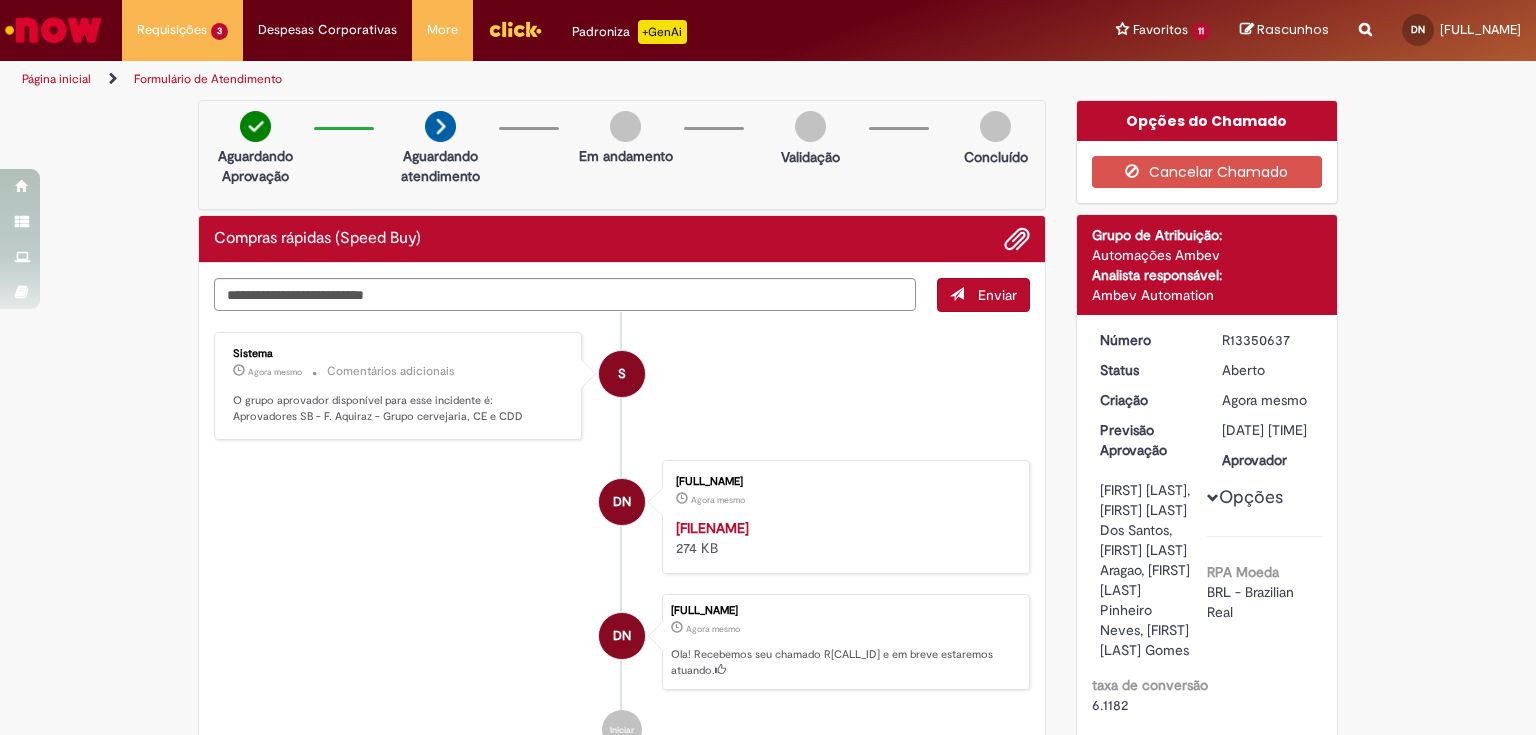 drag, startPoint x: 1214, startPoint y: 339, endPoint x: 1289, endPoint y: 339, distance: 75 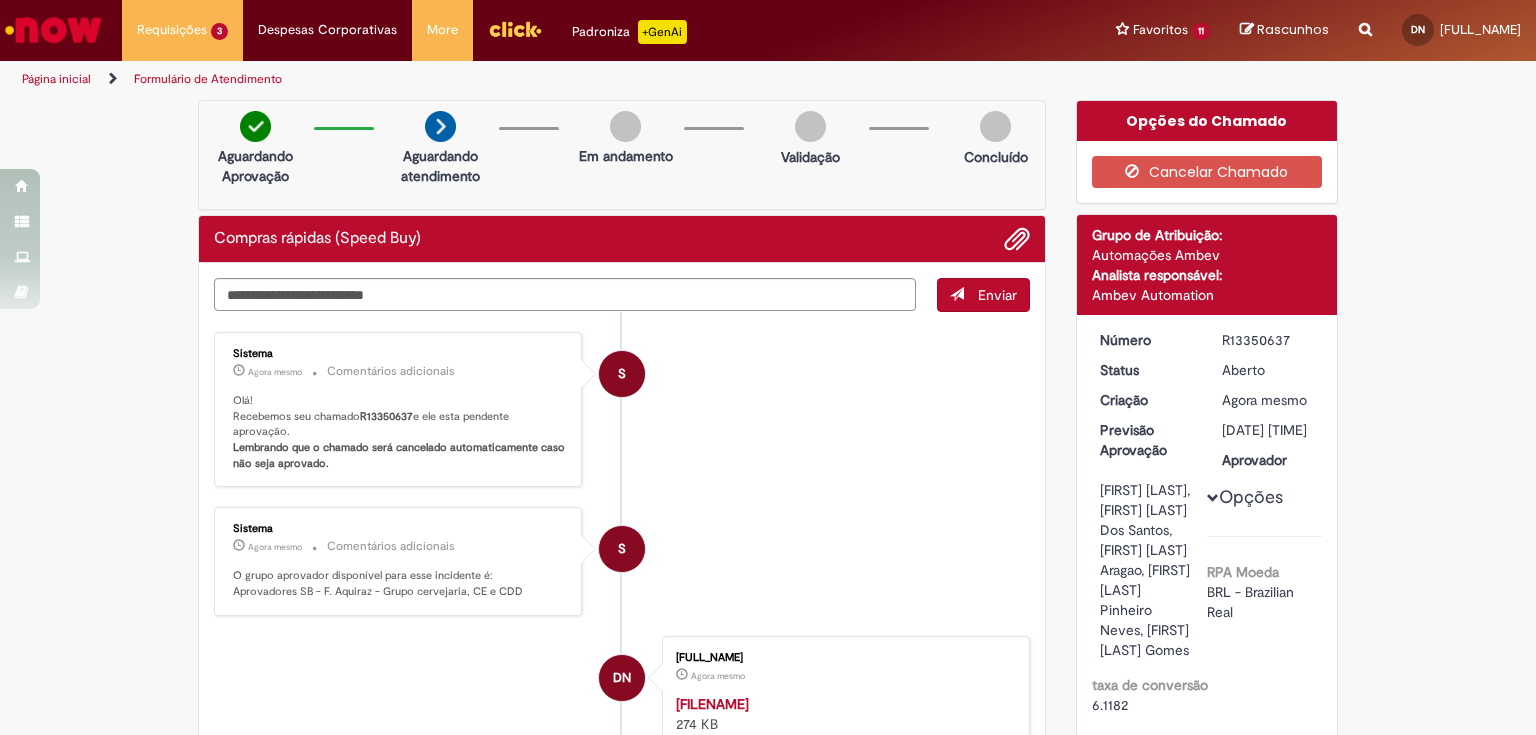 copy on "R13350637" 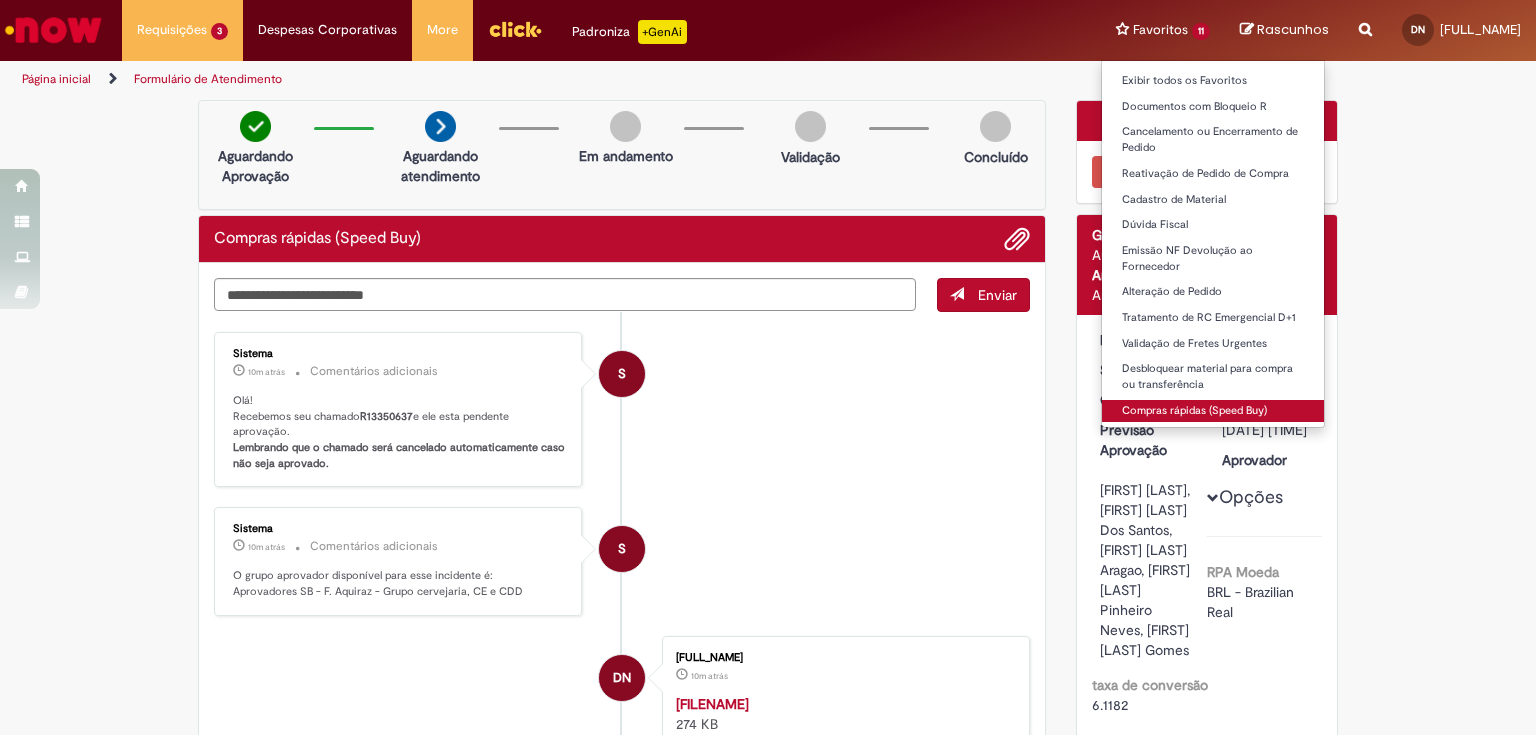 click on "Compras rápidas (Speed Buy)" at bounding box center [1213, 411] 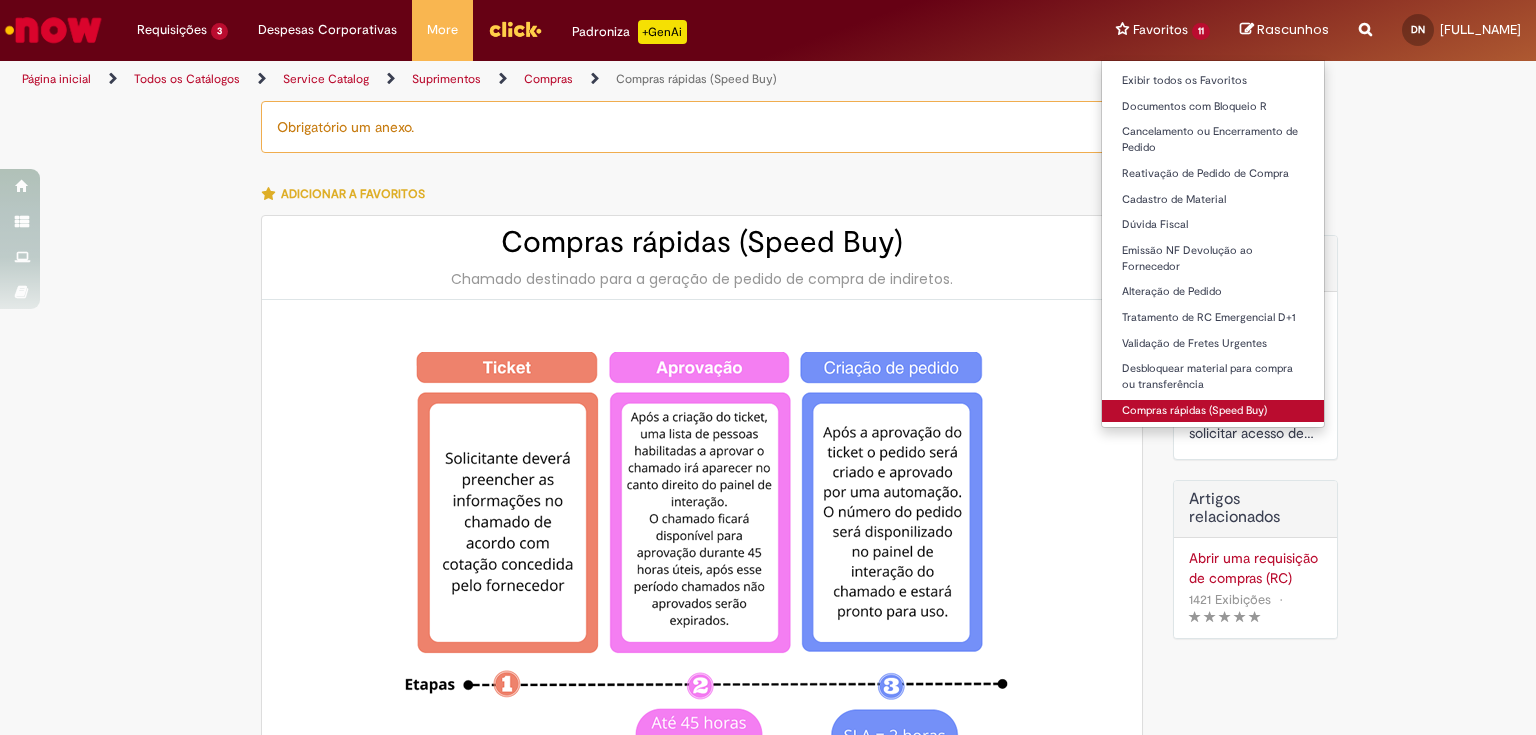type on "********" 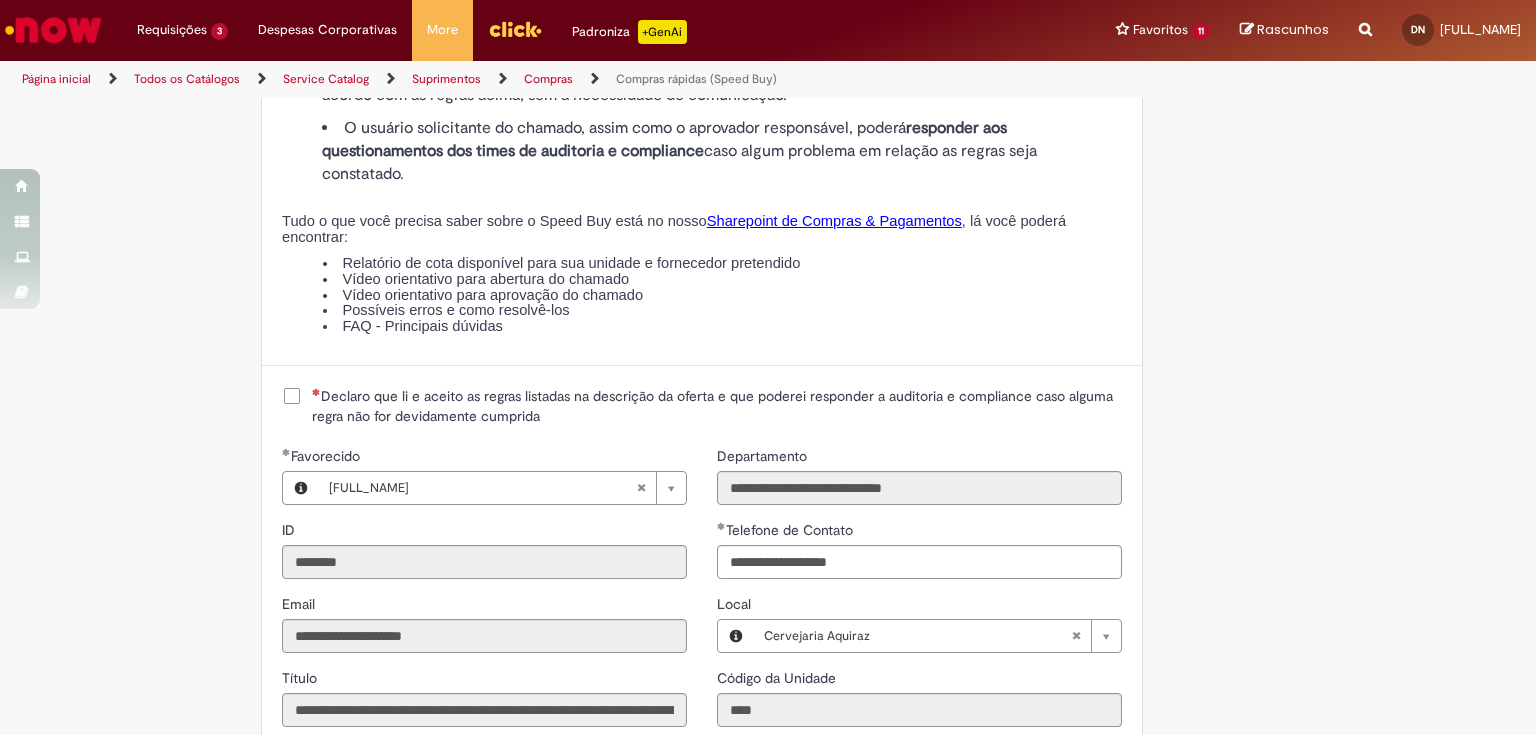 scroll, scrollTop: 2320, scrollLeft: 0, axis: vertical 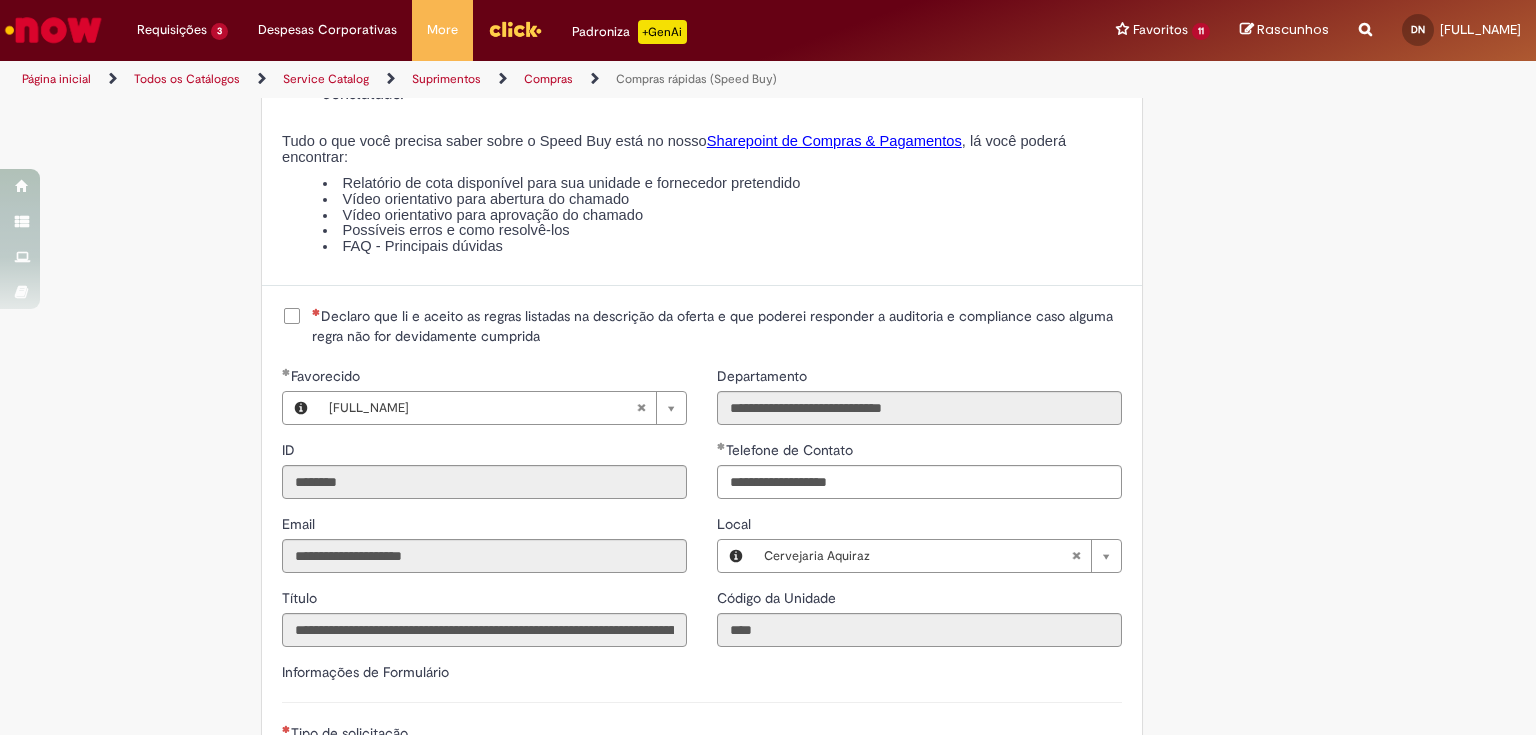 drag, startPoint x: 292, startPoint y: 318, endPoint x: 345, endPoint y: 342, distance: 58.18075 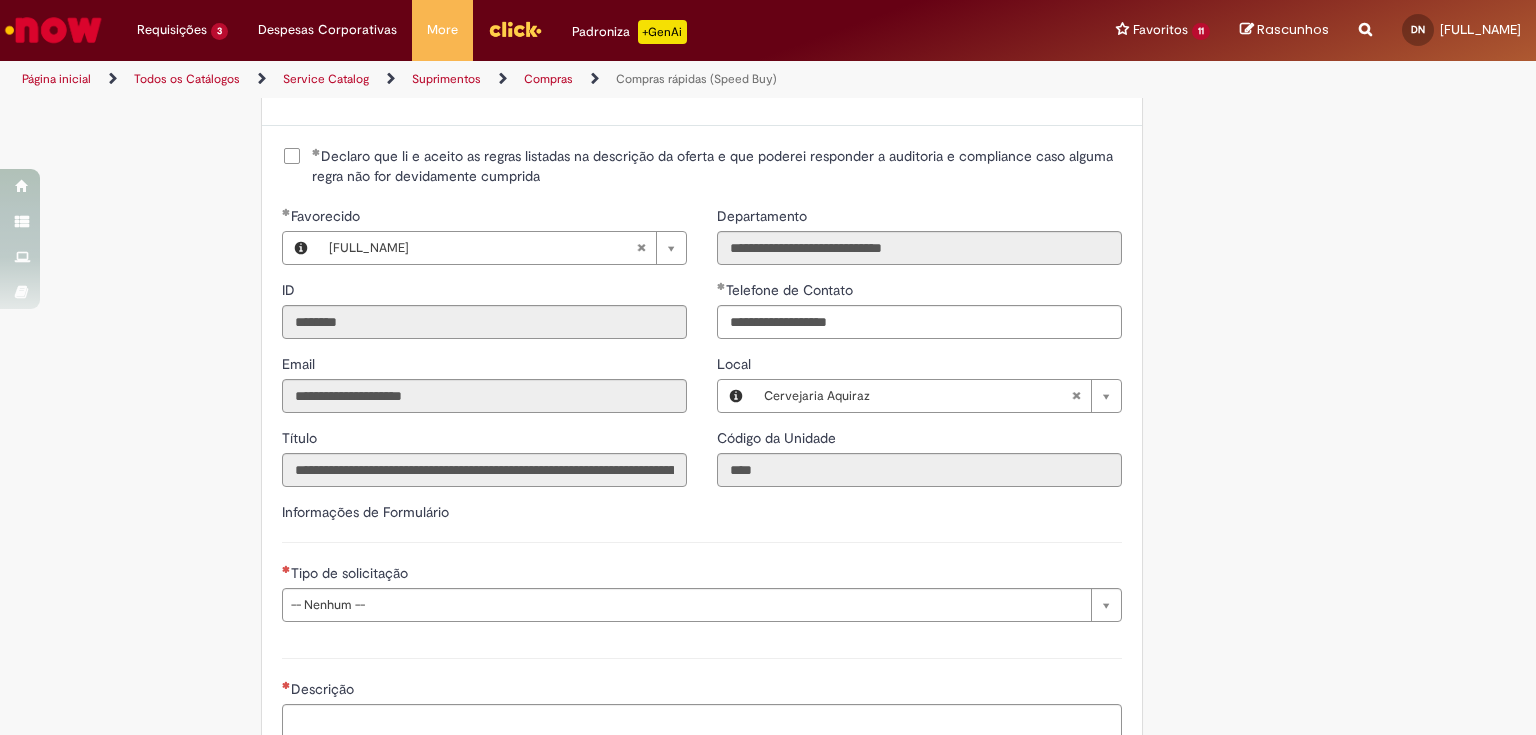scroll, scrollTop: 2640, scrollLeft: 0, axis: vertical 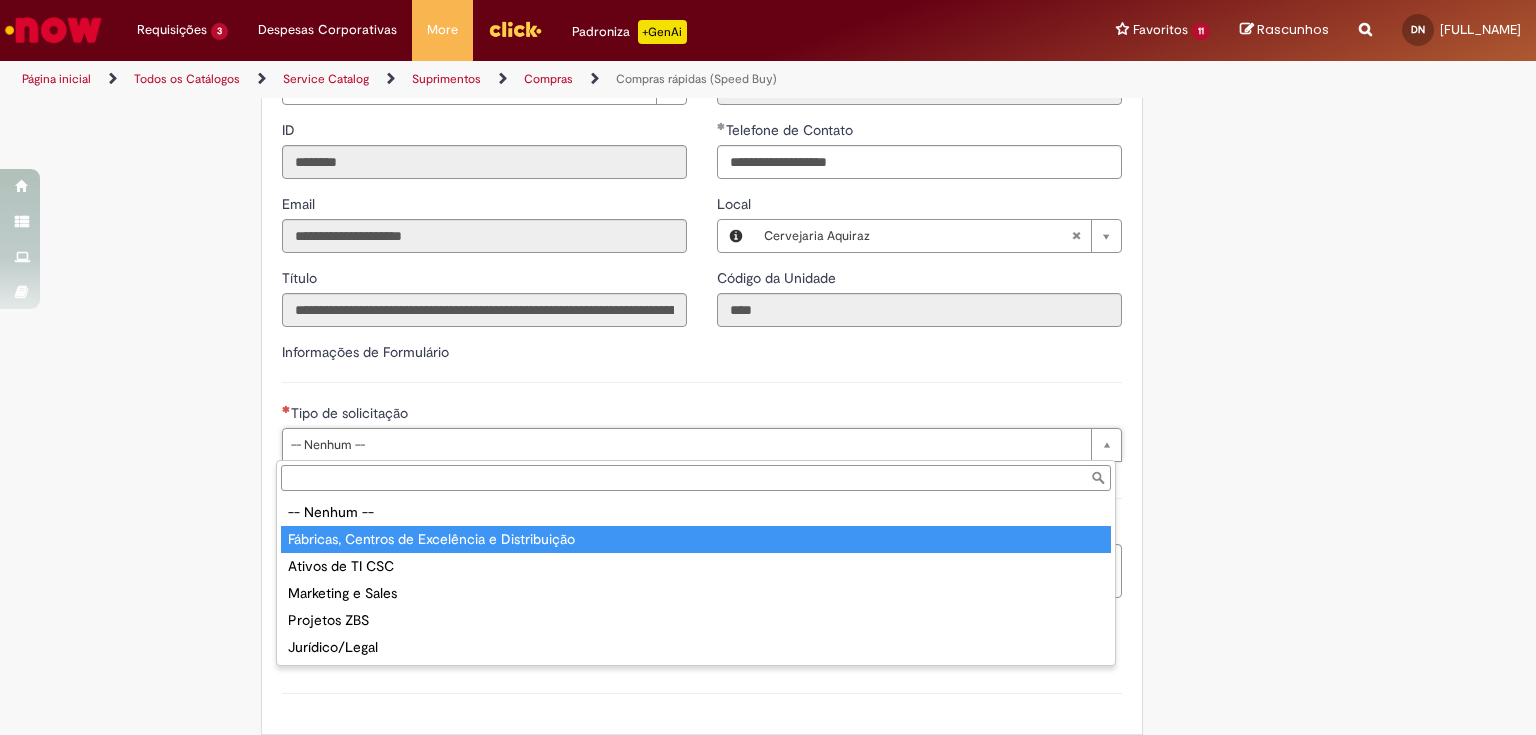 drag, startPoint x: 570, startPoint y: 536, endPoint x: 712, endPoint y: 516, distance: 143.40154 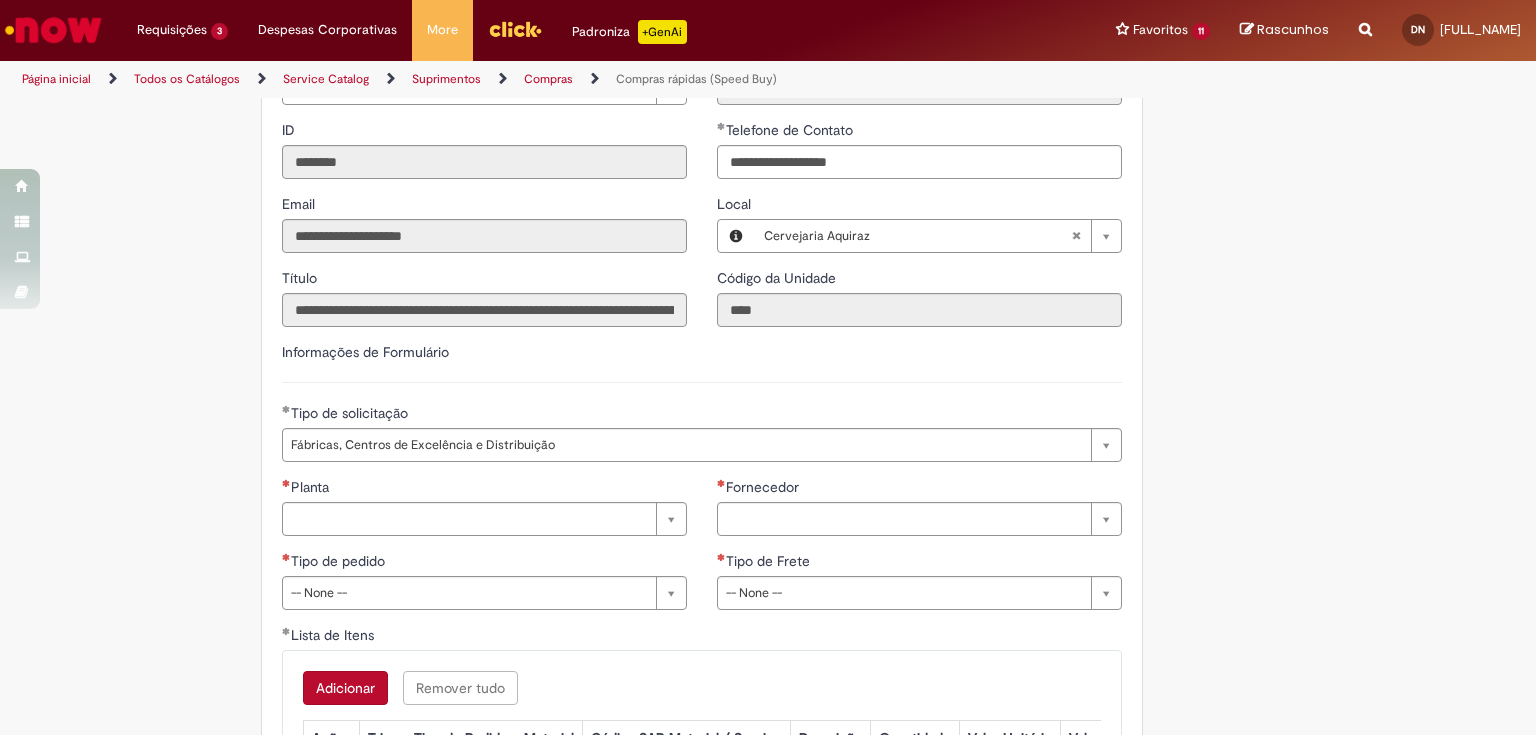 click on "Tire dúvidas com LupiAssist    +GenAI
Oi! Eu sou LupiAssist, uma Inteligência Artificial Generativa em constante aprendizado   Meu conteúdo é monitorado para trazer uma melhor experiência
Dúvidas comuns:
Só mais um instante, estou consultando nossas bases de conhecimento  e escrevendo a melhor resposta pra você!
Title
Lorem ipsum dolor sit amet    Fazer uma nova pergunta
Gerei esta resposta utilizando IA Generativa em conjunto com os nossos padrões. Em caso de divergência, os documentos oficiais prevalecerão.
Saiba mais em:
Ou ligue para:
E aí, te ajudei?
Sim, obrigado!" at bounding box center [768, -584] 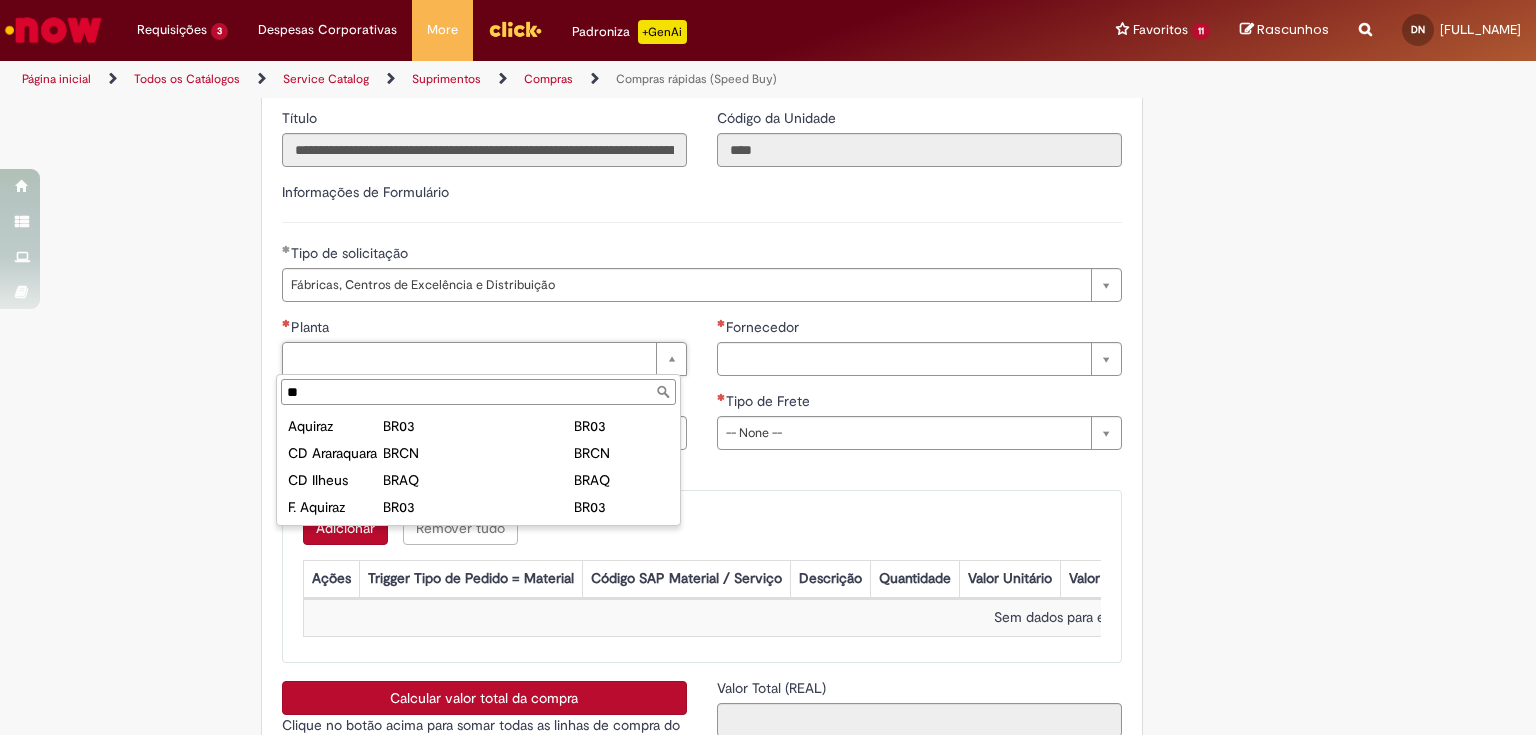 type on "**" 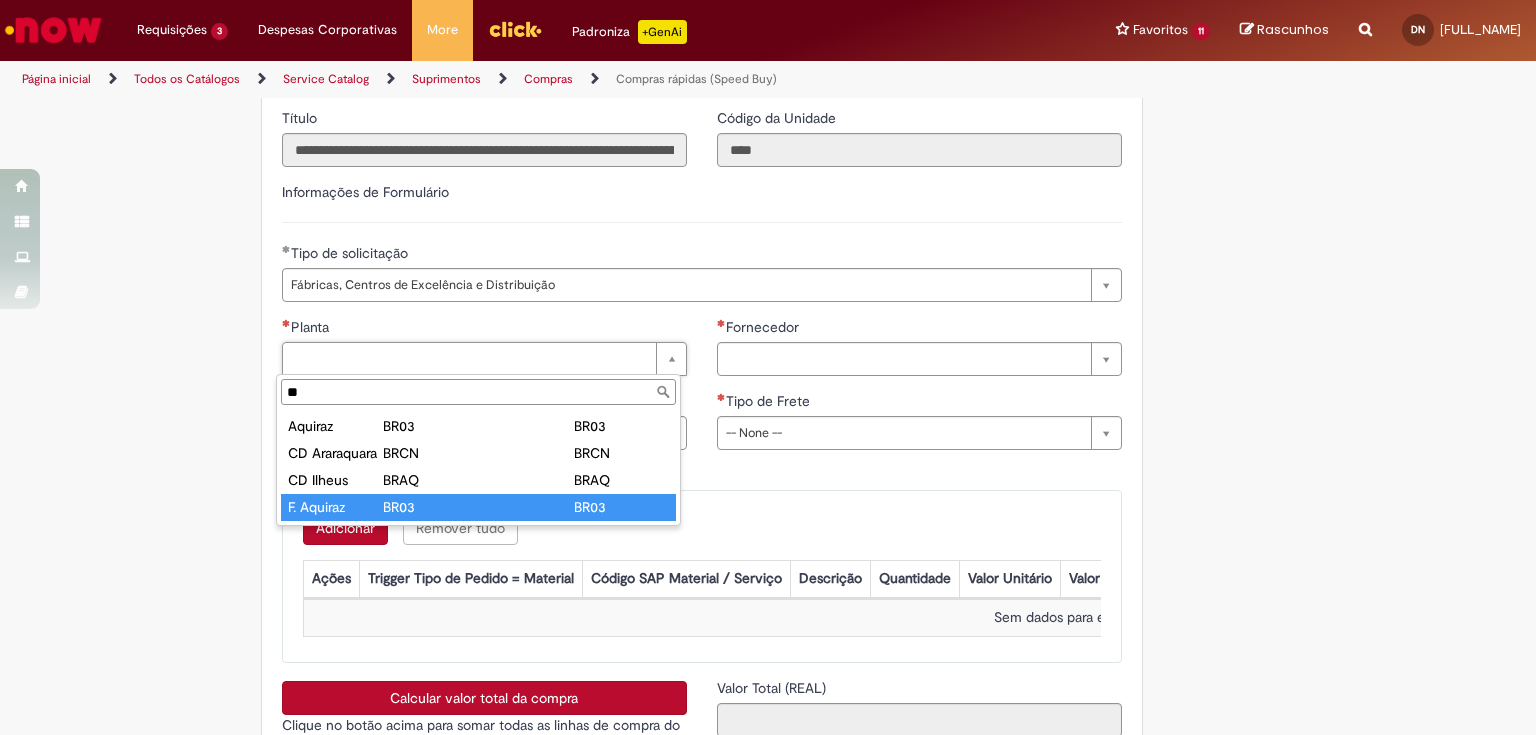 type on "**********" 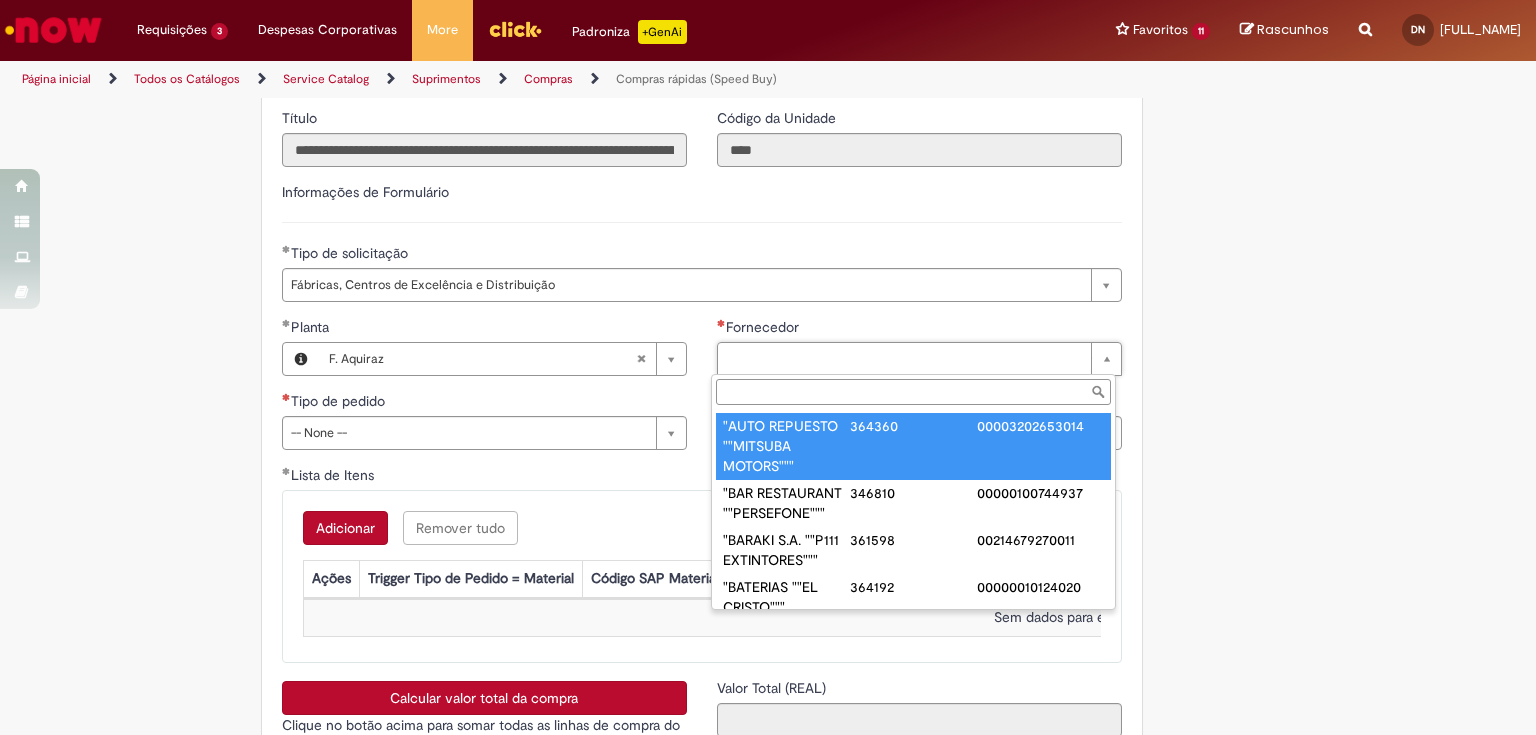 paste on "**********" 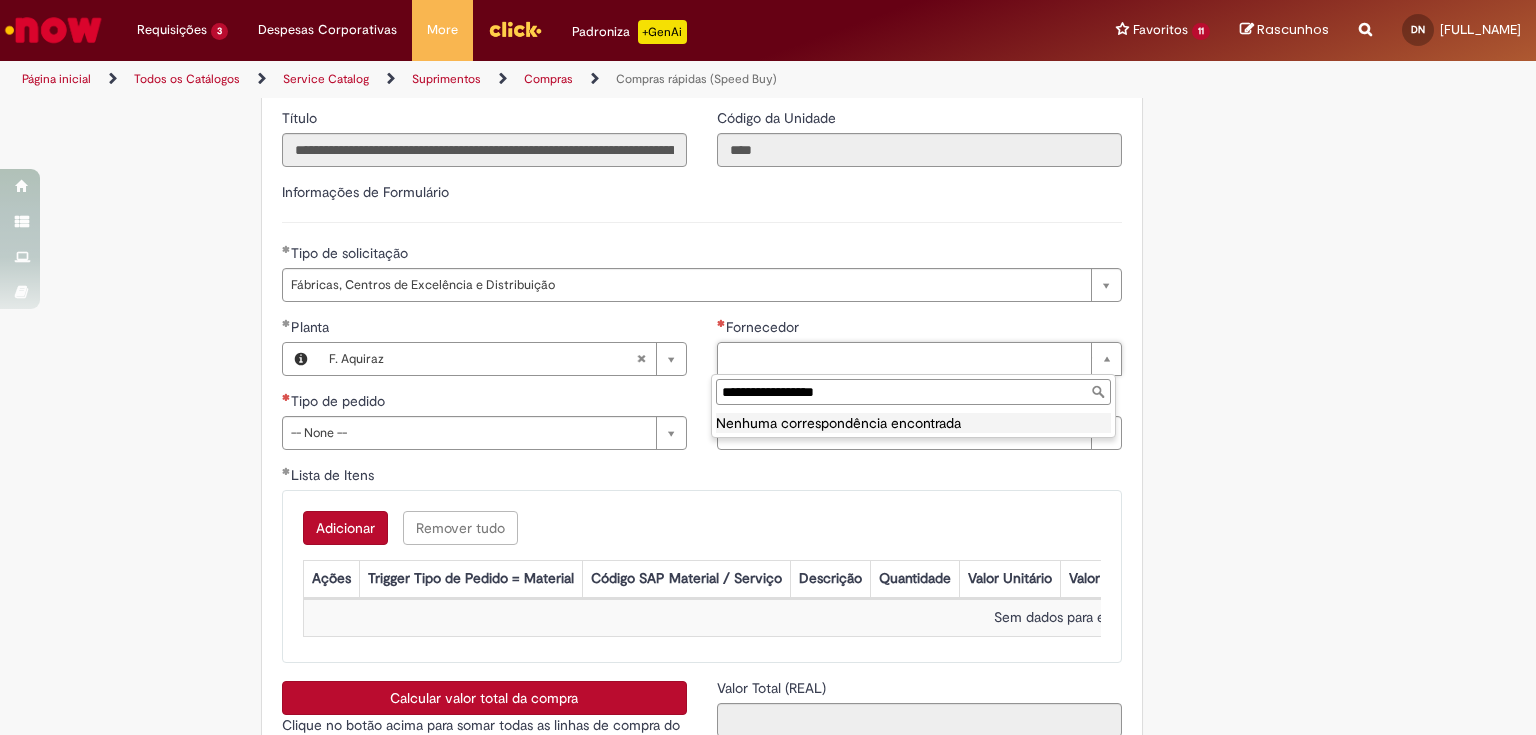 click on "**********" at bounding box center [913, 392] 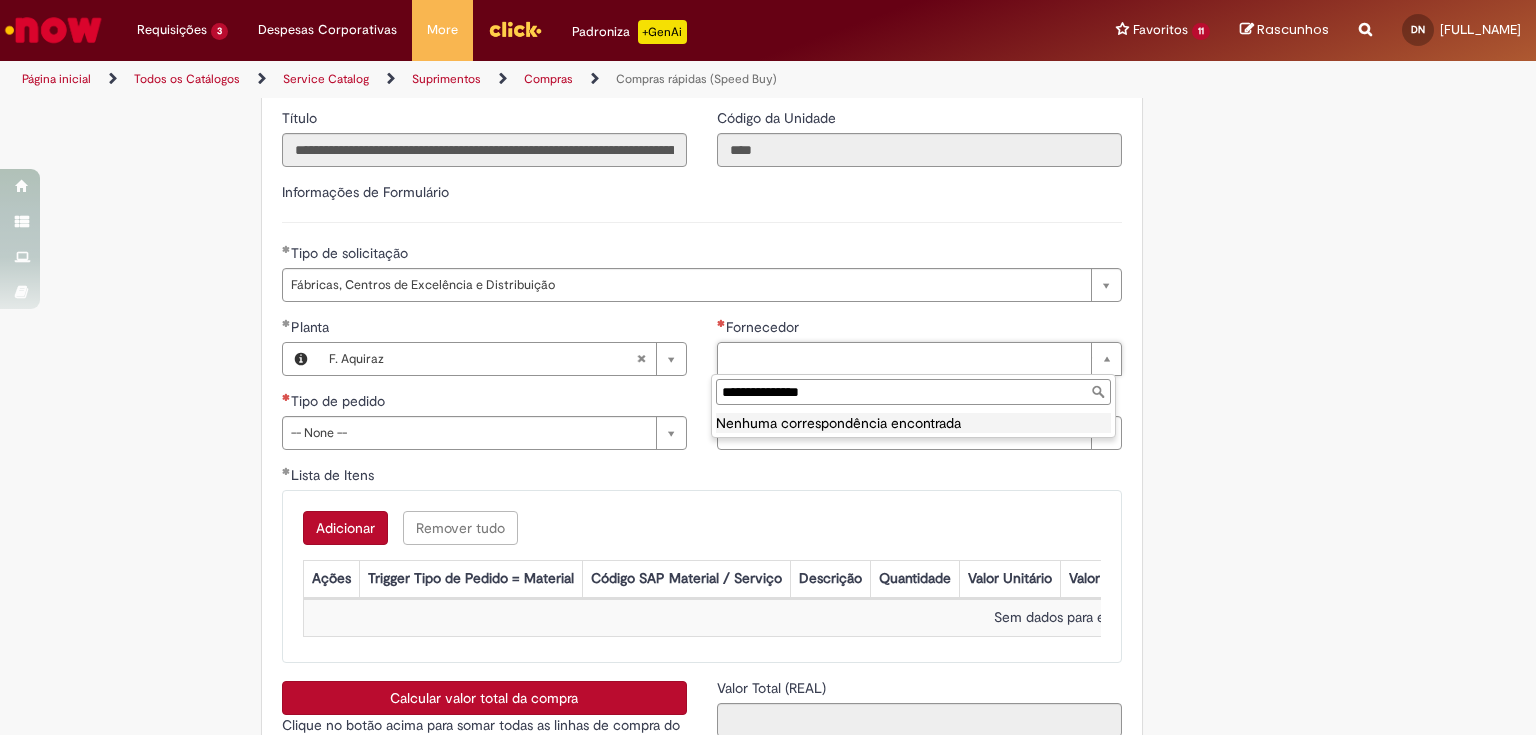 type on "**********" 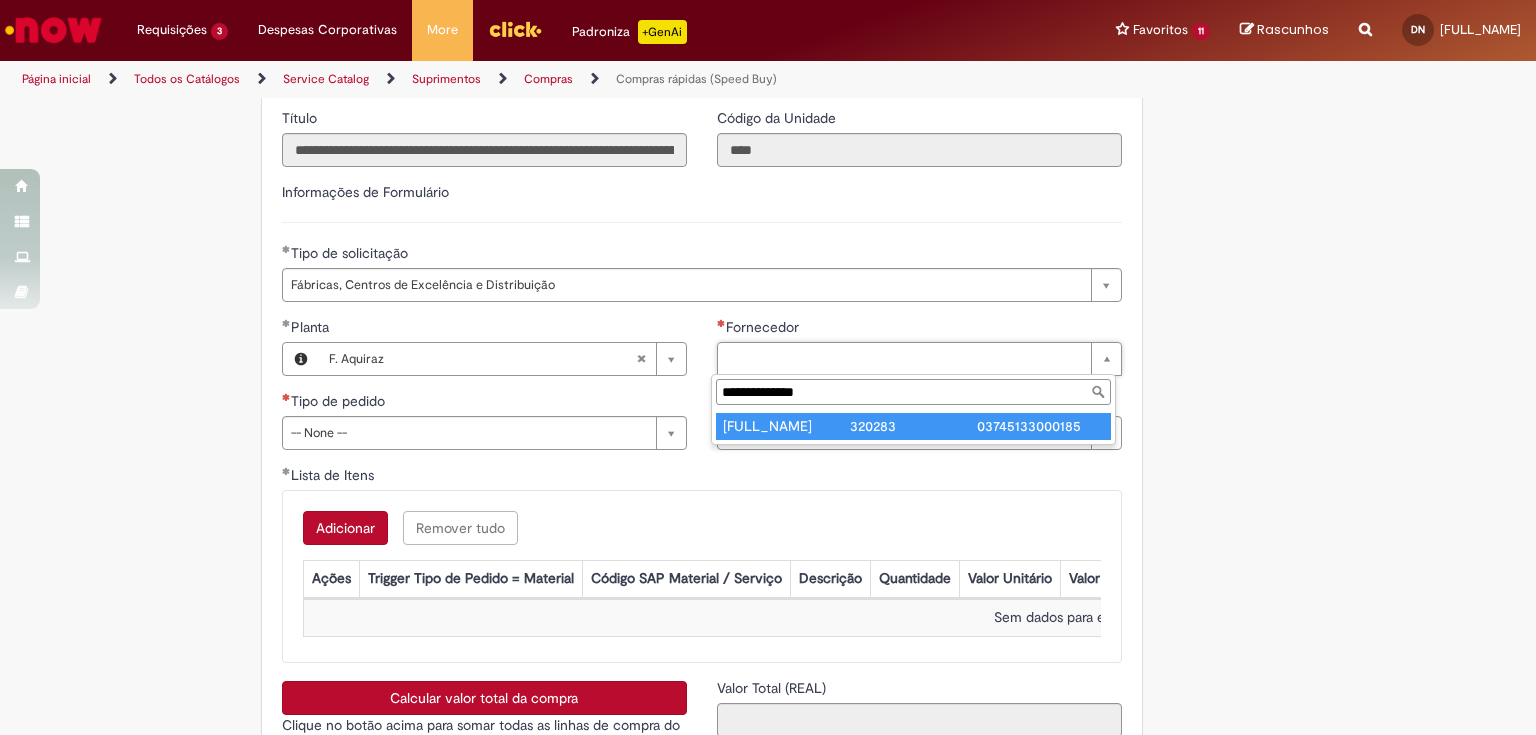type on "**********" 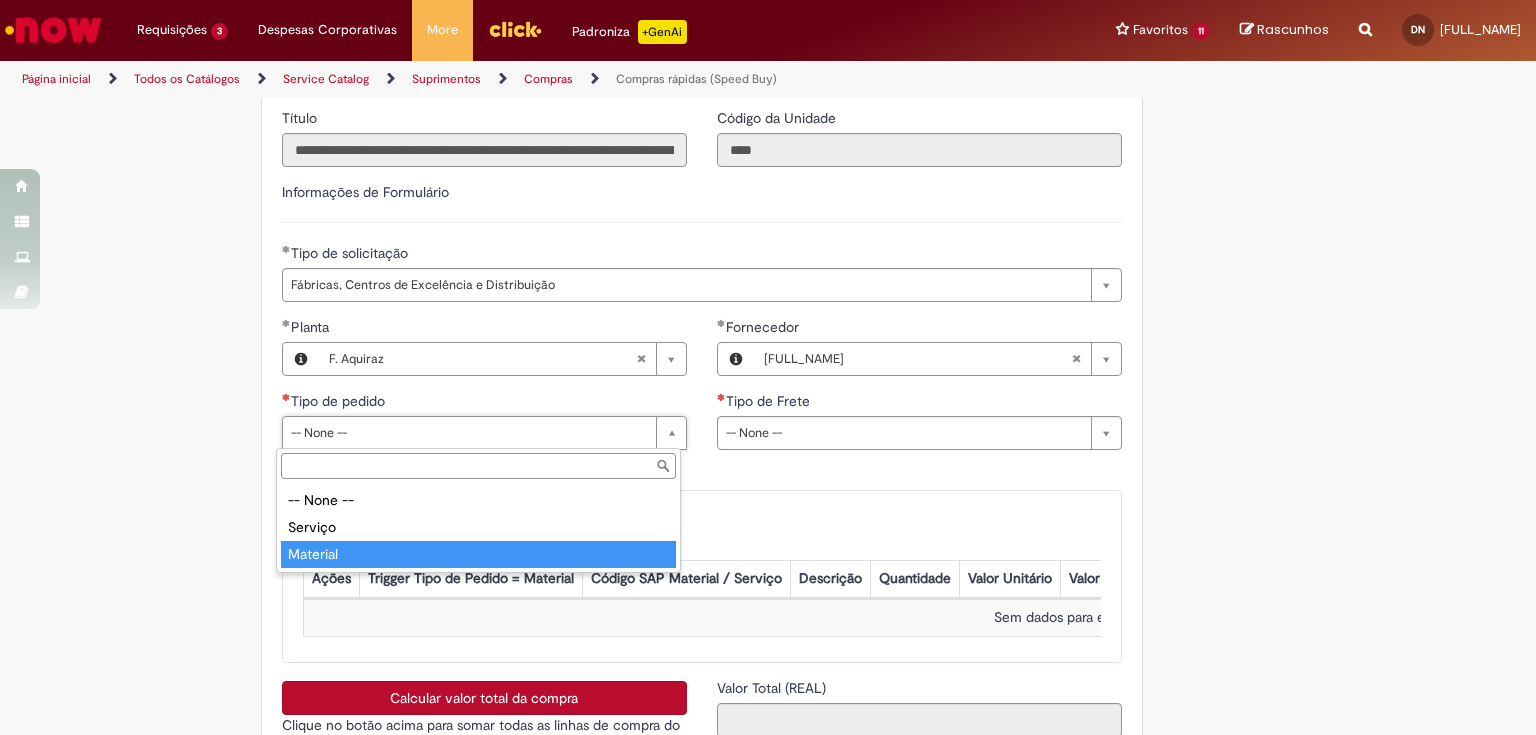 type on "********" 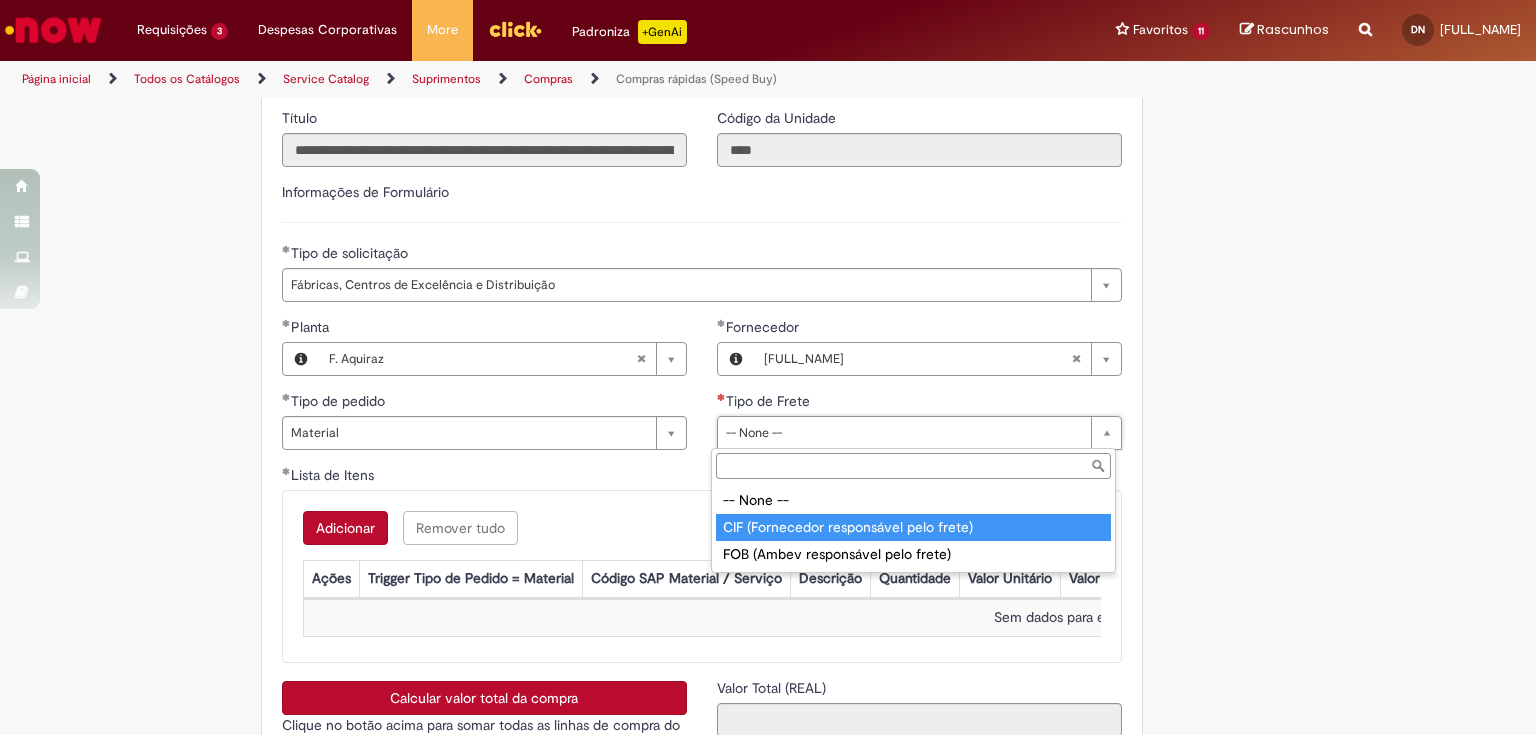 type on "**********" 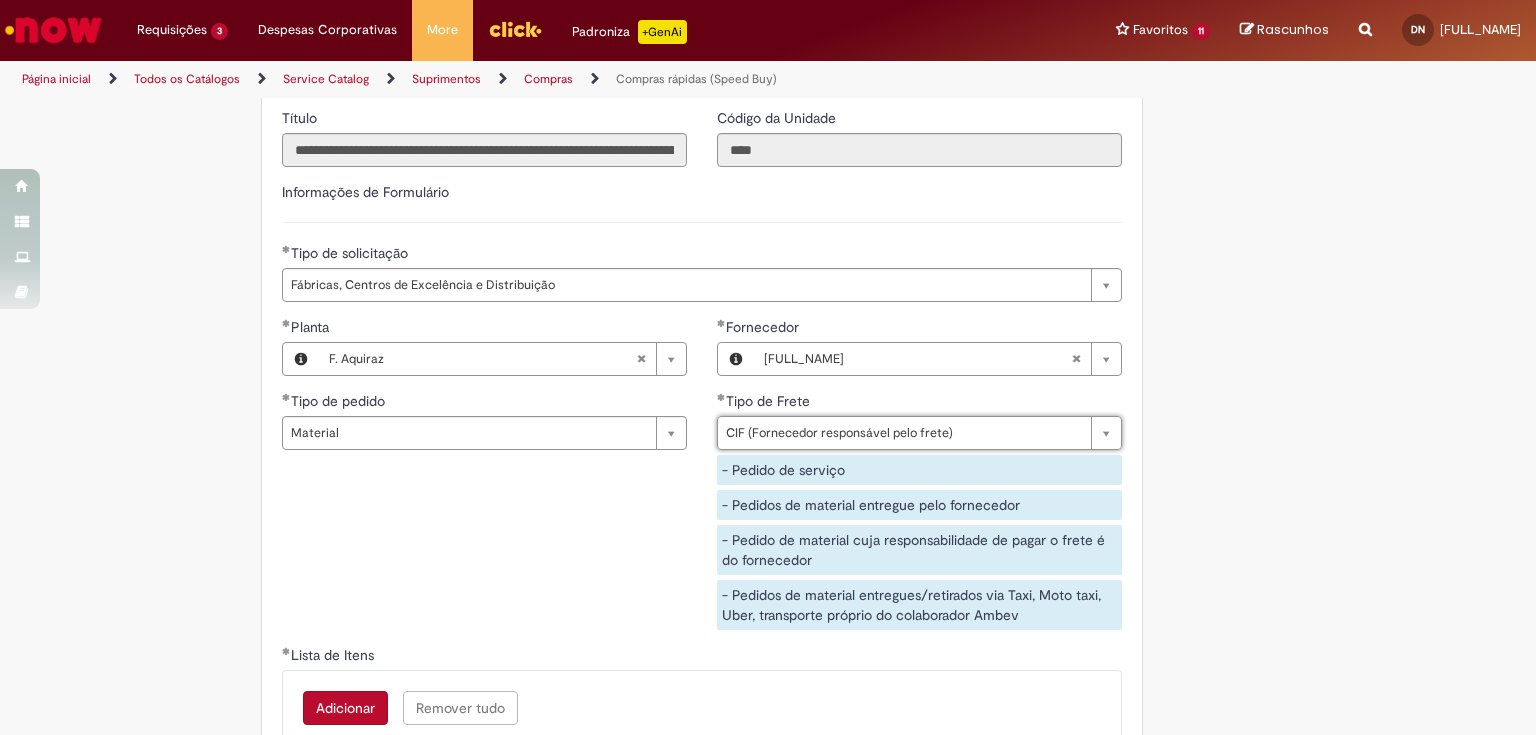 click on "Tire dúvidas com LupiAssist    +GenAI
Oi! Eu sou LupiAssist, uma Inteligência Artificial Generativa em constante aprendizado   Meu conteúdo é monitorado para trazer uma melhor experiência
Dúvidas comuns:
Só mais um instante, estou consultando nossas bases de conhecimento  e escrevendo a melhor resposta pra você!
Title
Lorem ipsum dolor sit amet    Fazer uma nova pergunta
Gerei esta resposta utilizando IA Generativa em conjunto com os nossos padrões. Em caso de divergência, os documentos oficiais prevalecerão.
Saiba mais em:
Ou ligue para:
E aí, te ajudei?
Sim, obrigado!" at bounding box center [768, -654] 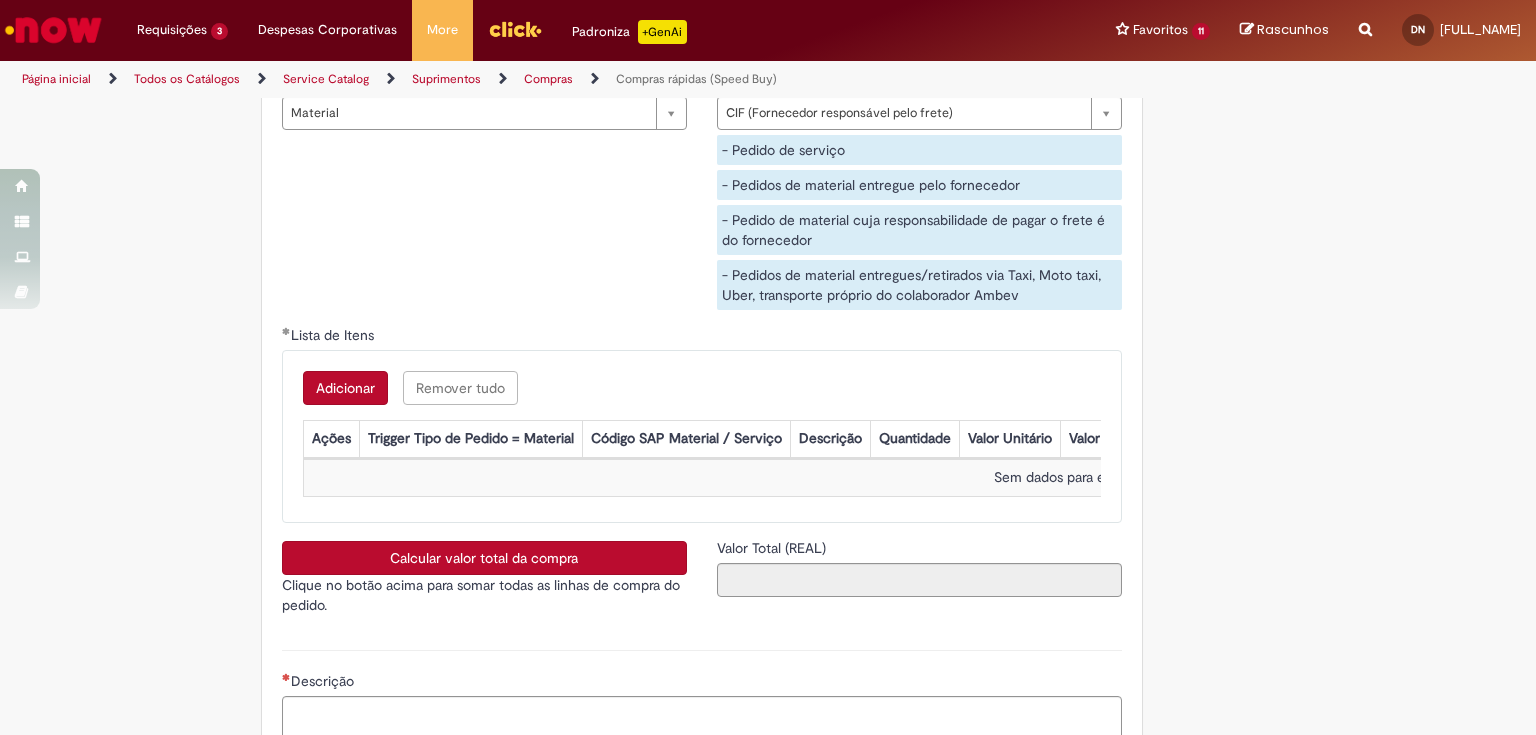 scroll, scrollTop: 3200, scrollLeft: 0, axis: vertical 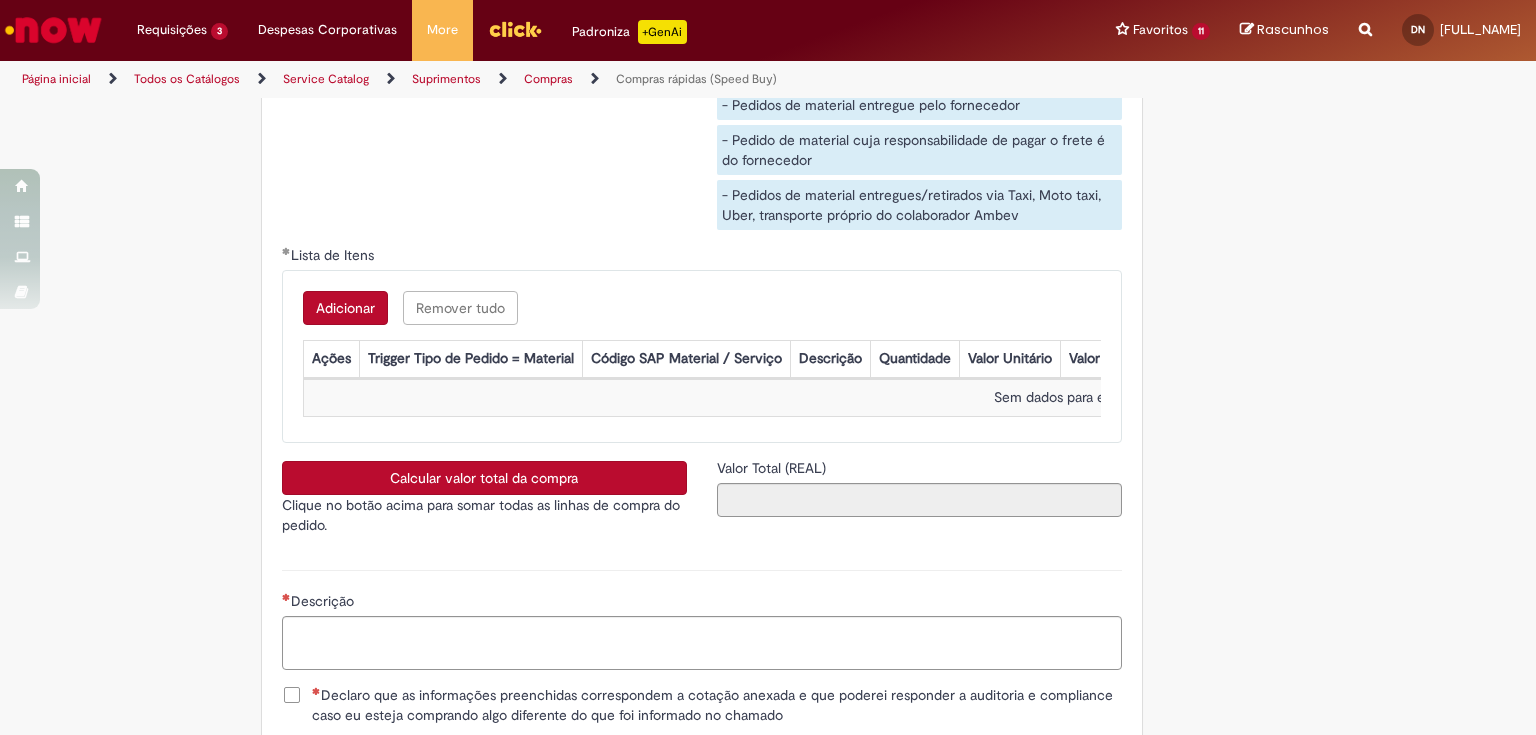 click on "Adicionar" at bounding box center [345, 308] 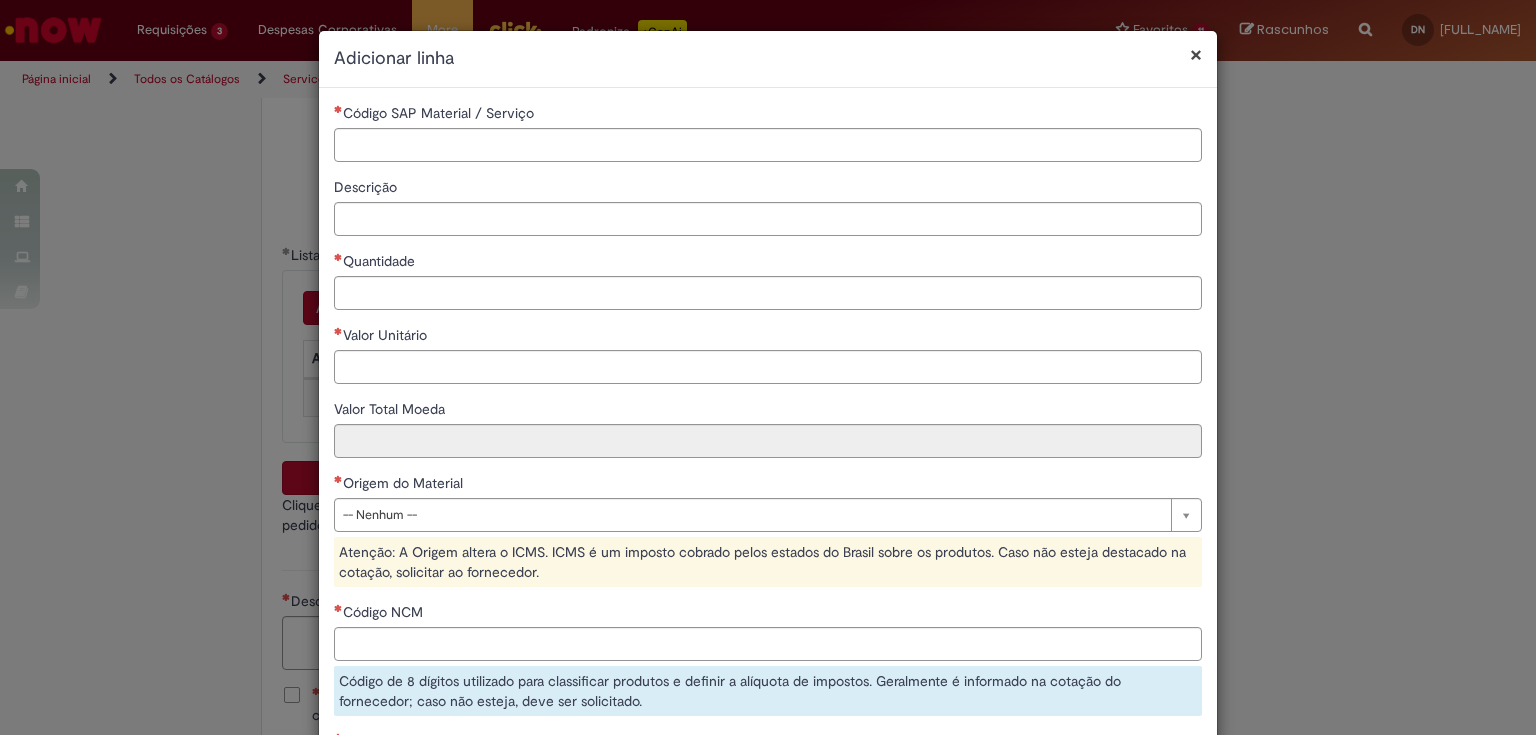 type 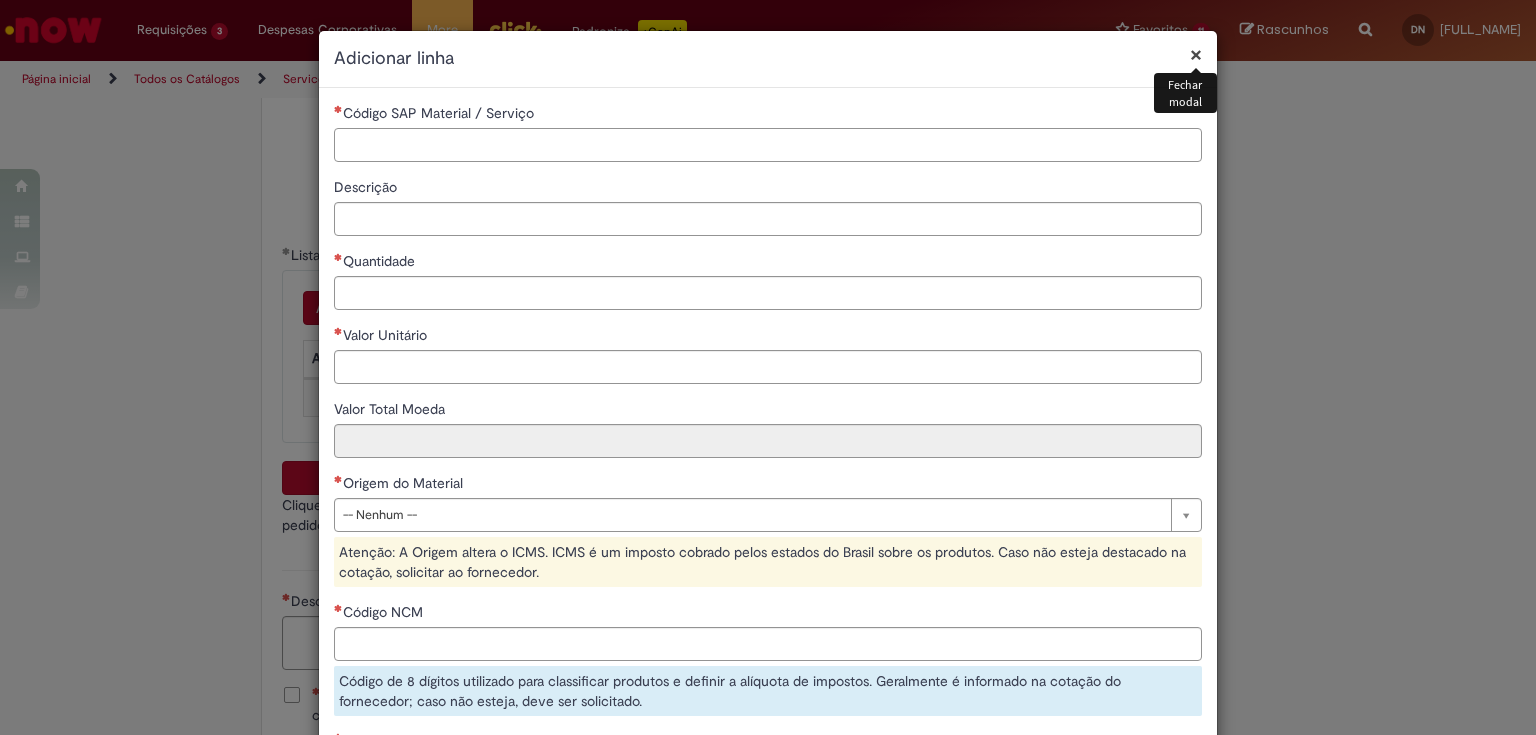 click on "Código SAP Material / Serviço" at bounding box center (768, 145) 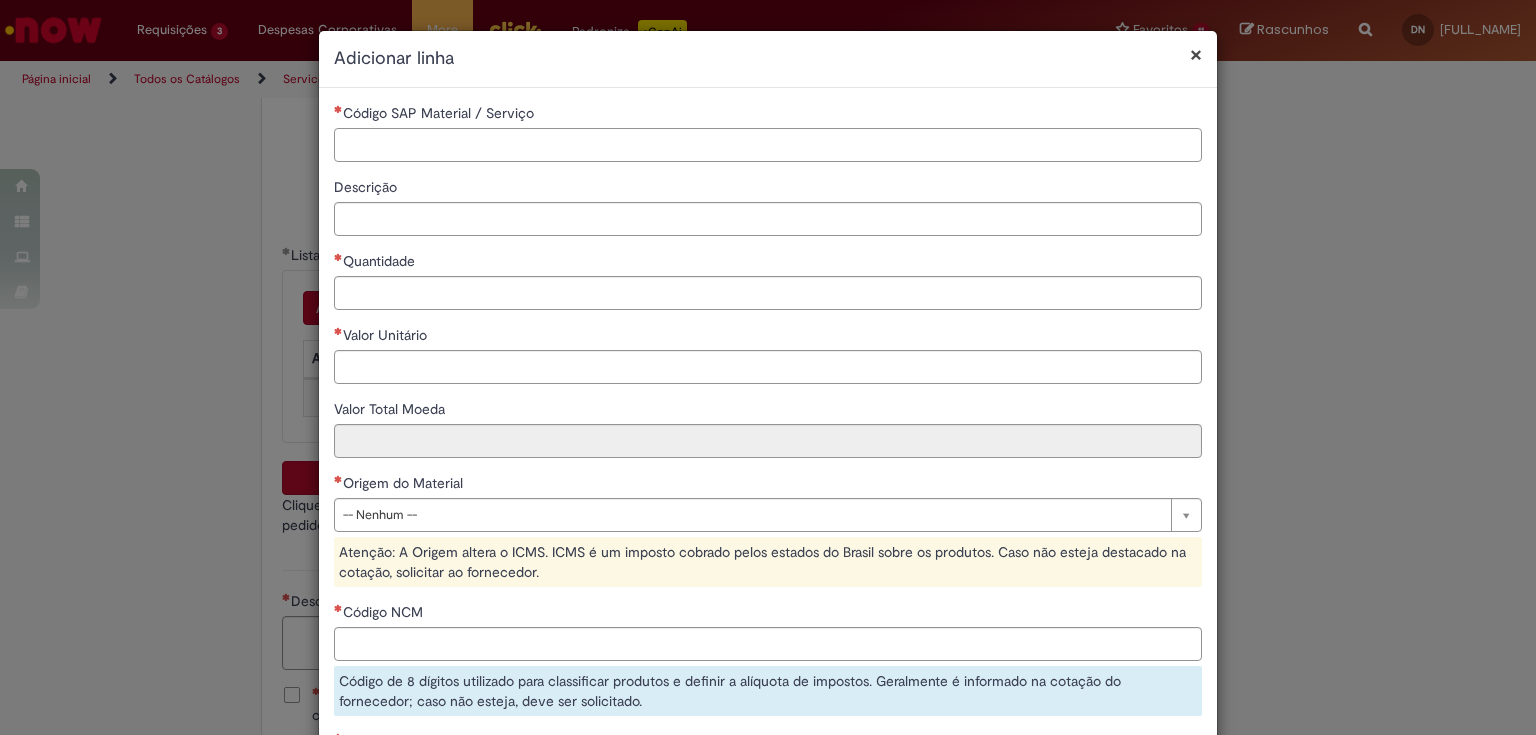 paste on "********" 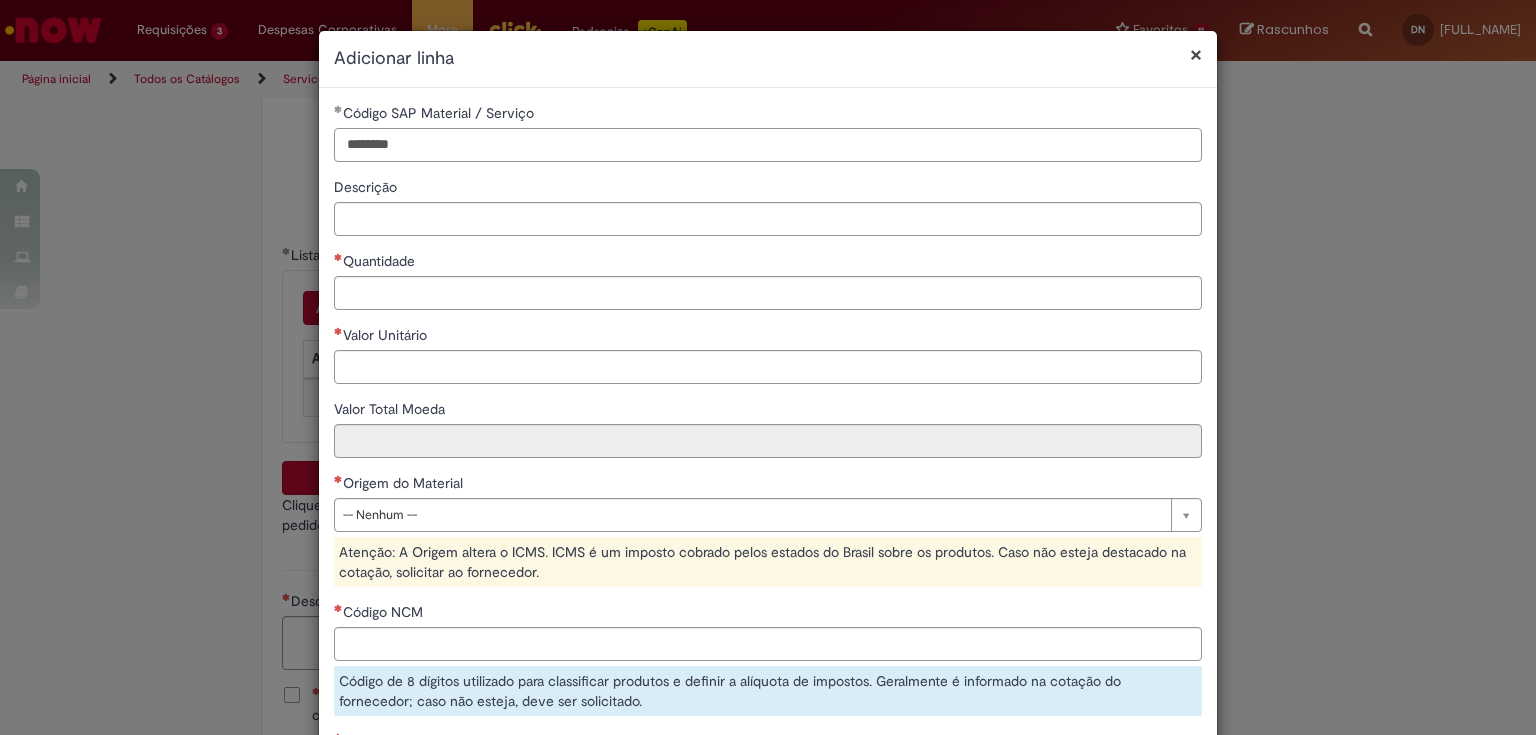 type on "********" 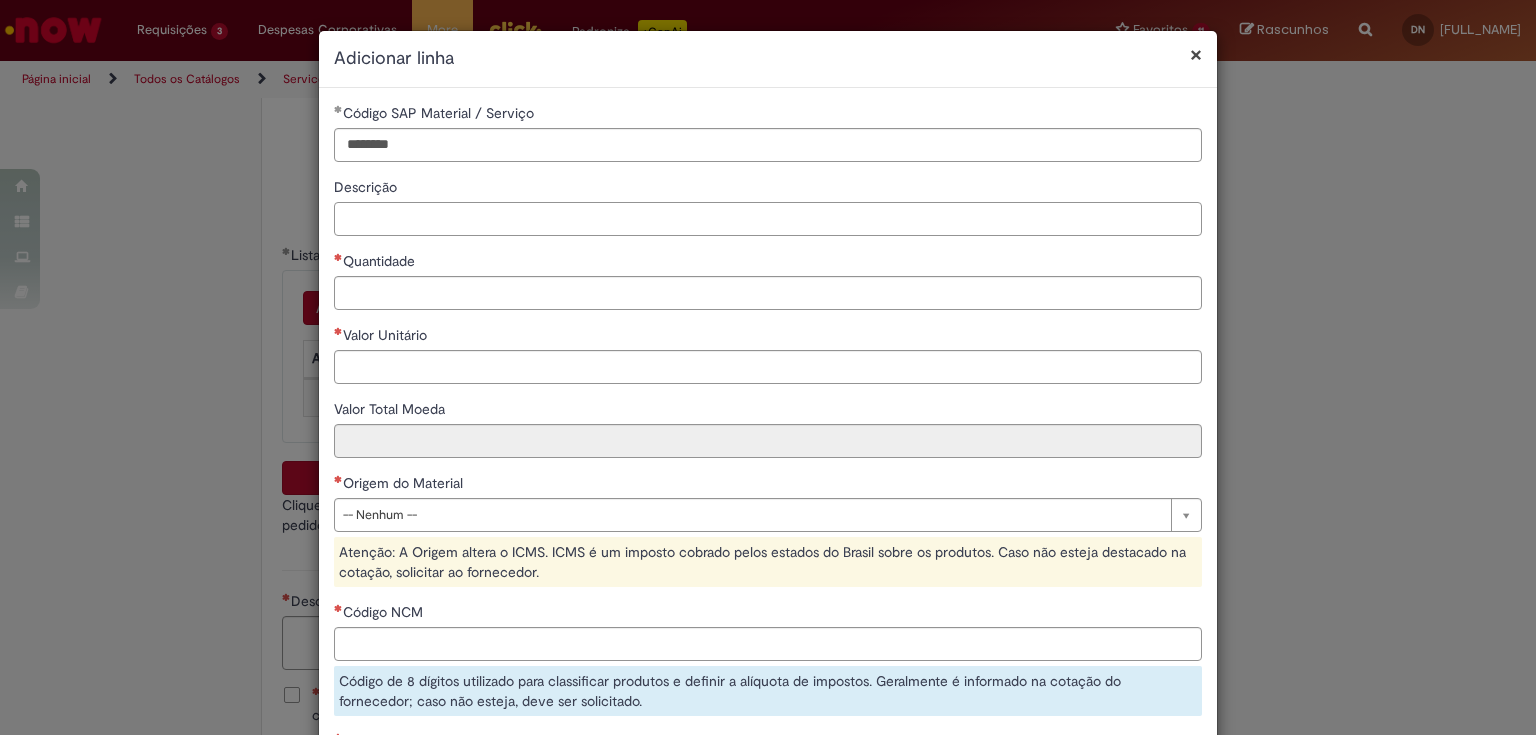 click on "Descrição" at bounding box center (768, 219) 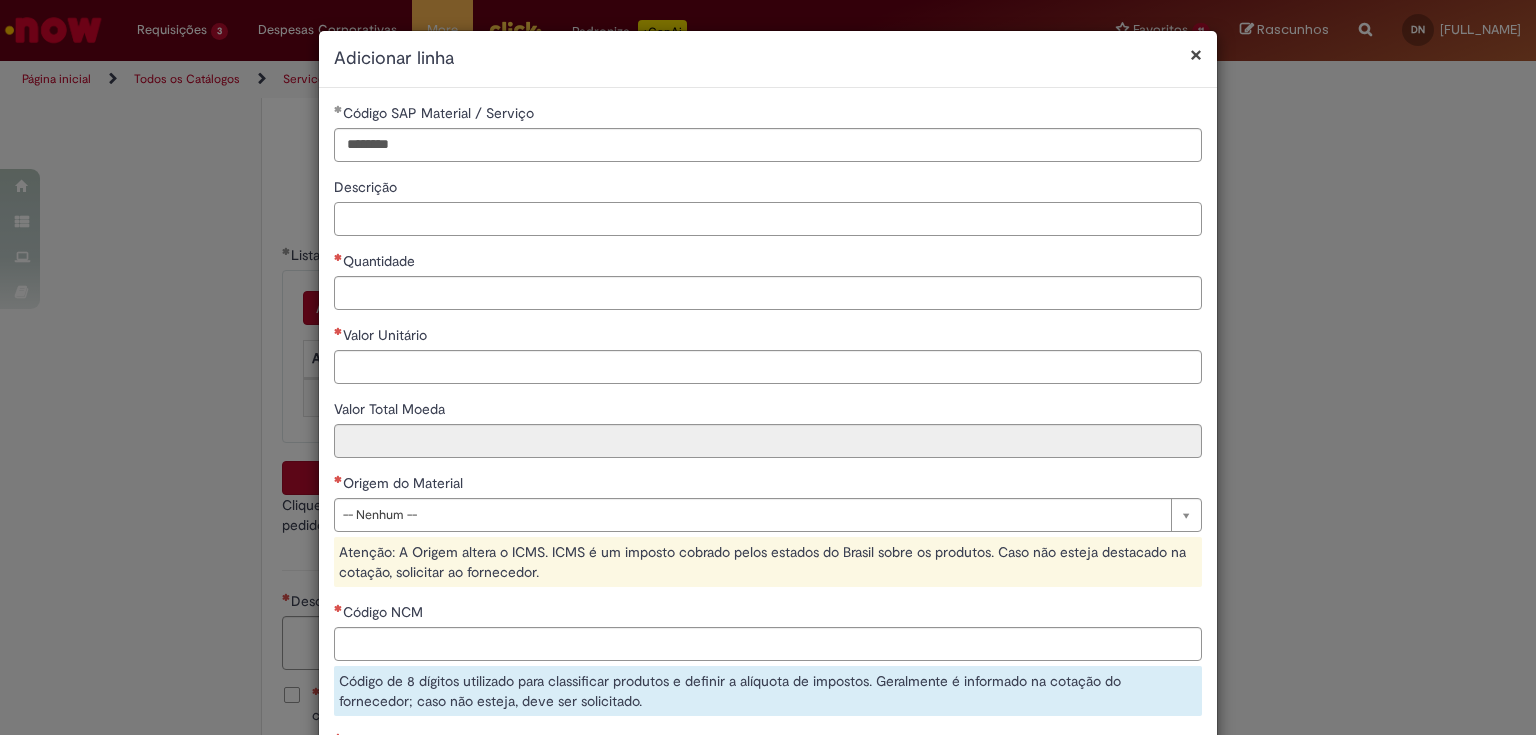 click on "Descrição" at bounding box center [768, 219] 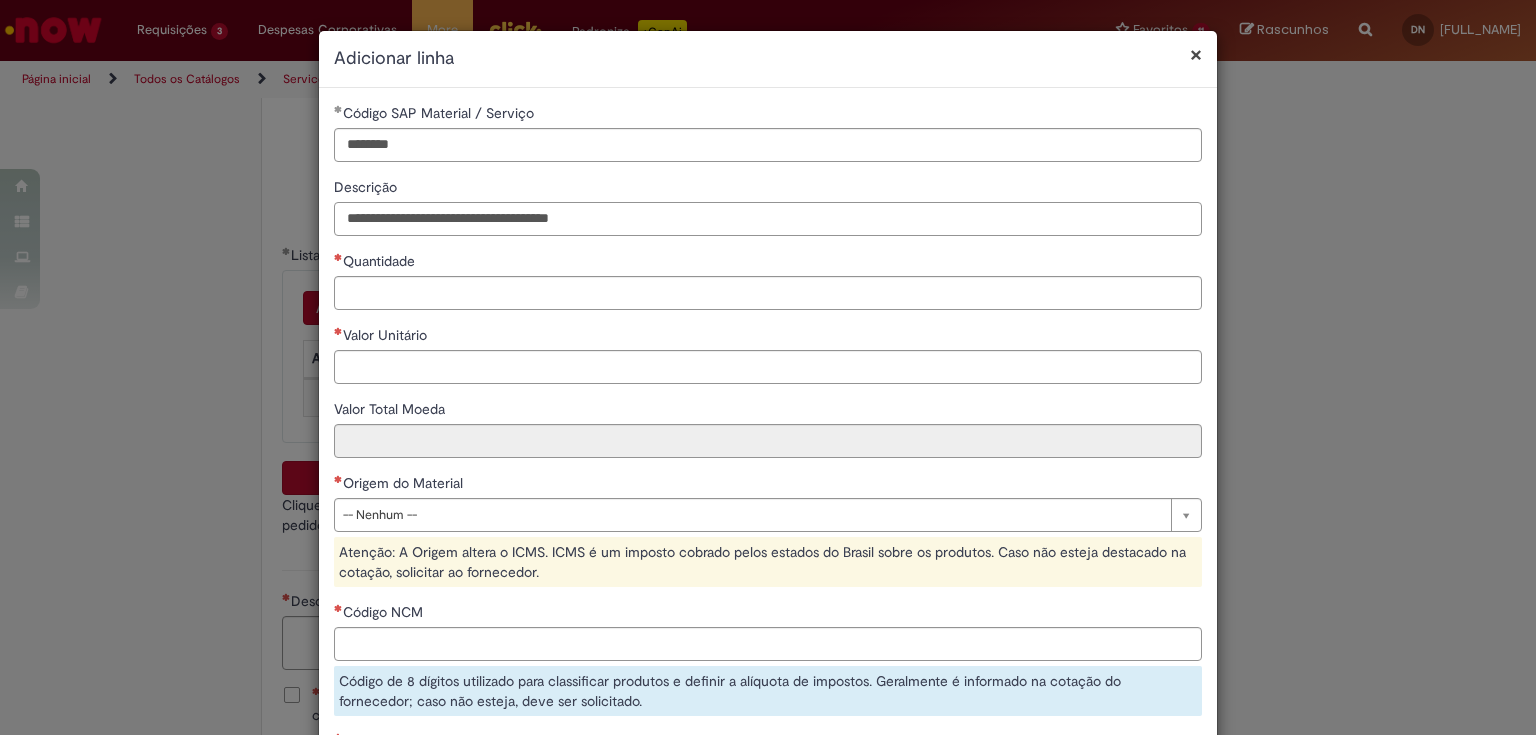 type on "**********" 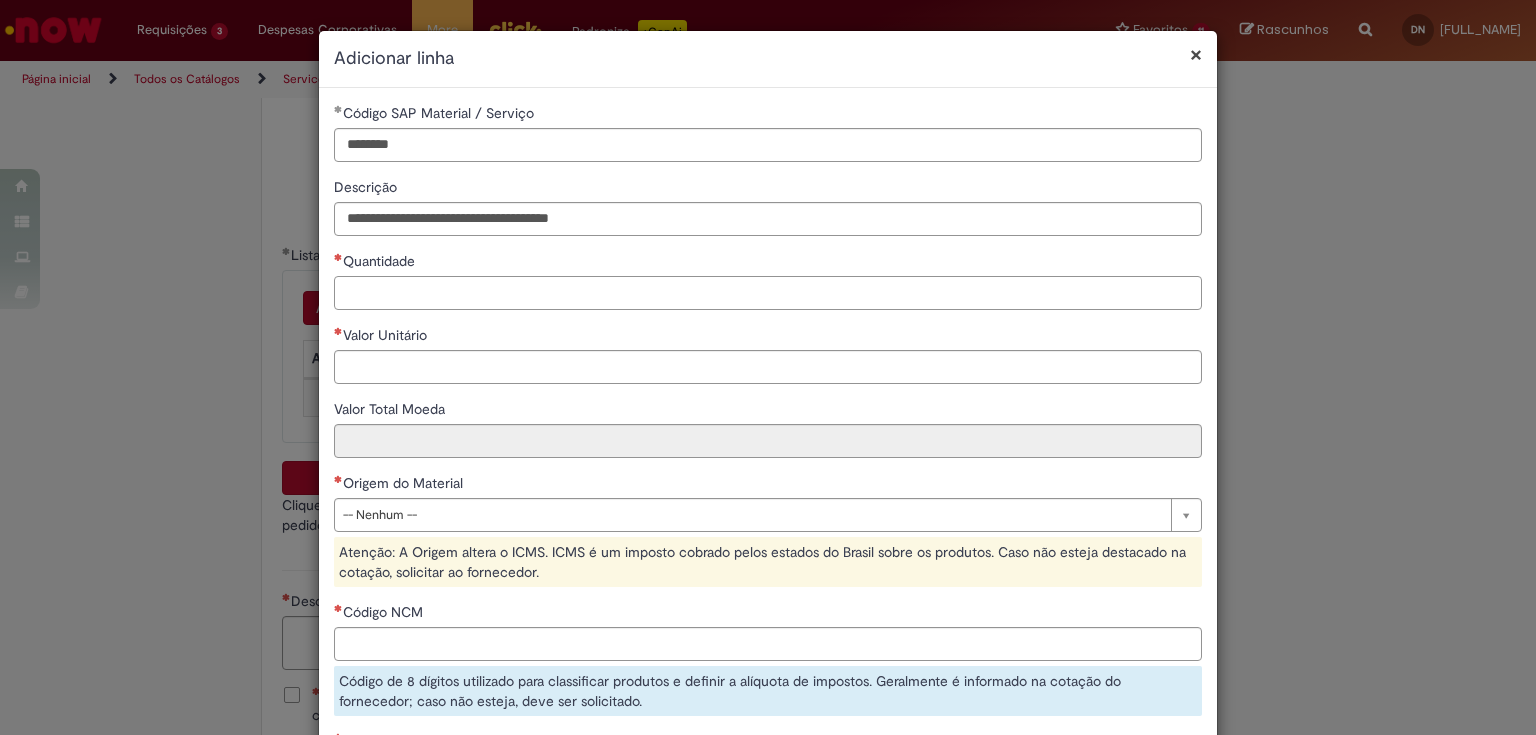 click on "Quantidade" at bounding box center [768, 293] 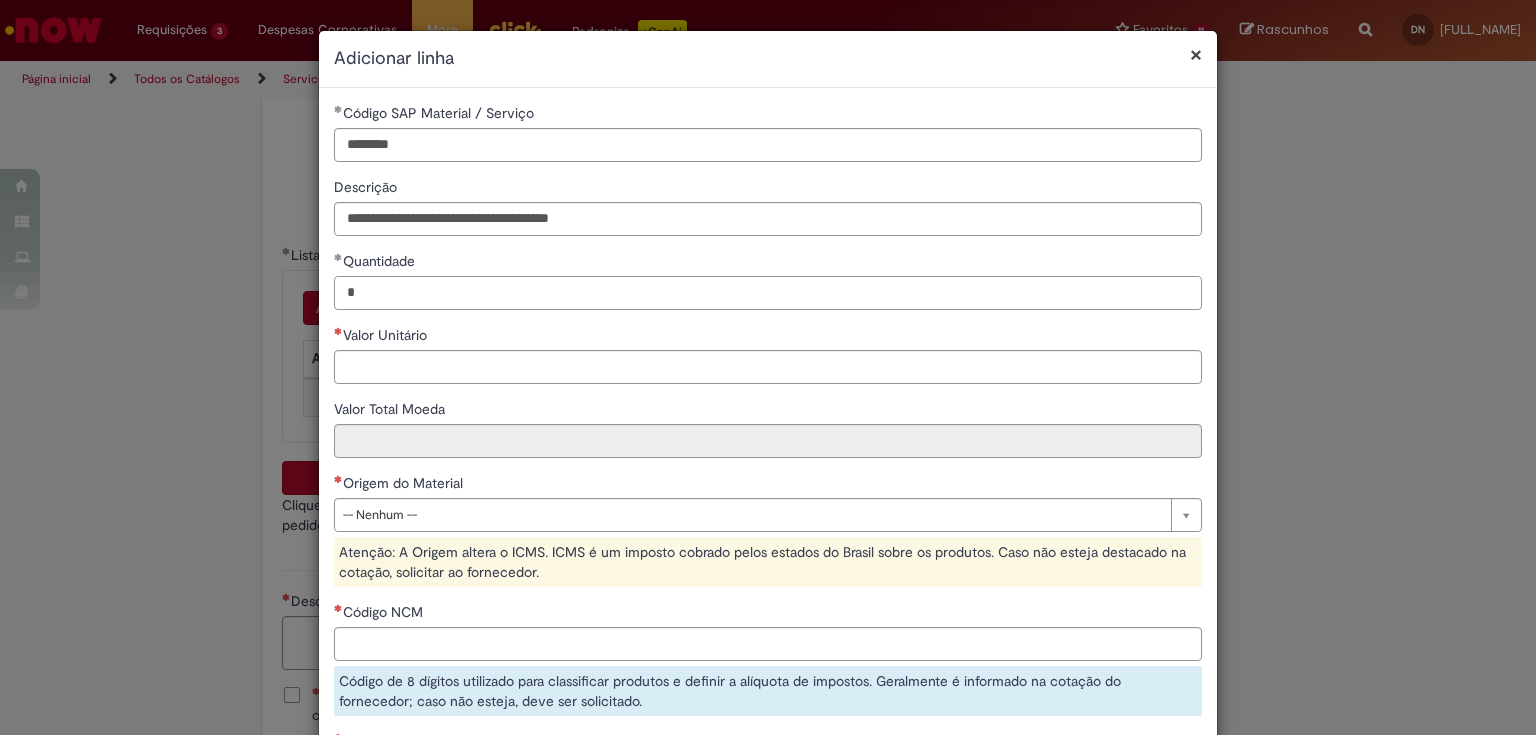 type on "*" 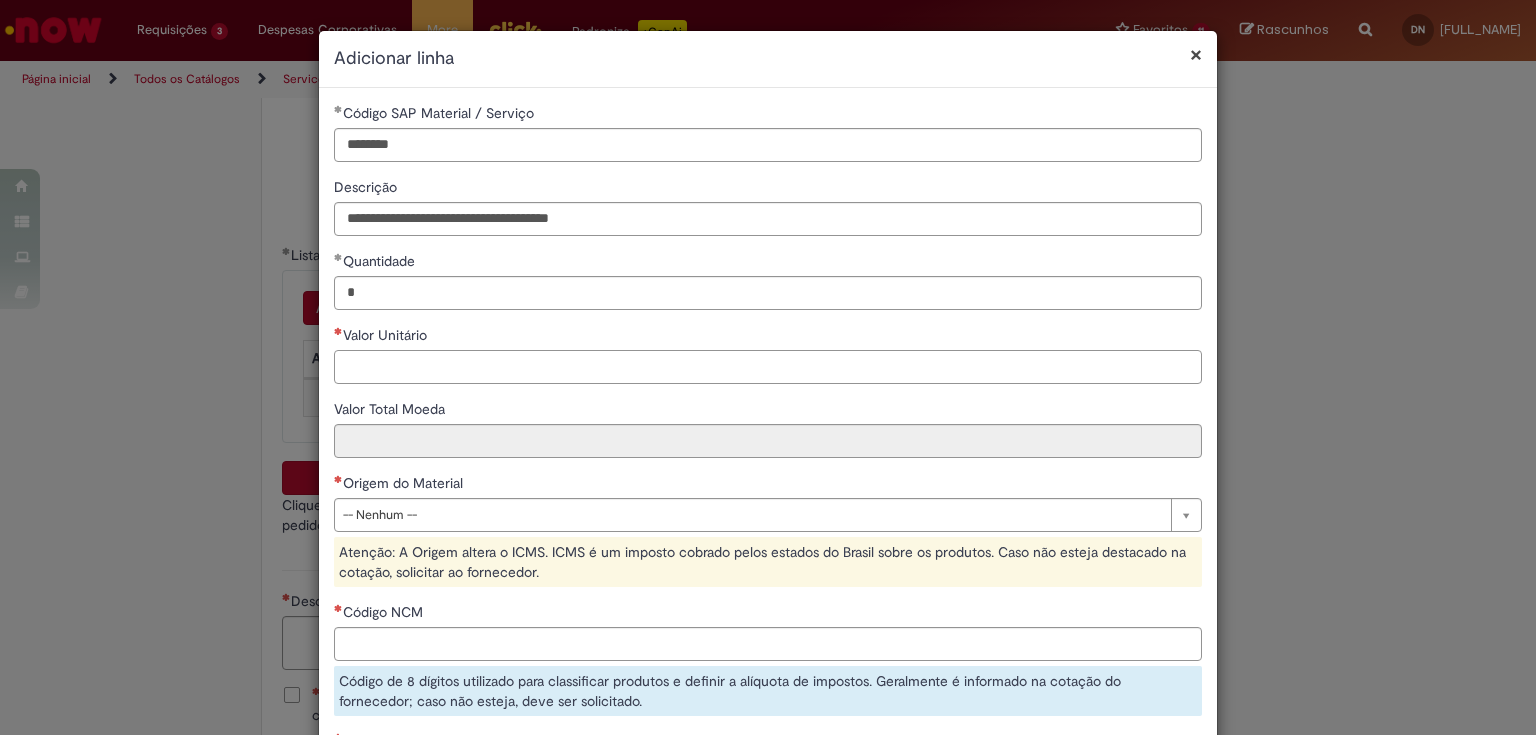 click on "Valor Unitário" at bounding box center (768, 367) 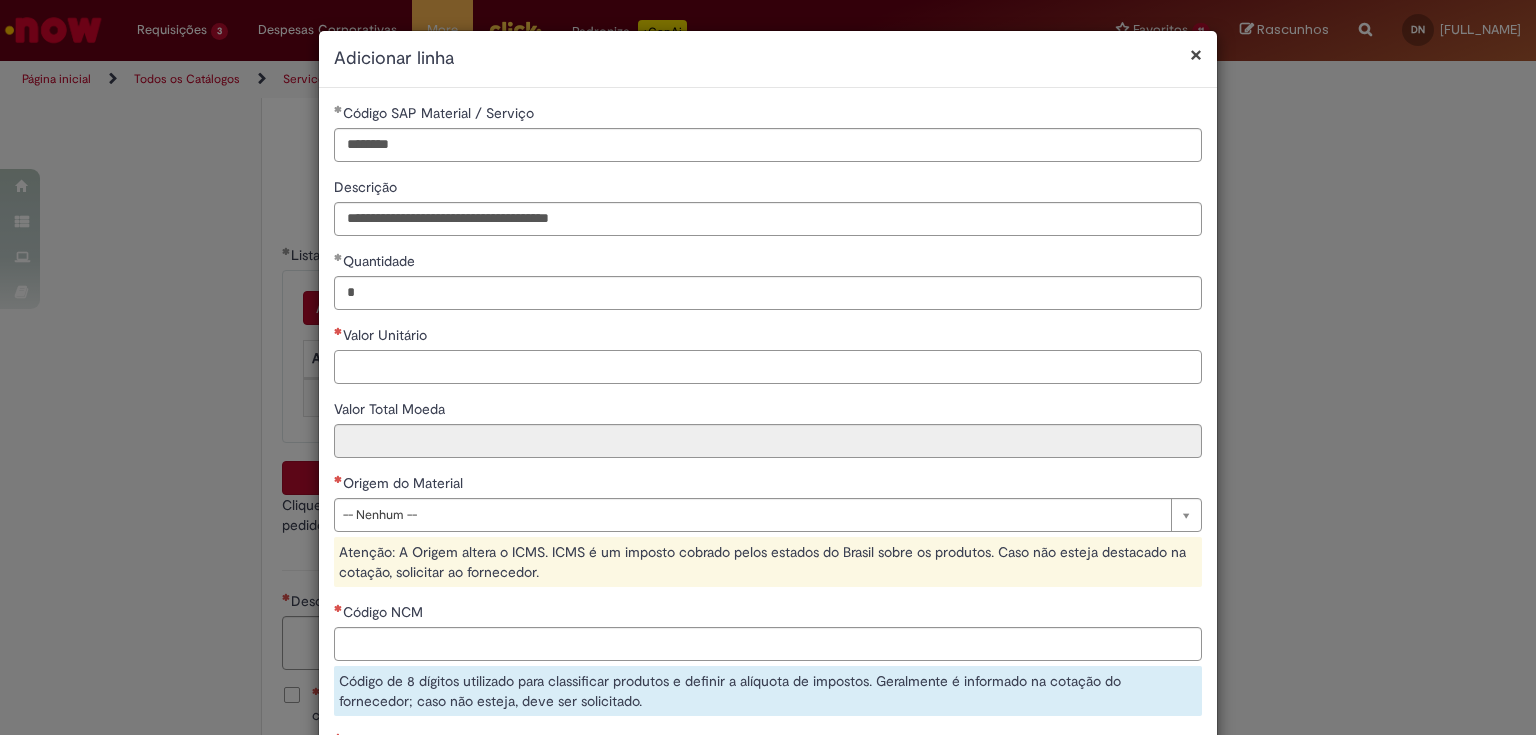paste on "********" 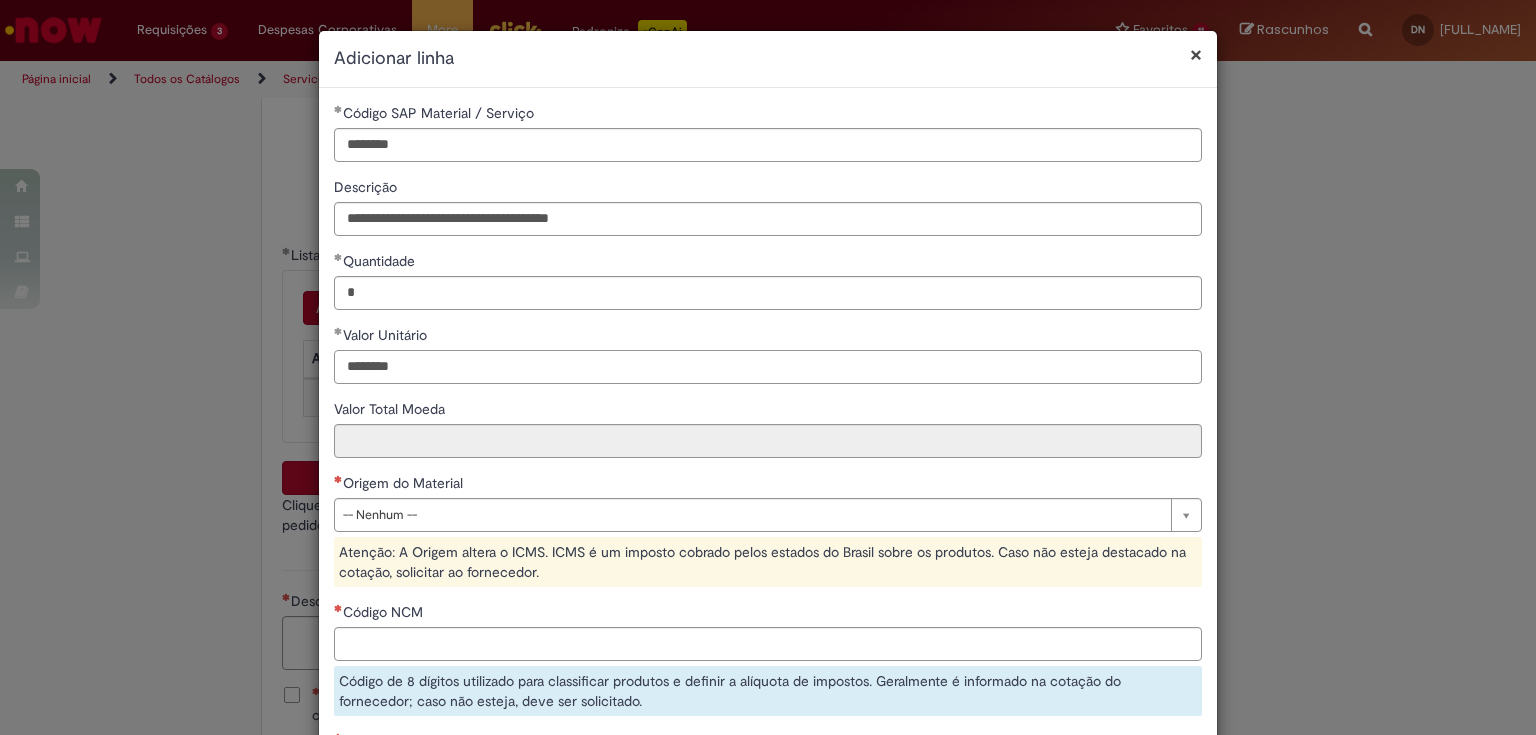 type on "********" 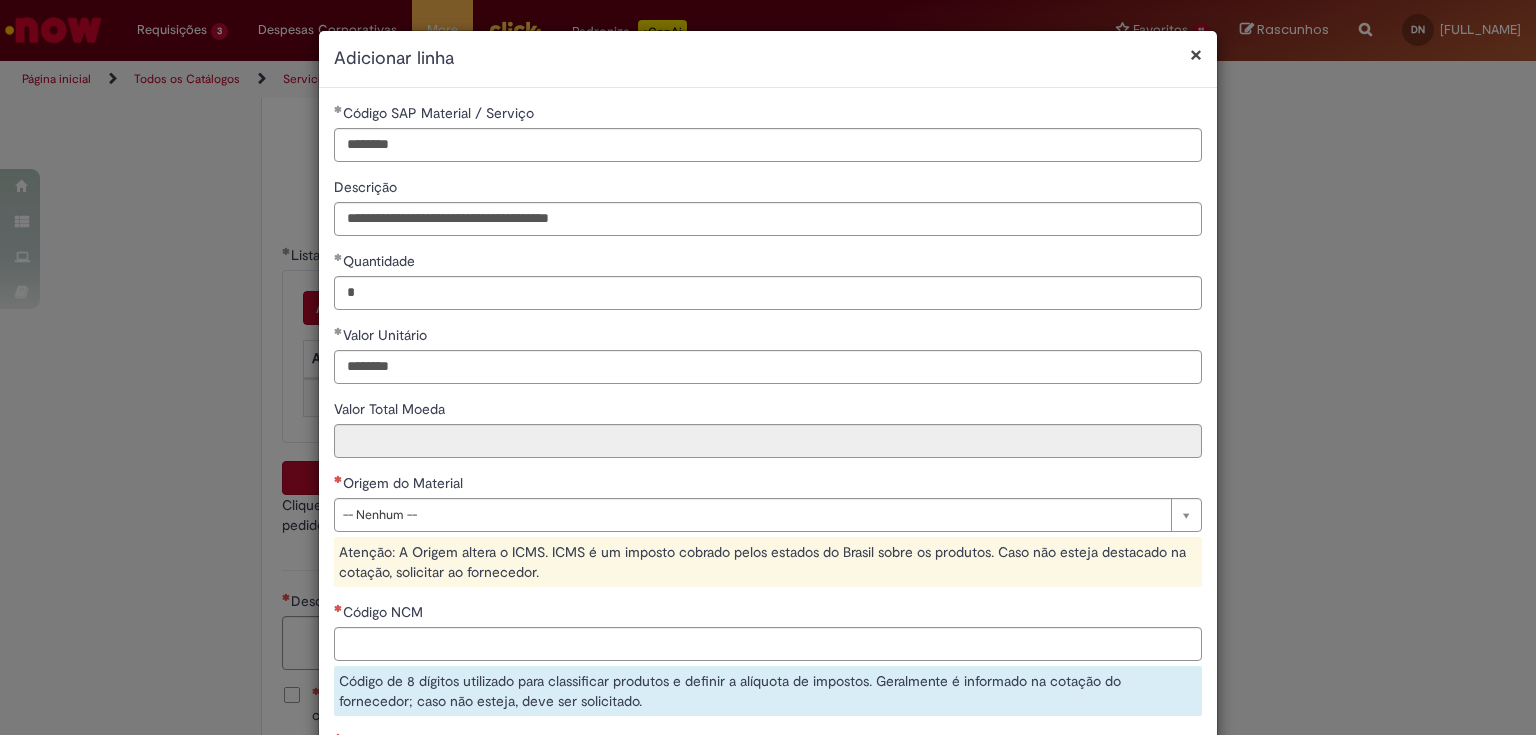 type on "********" 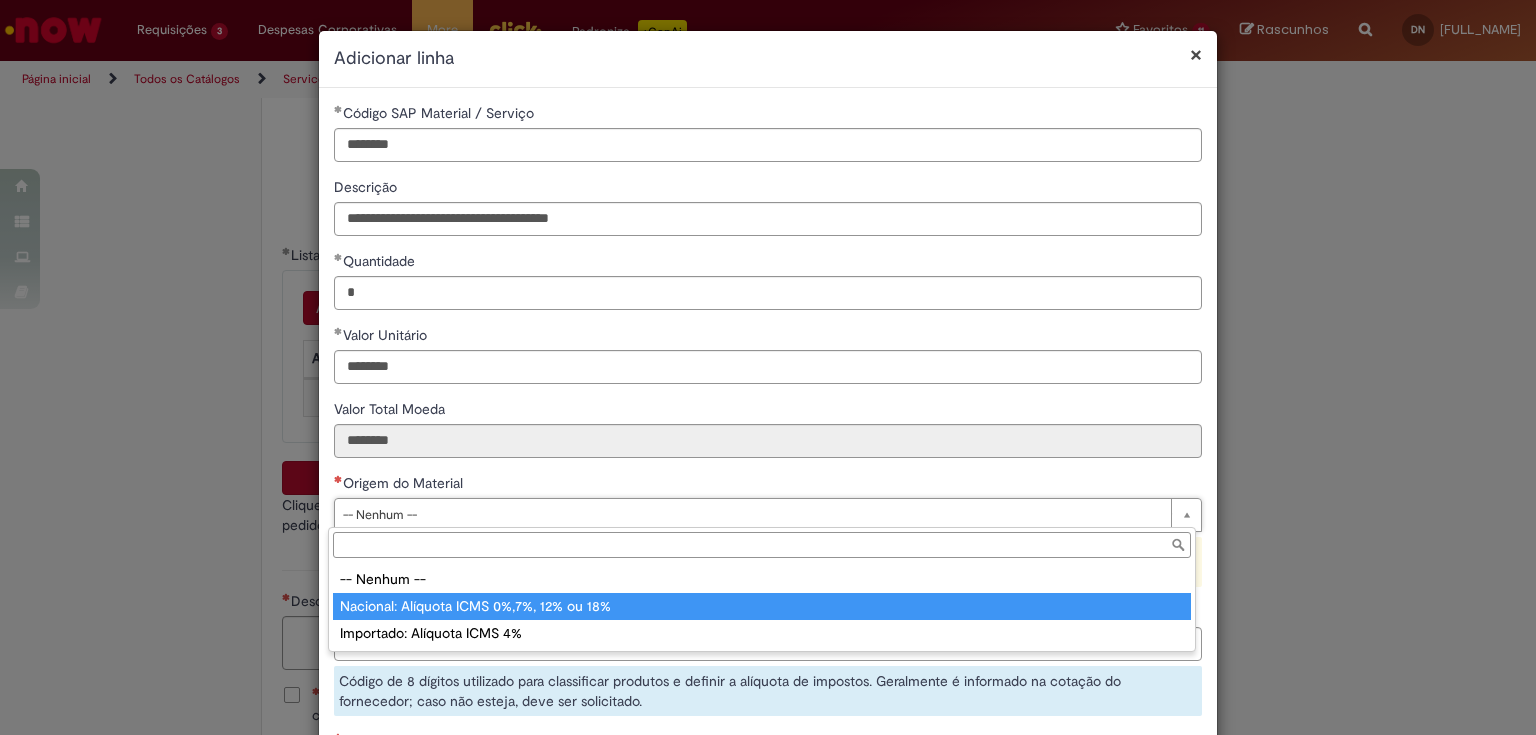 type on "**********" 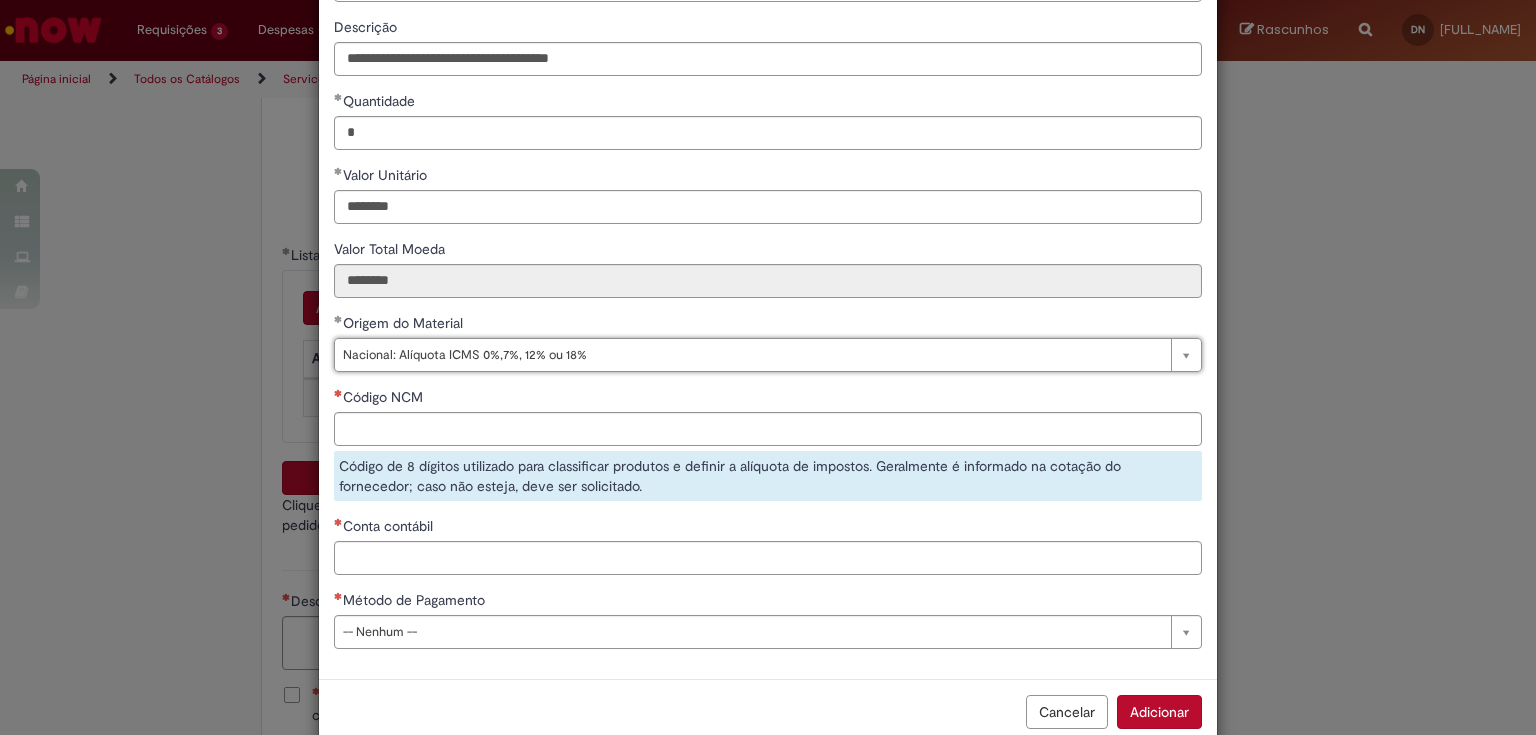 scroll, scrollTop: 0, scrollLeft: 0, axis: both 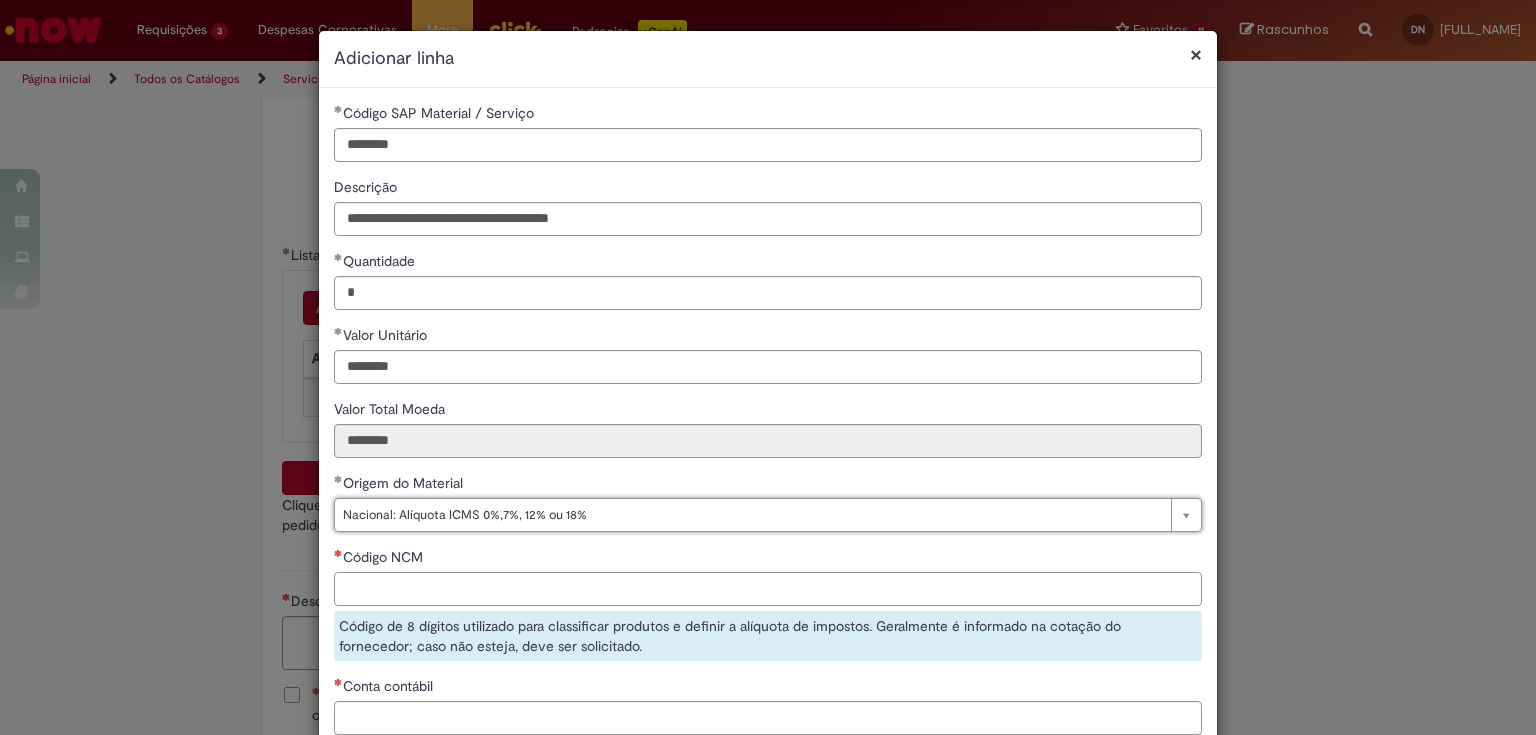 click on "Código NCM" at bounding box center (768, 589) 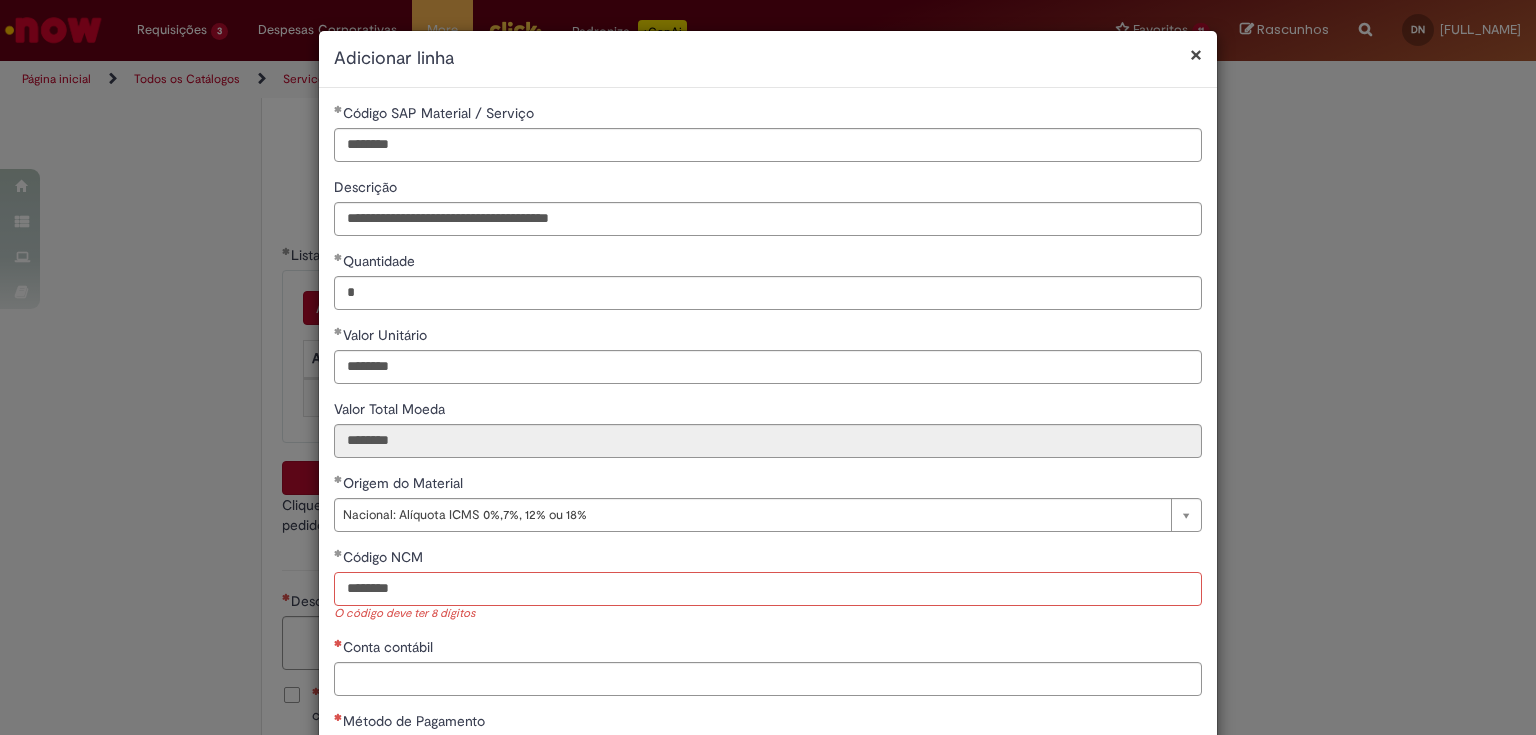type on "********" 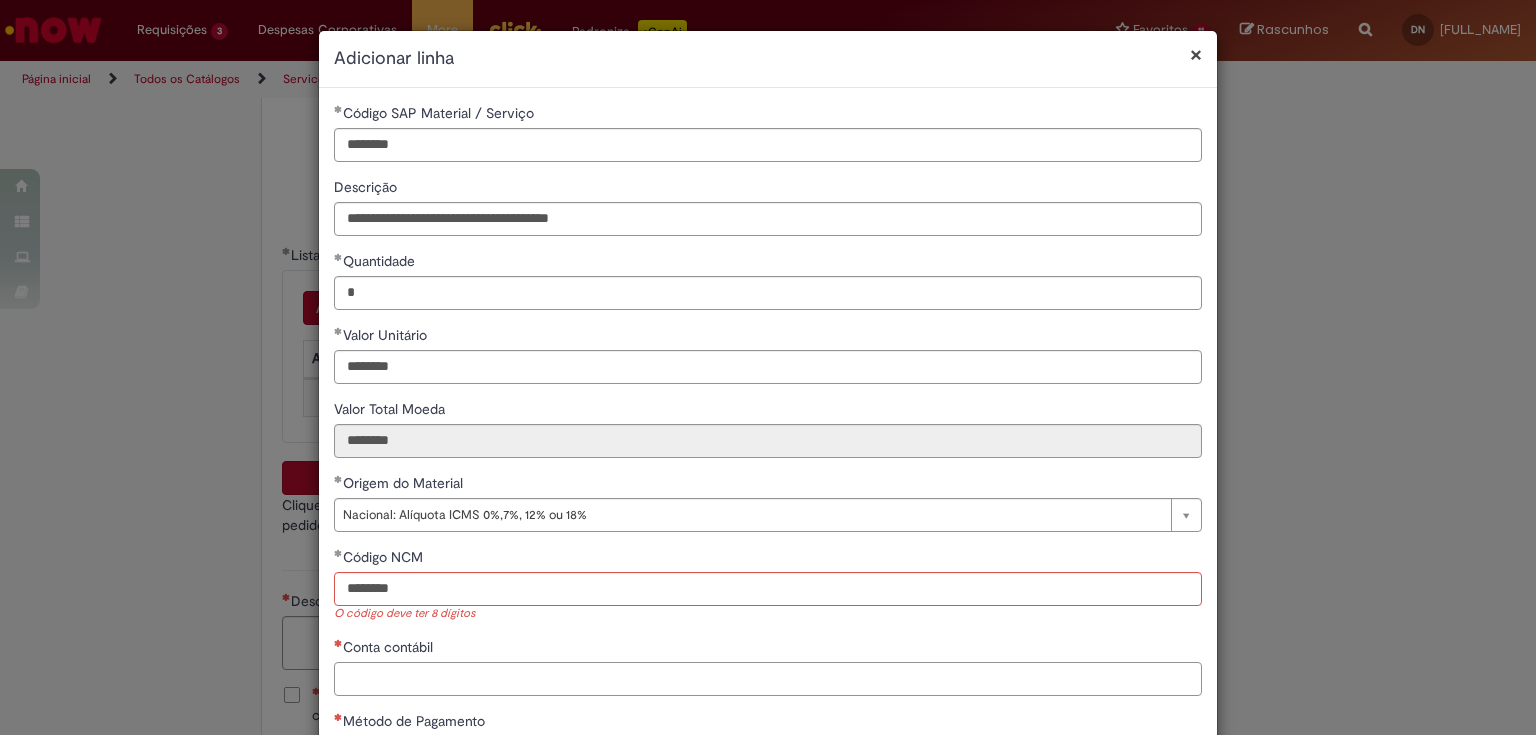 click on "Conta contábil" at bounding box center (768, 679) 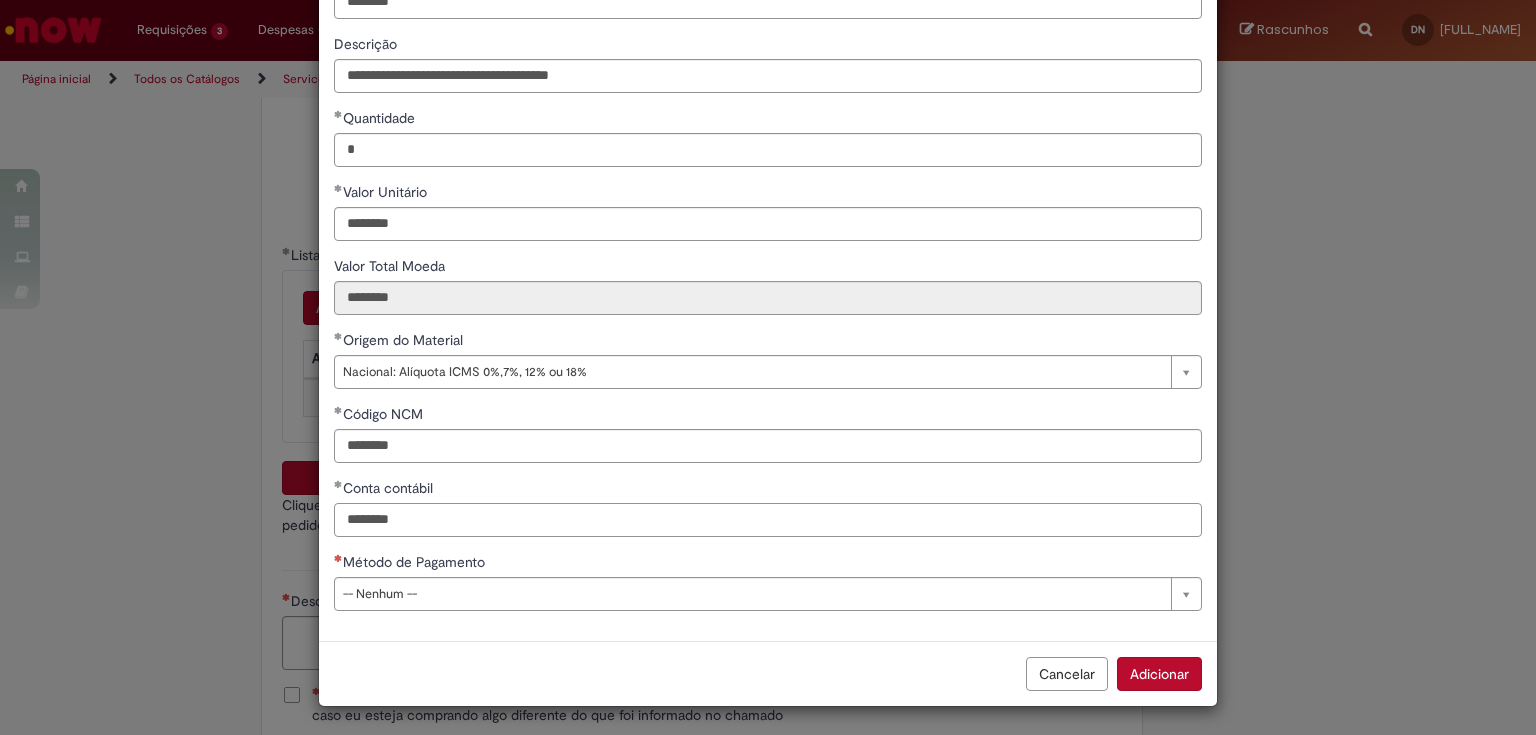 type on "********" 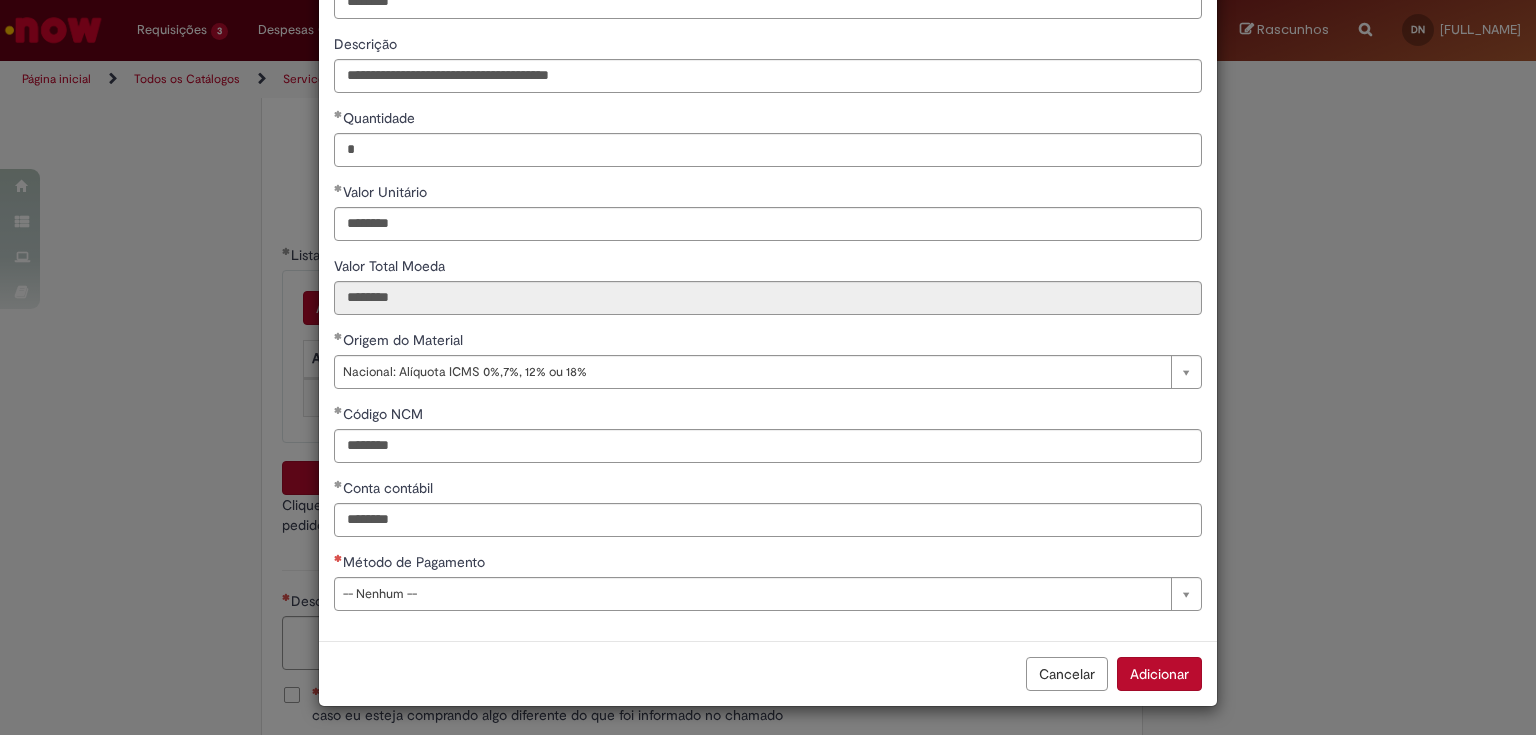 click on "Método de Pagamento" at bounding box center (768, 564) 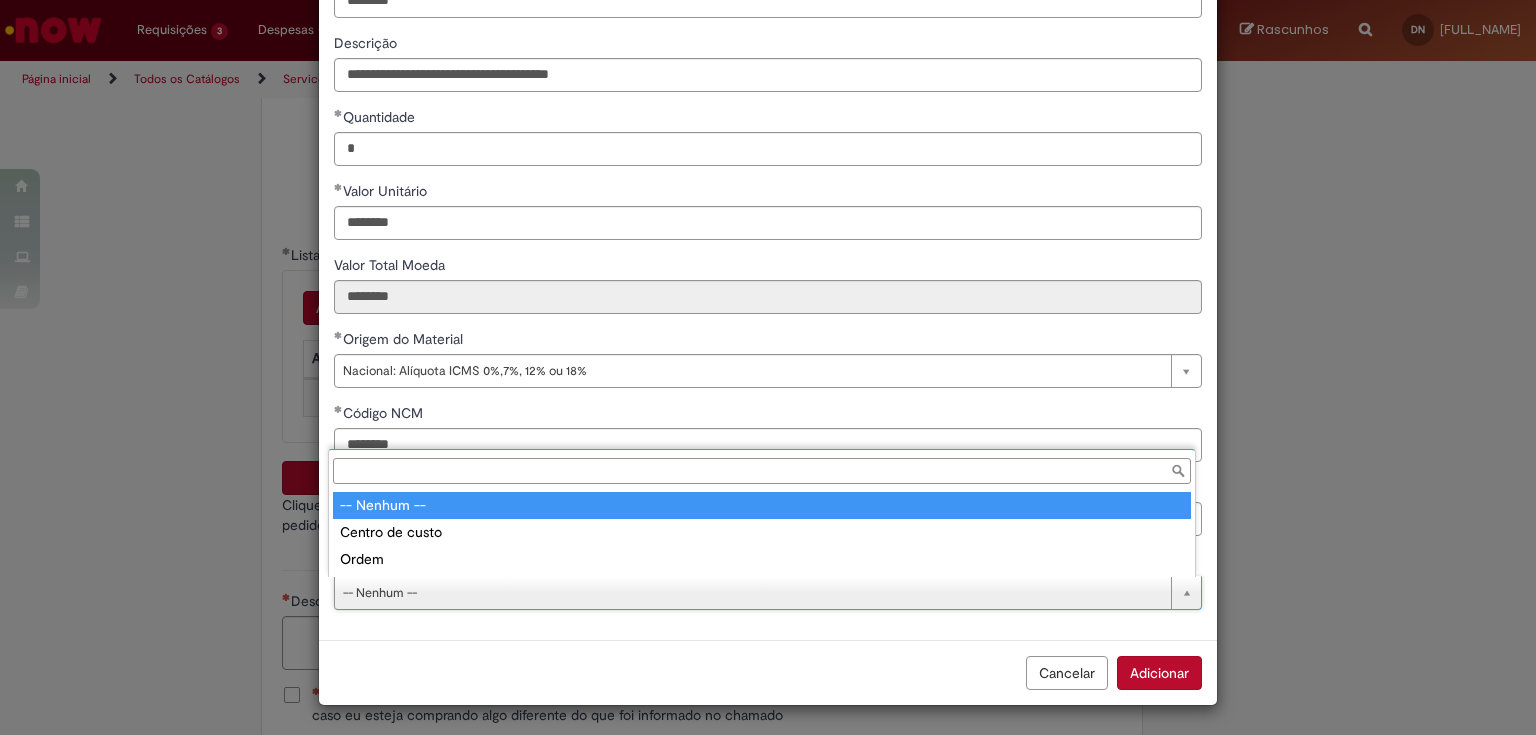 scroll, scrollTop: 143, scrollLeft: 0, axis: vertical 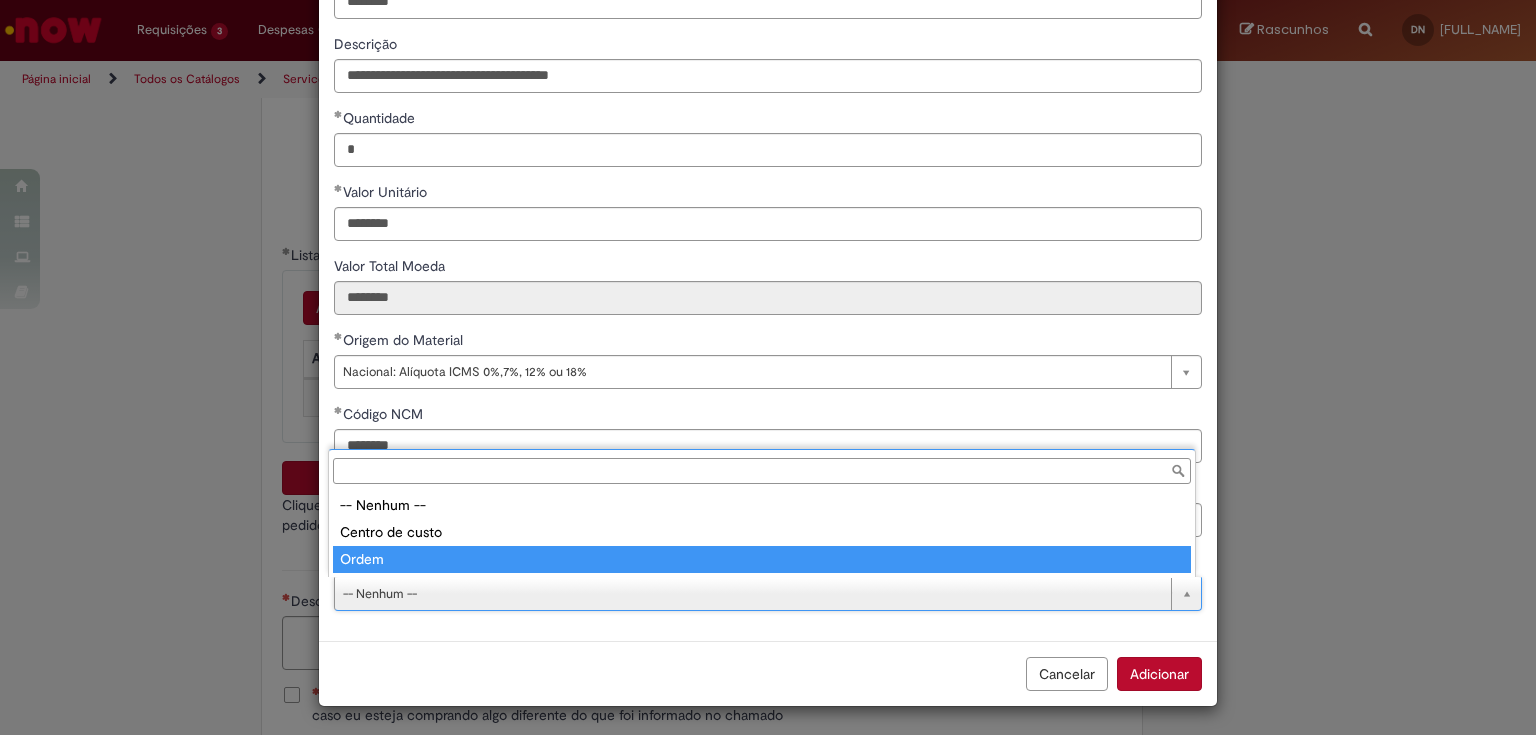 type on "*****" 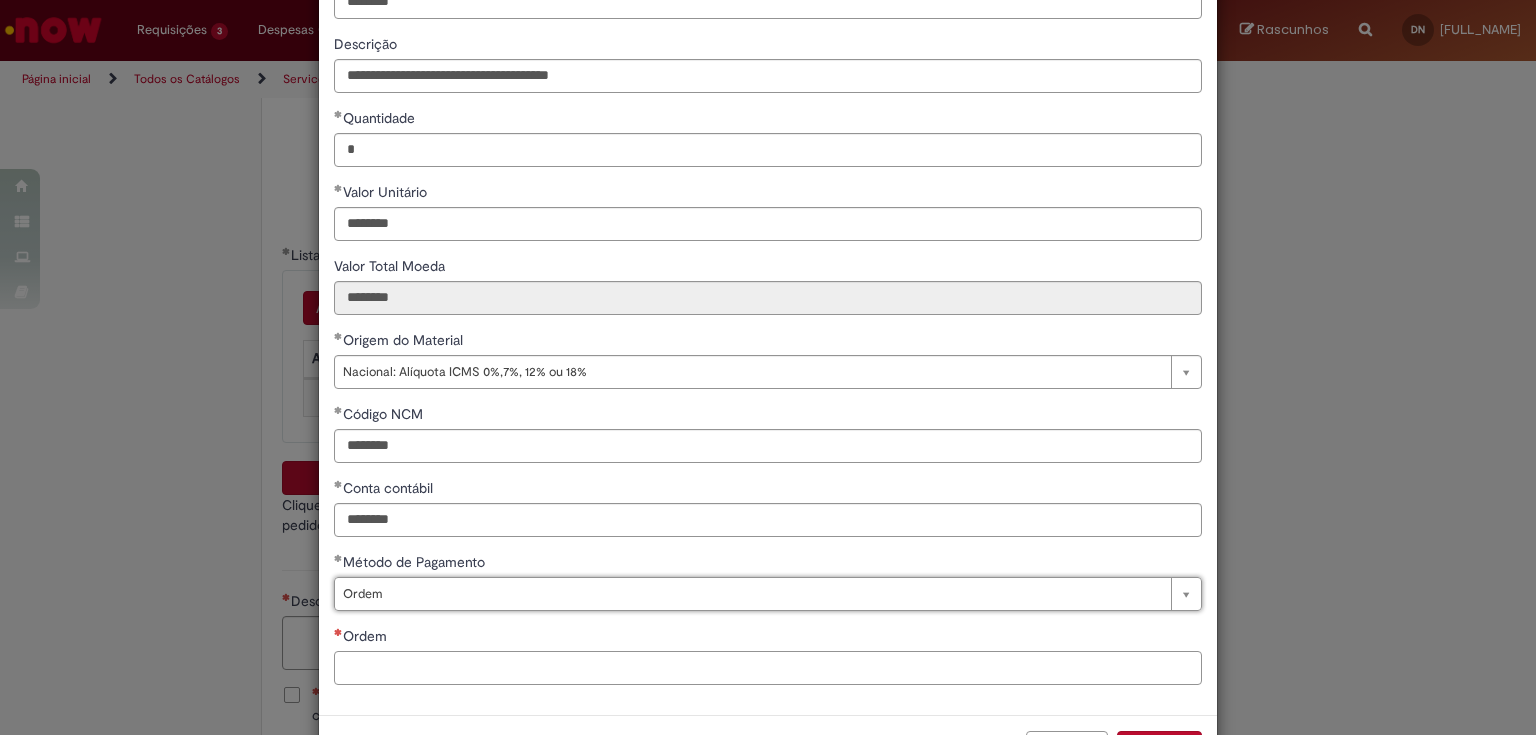 click on "Ordem" at bounding box center (768, 668) 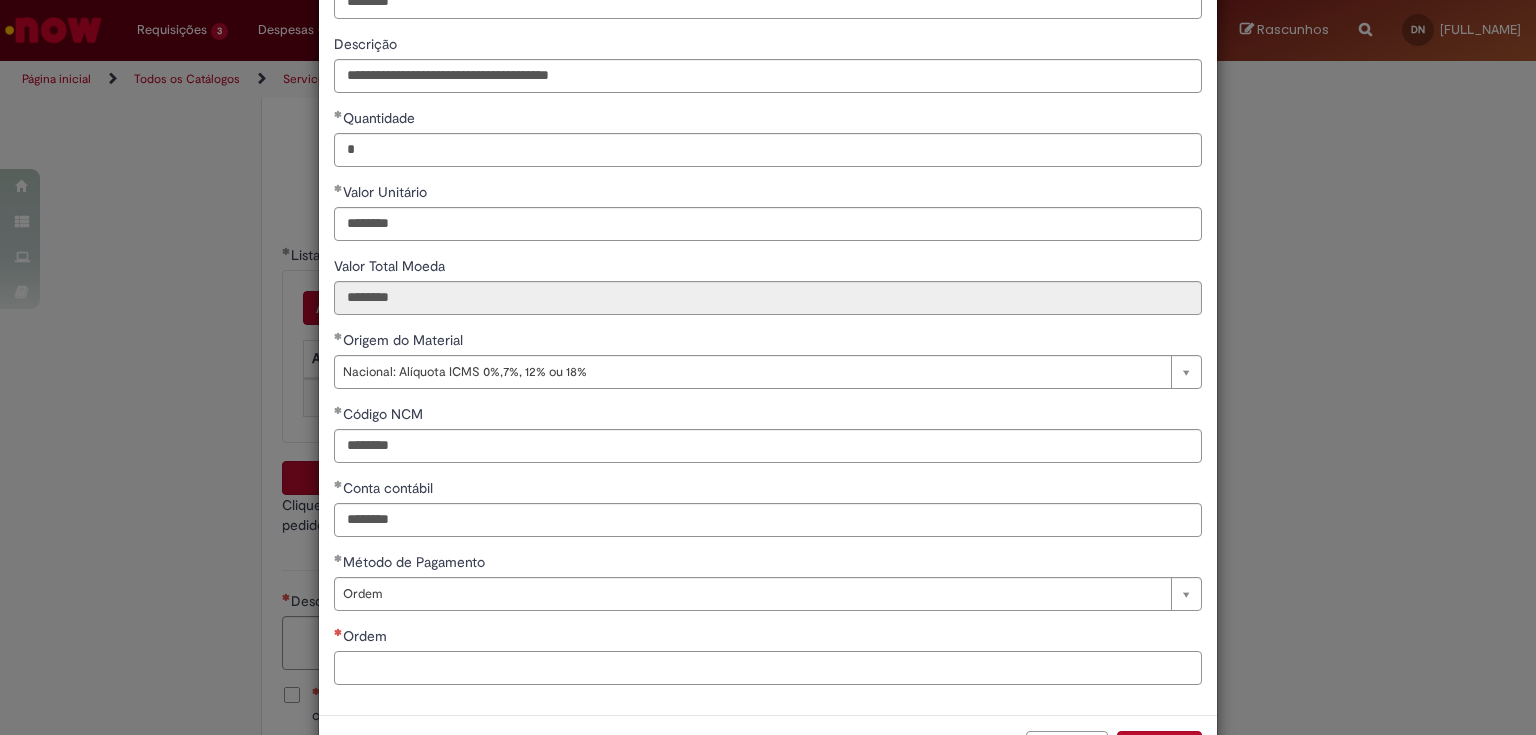 paste on "**********" 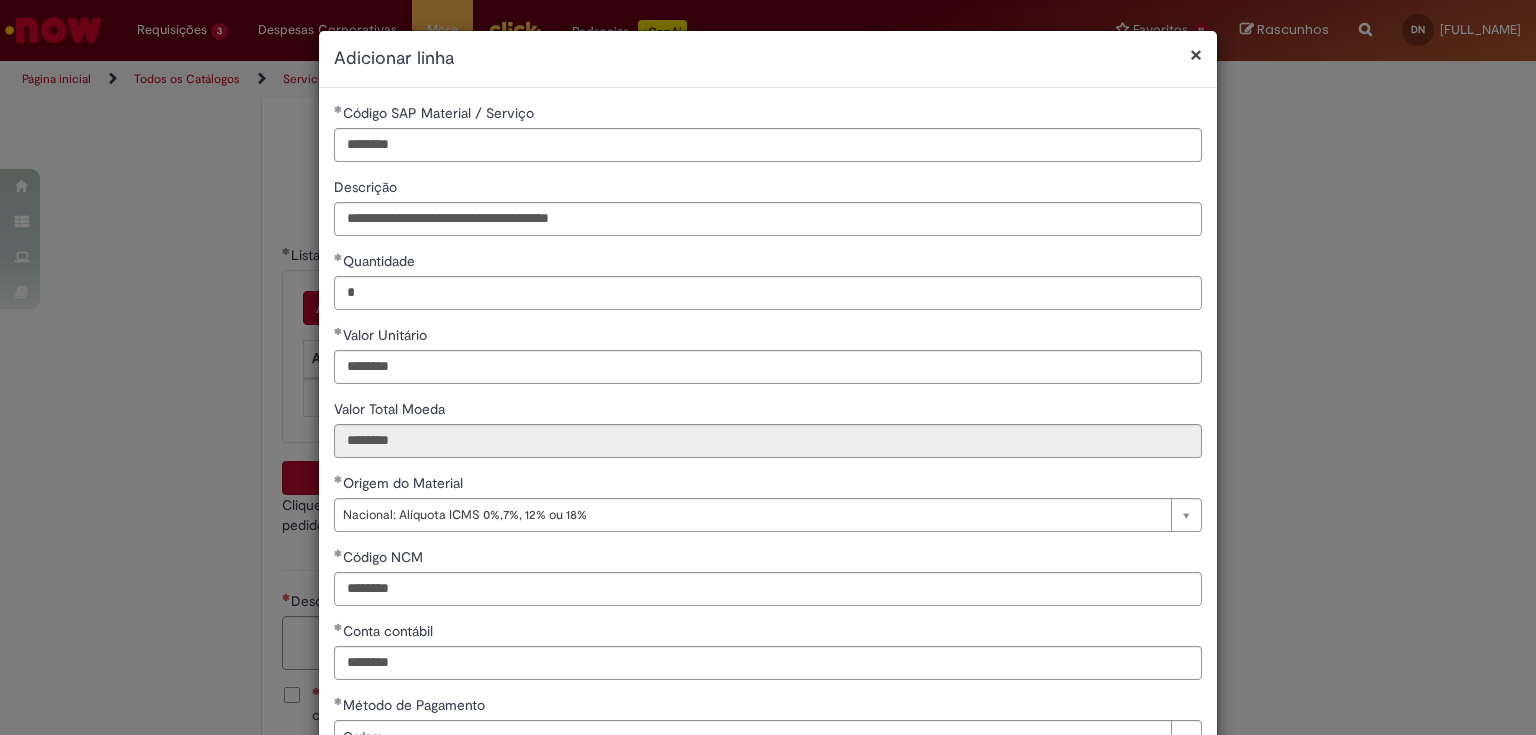 scroll, scrollTop: 217, scrollLeft: 0, axis: vertical 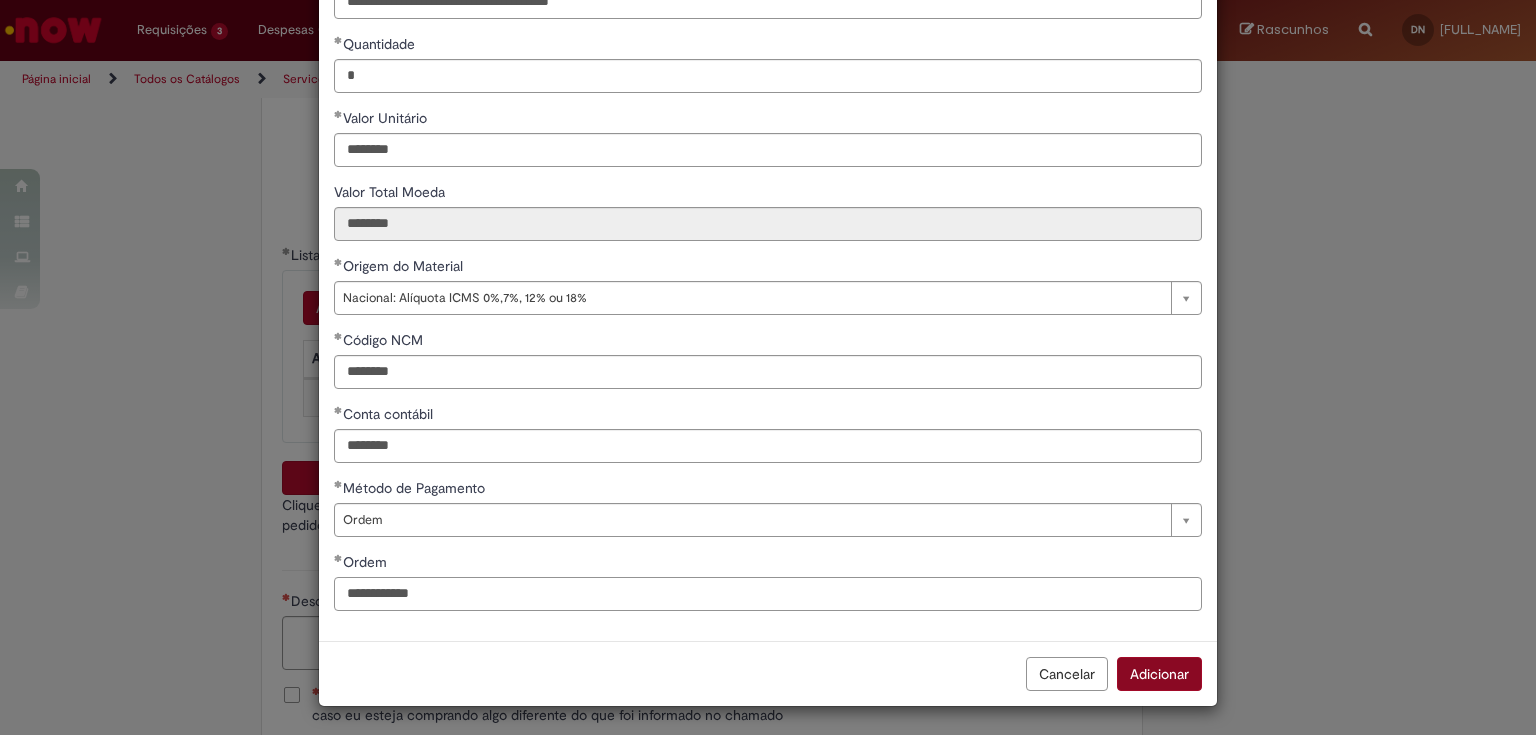 type on "**********" 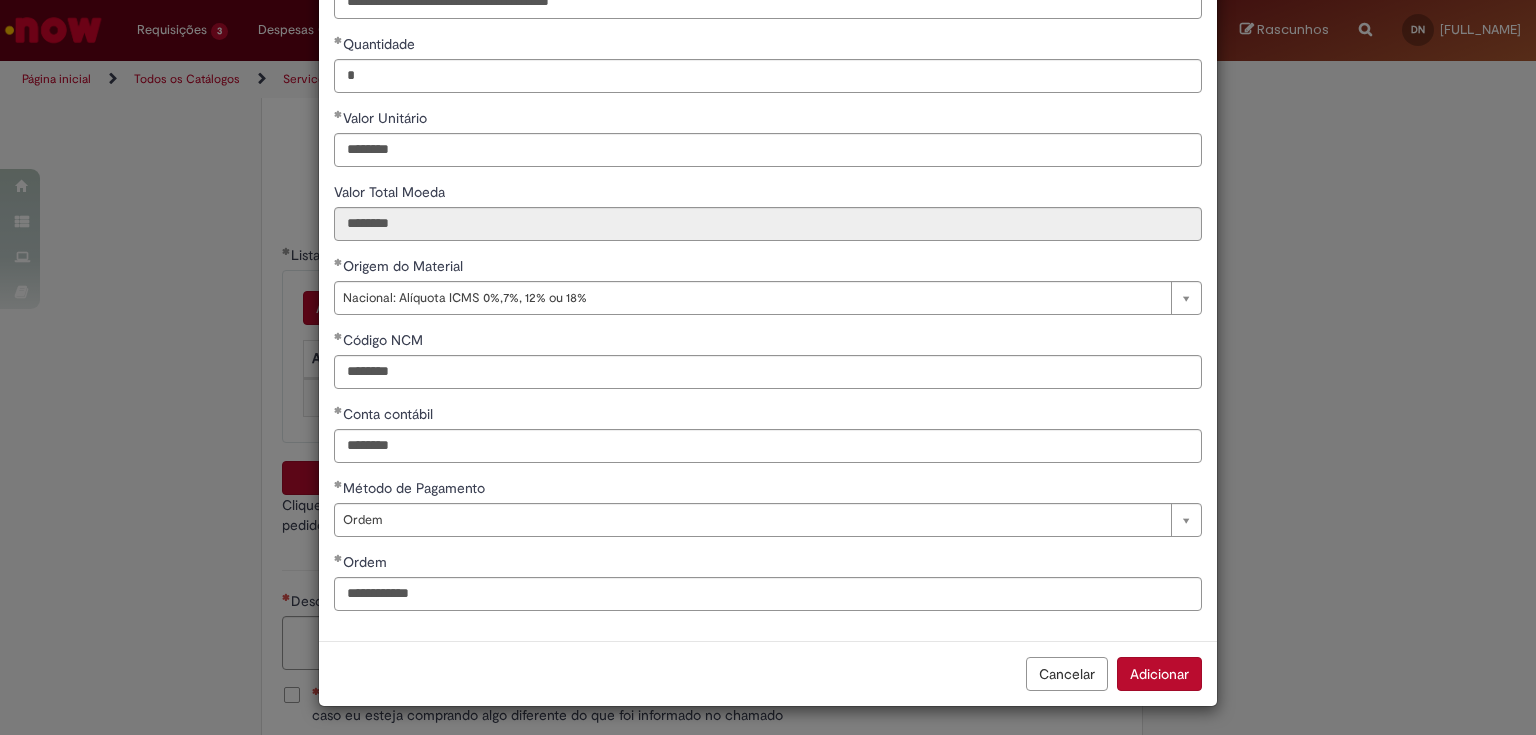 click on "Adicionar" at bounding box center (1159, 674) 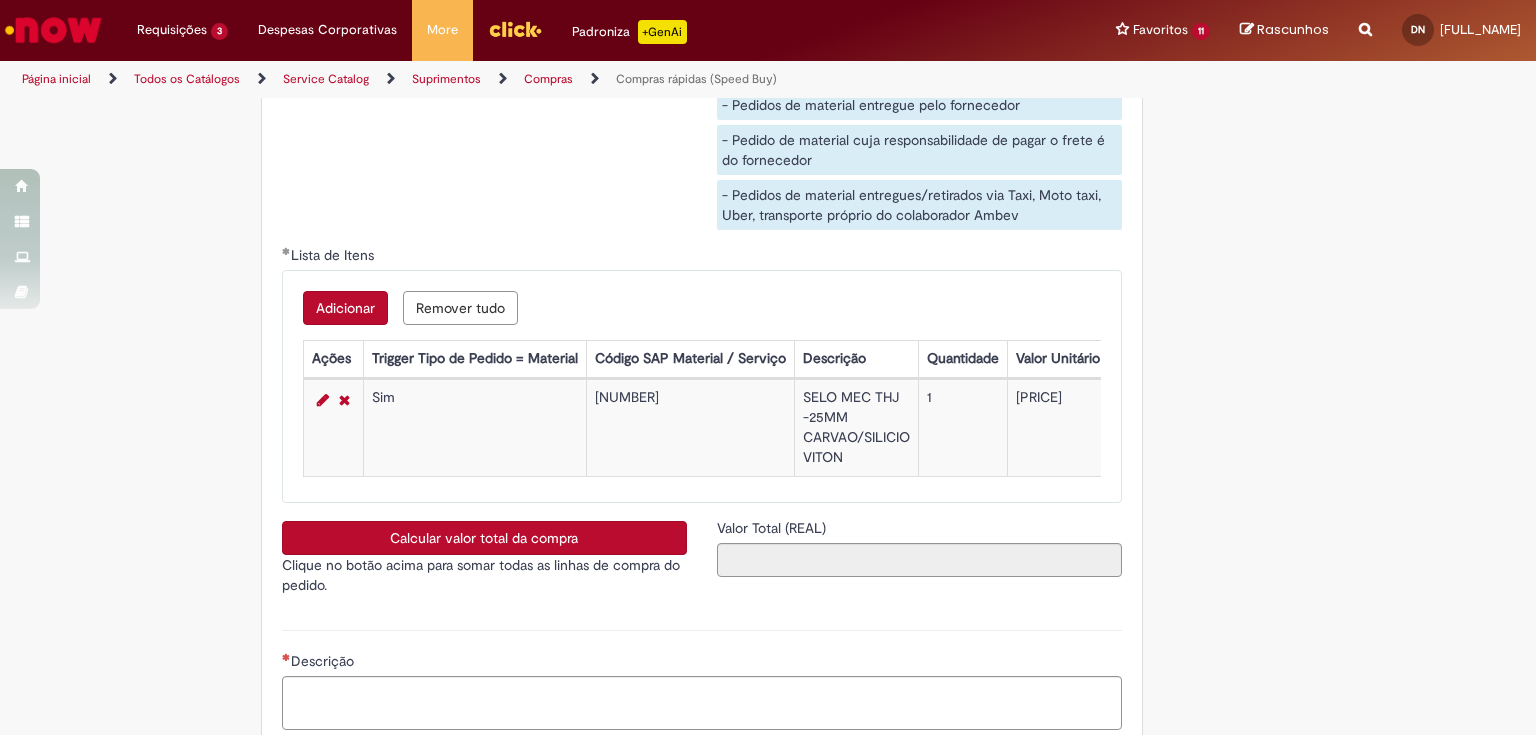 click on "Calcular valor total da compra" at bounding box center [484, 538] 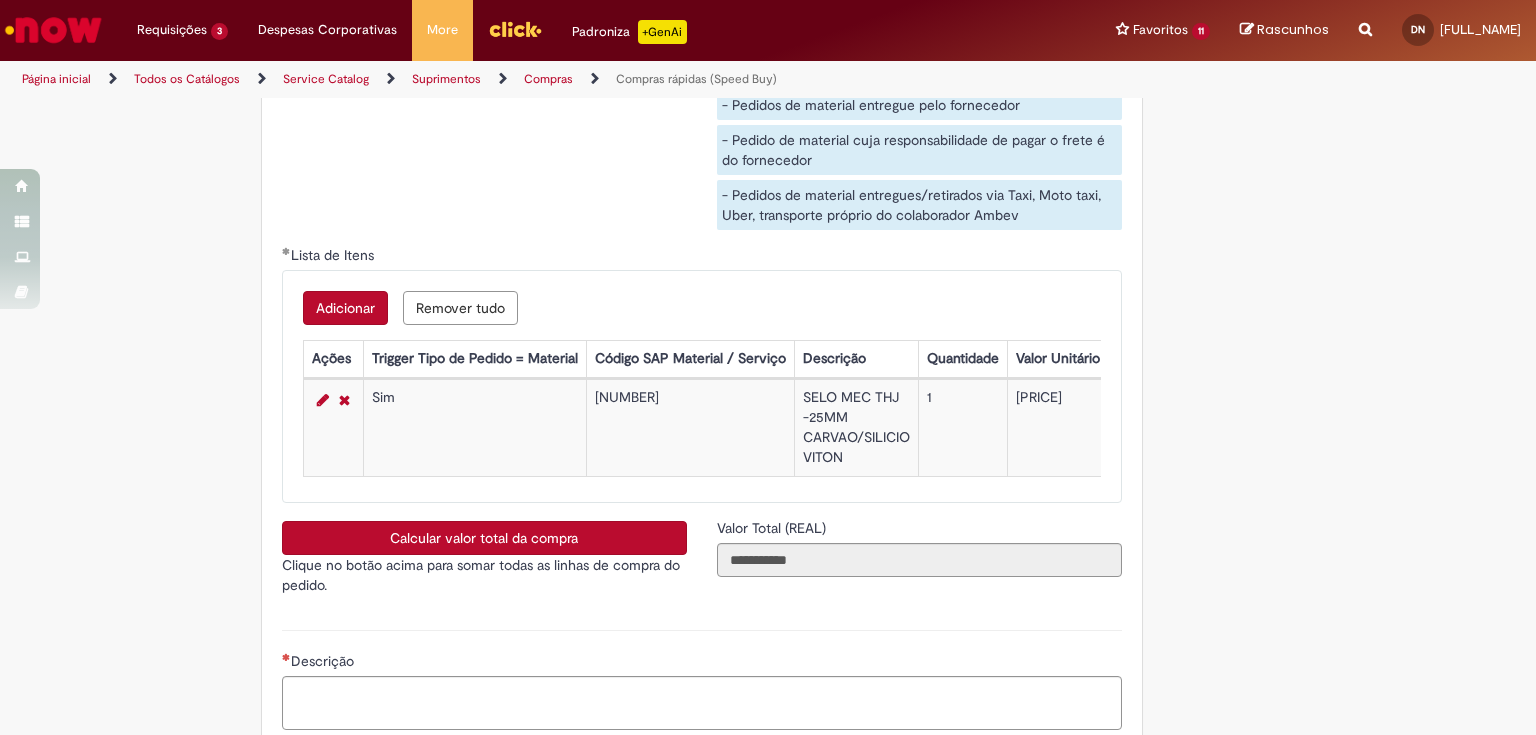 scroll, scrollTop: 3360, scrollLeft: 0, axis: vertical 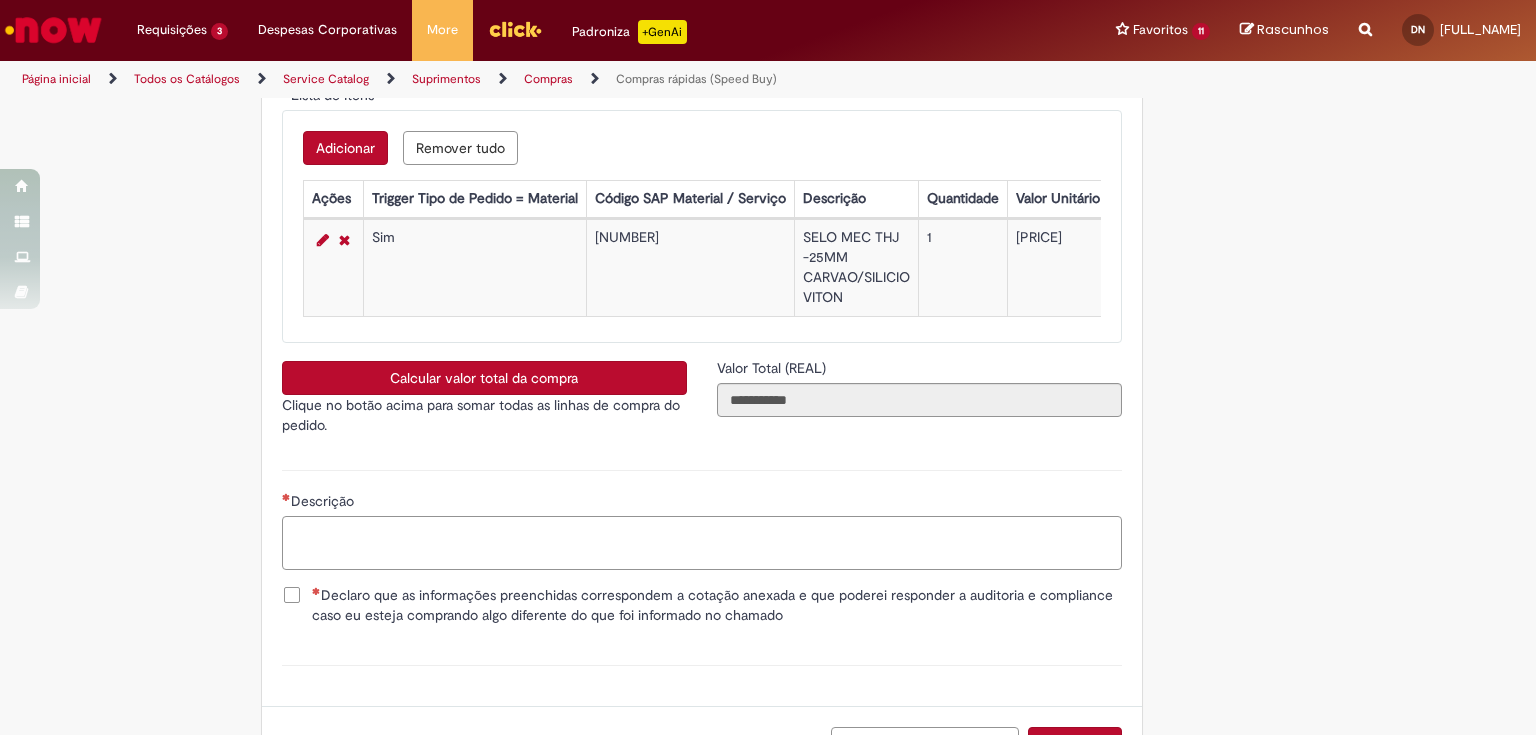 click on "Descrição" at bounding box center [702, 543] 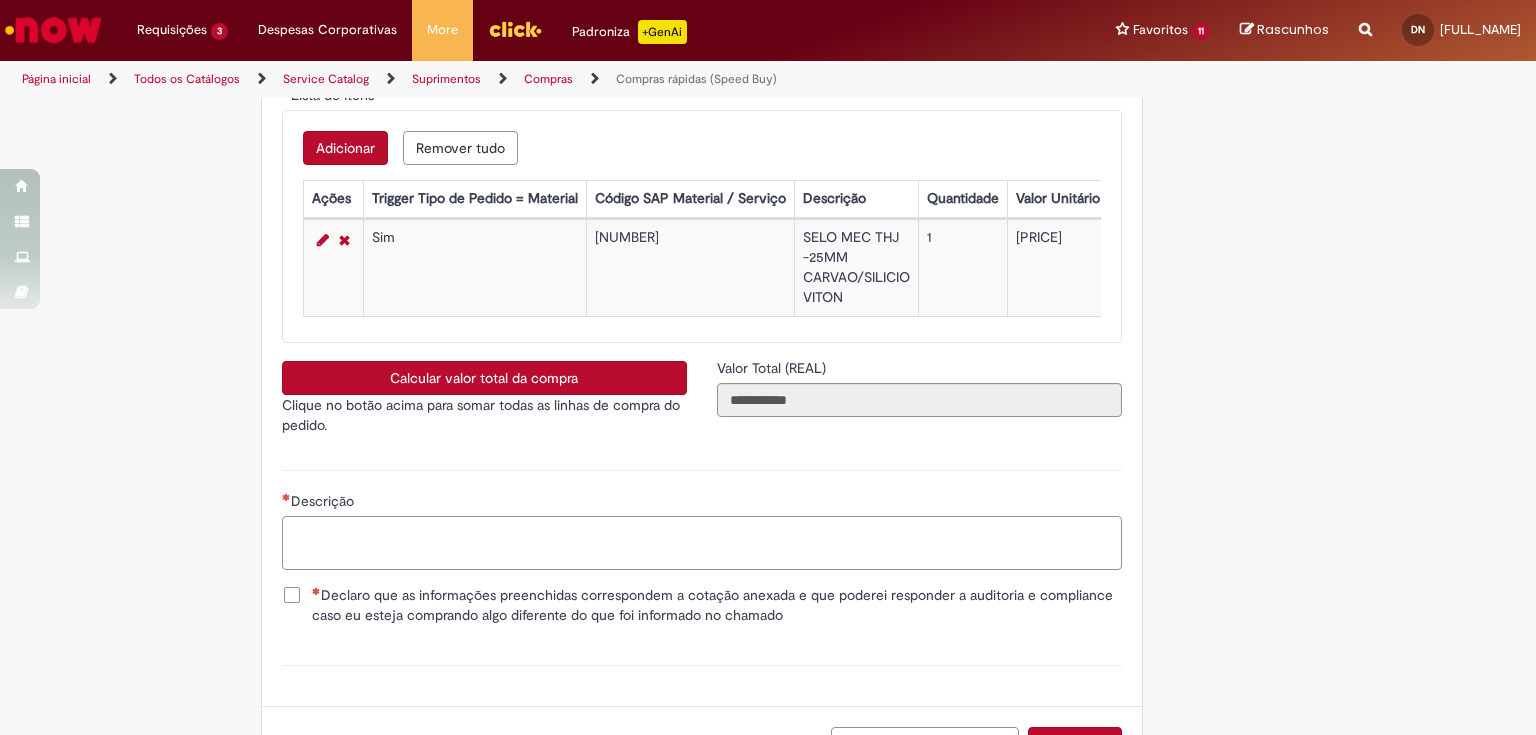 paste on "**********" 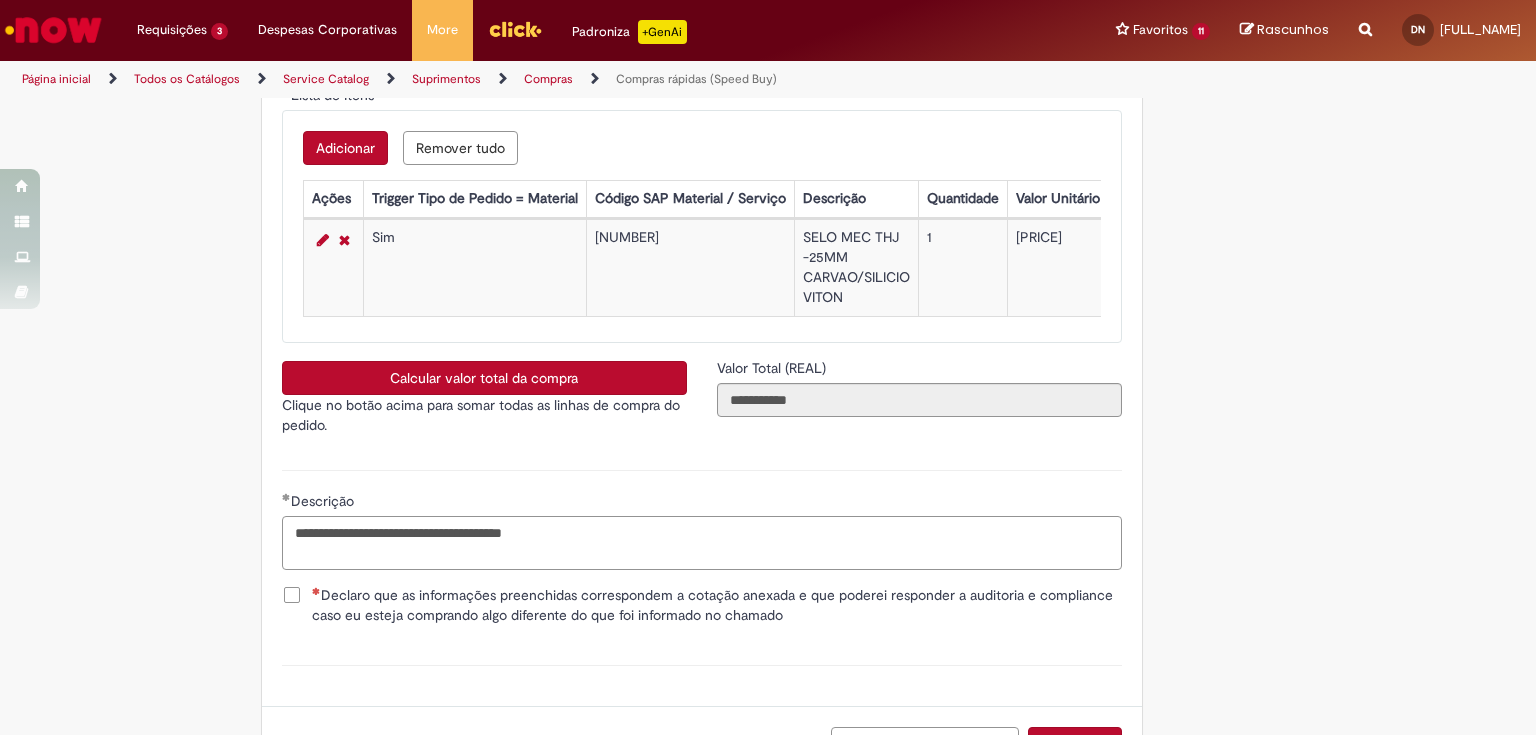 click on "**********" at bounding box center [702, 543] 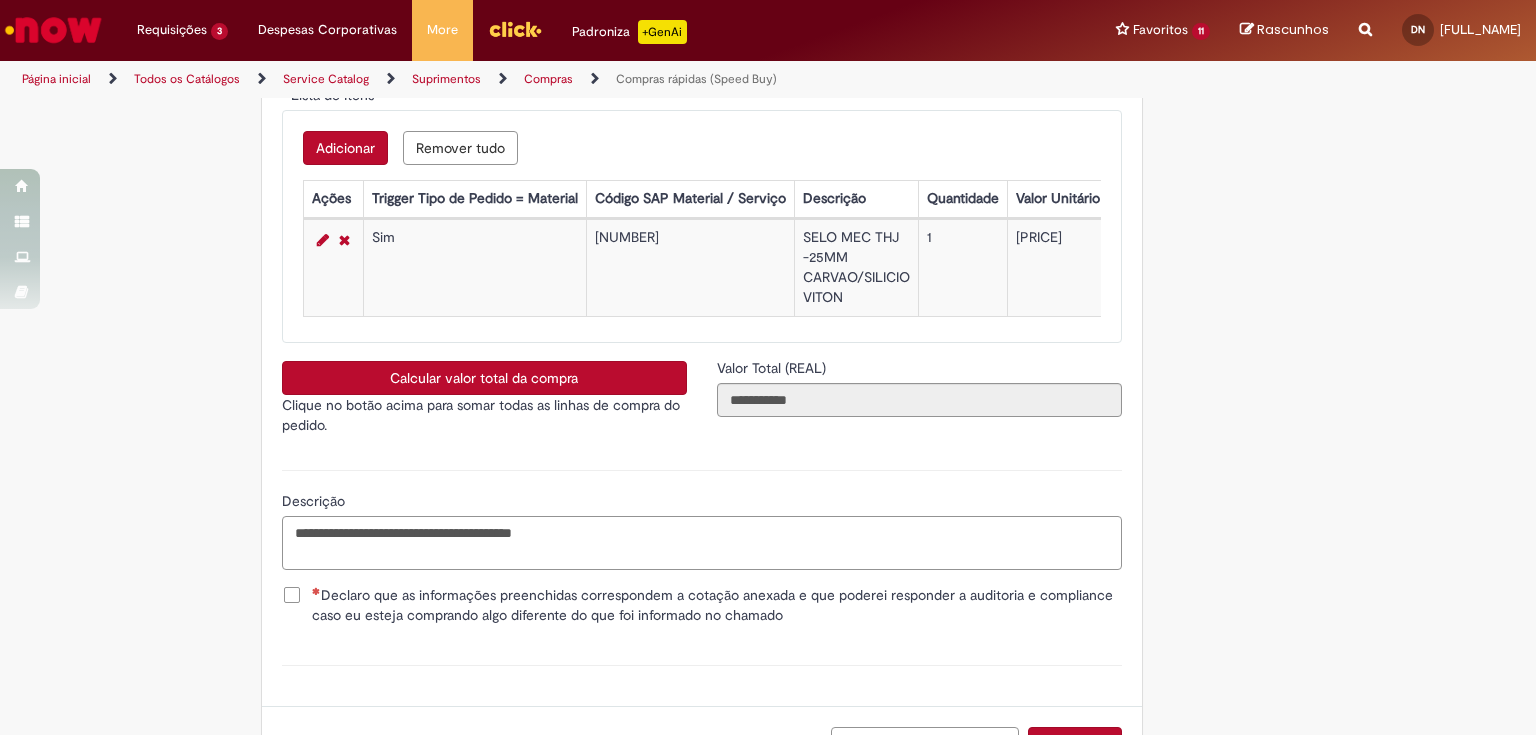 paste on "**********" 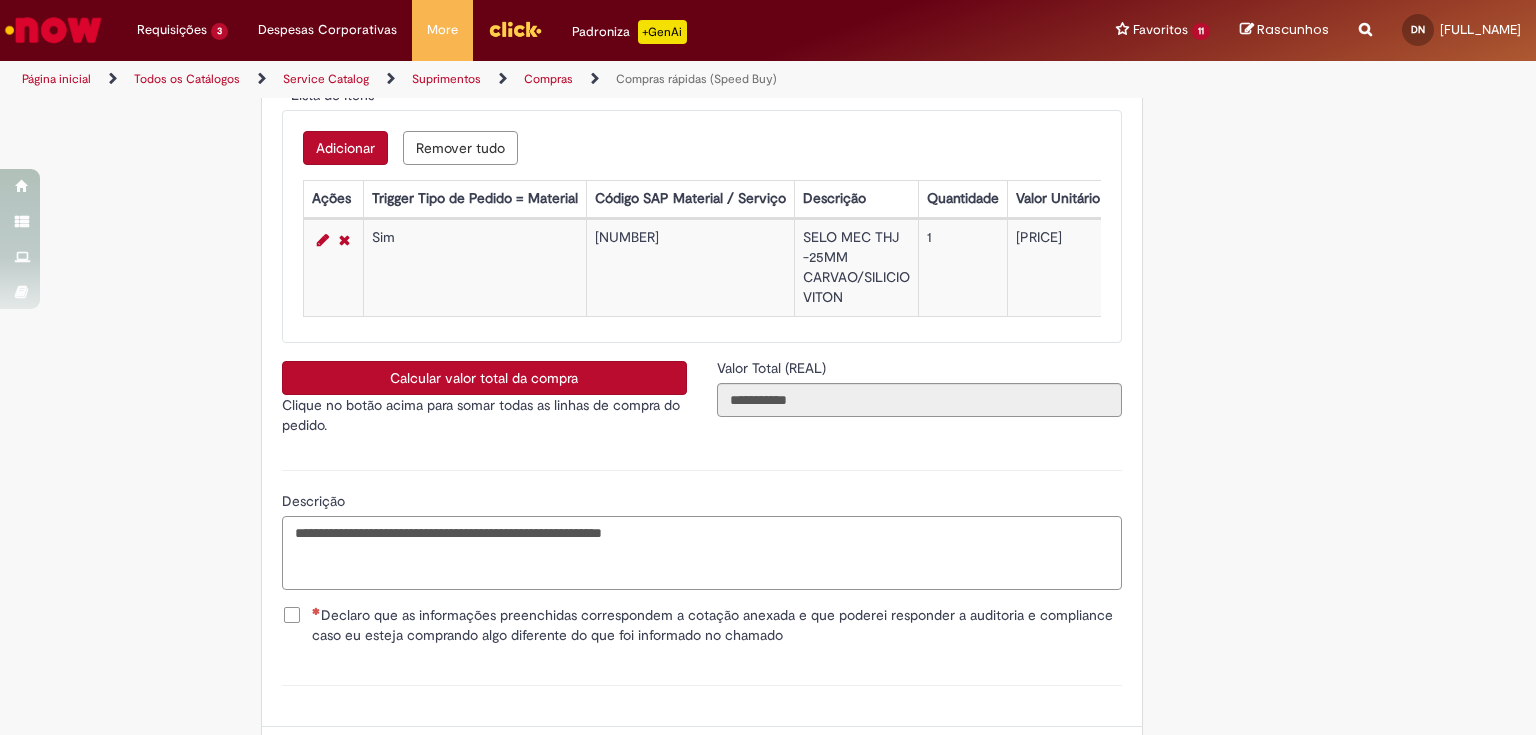 type on "**********" 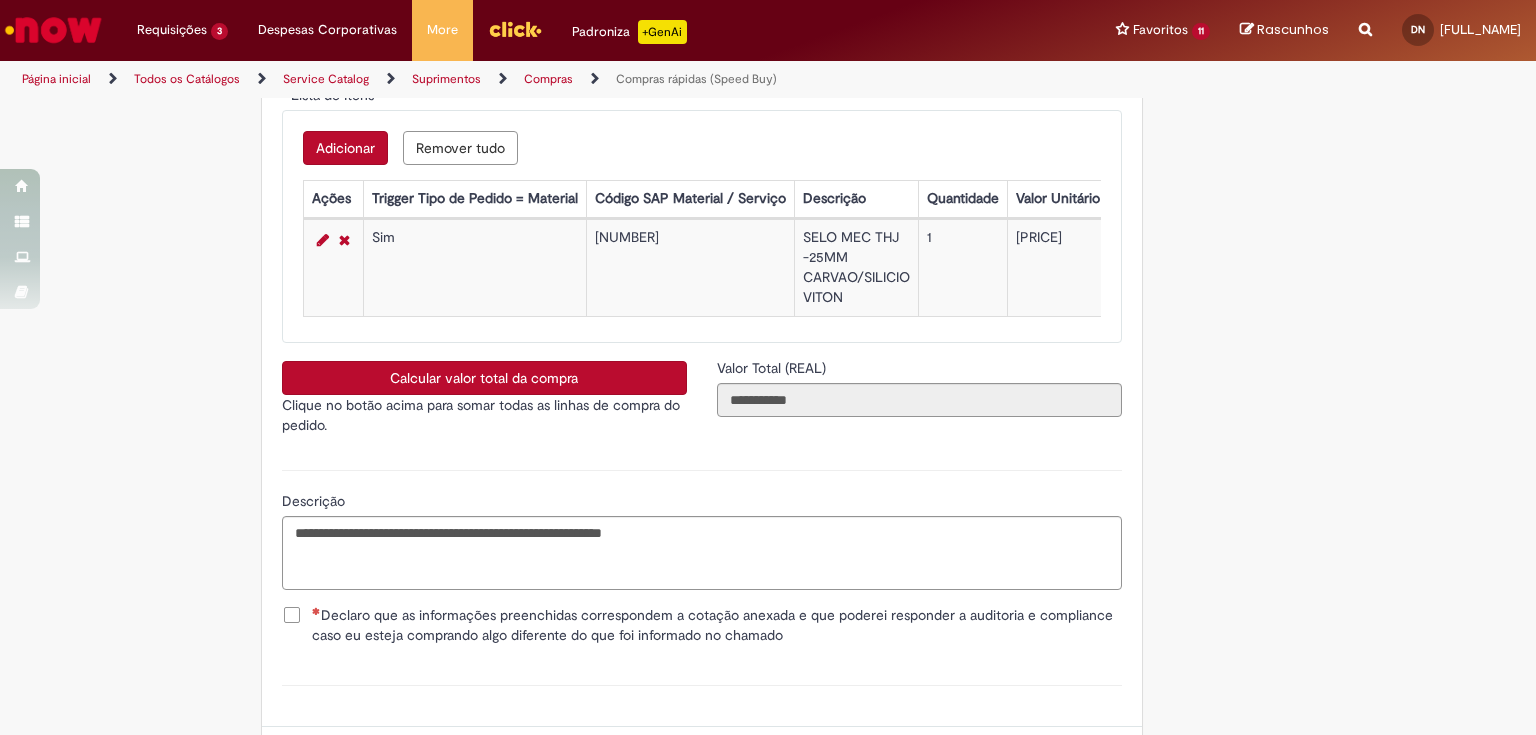 click on "Declaro que as informações preenchidas correspondem a cotação anexada e que poderei responder a auditoria e compliance caso eu esteja comprando algo diferente do que foi informado no chamado" at bounding box center [717, 625] 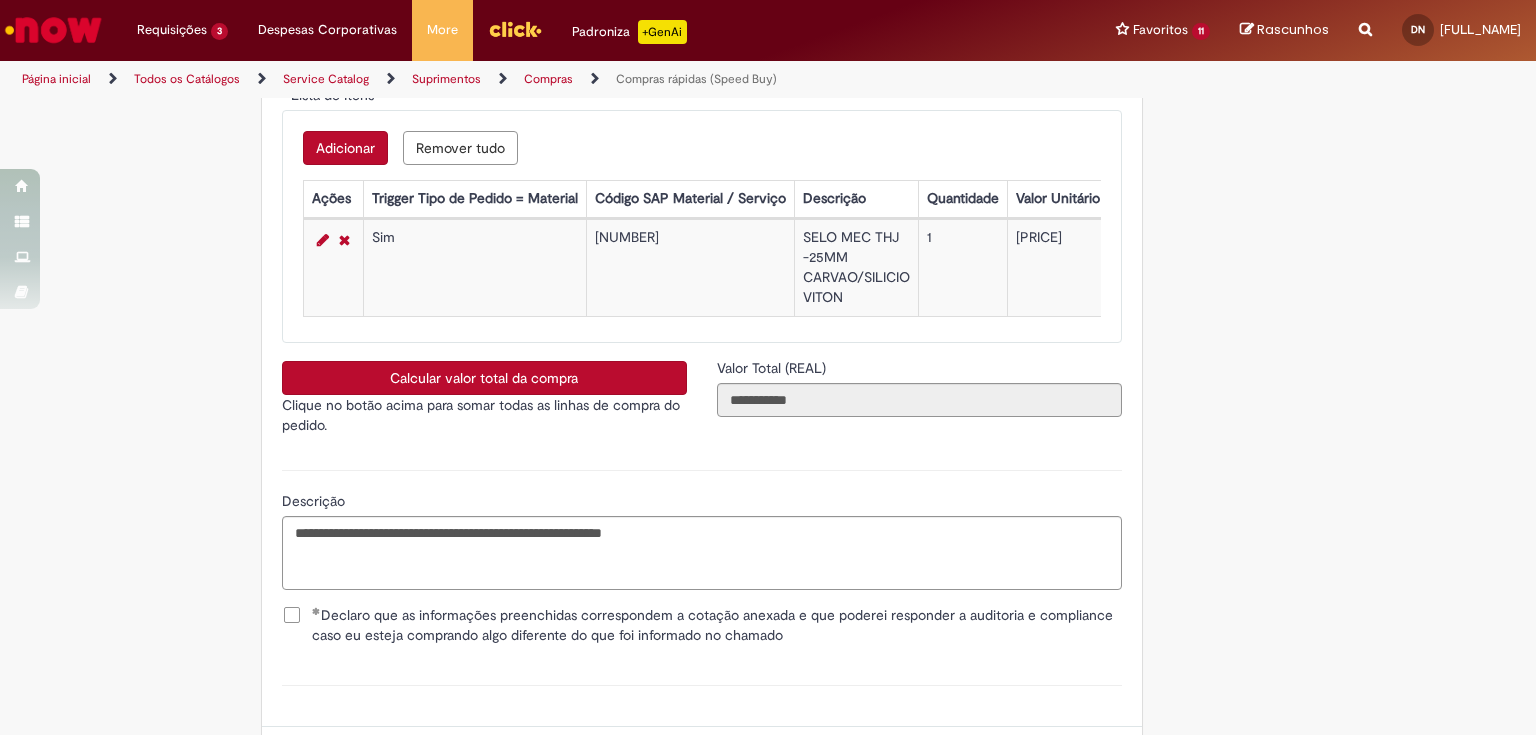 scroll, scrollTop: 3520, scrollLeft: 0, axis: vertical 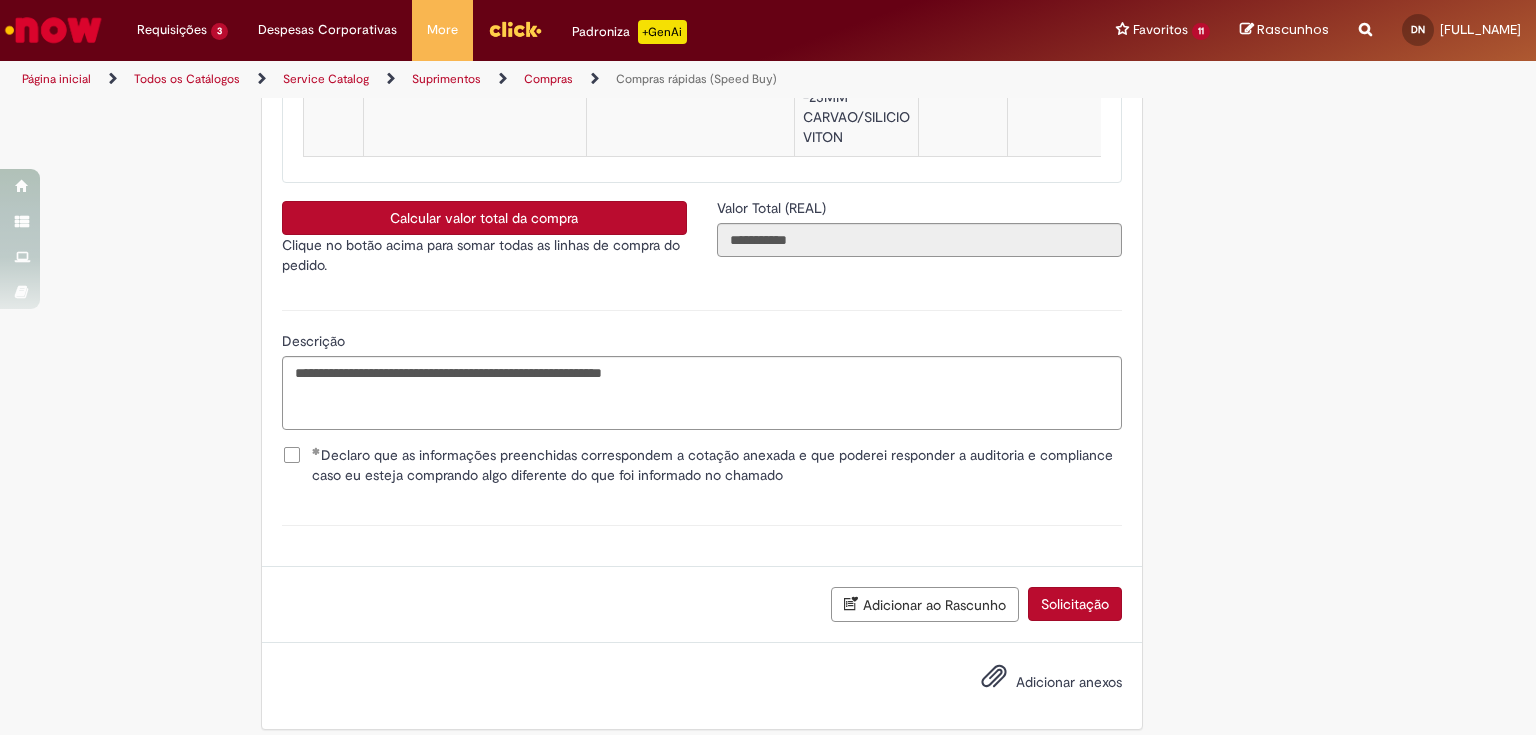 click on "Adicionar anexos" at bounding box center (1069, 682) 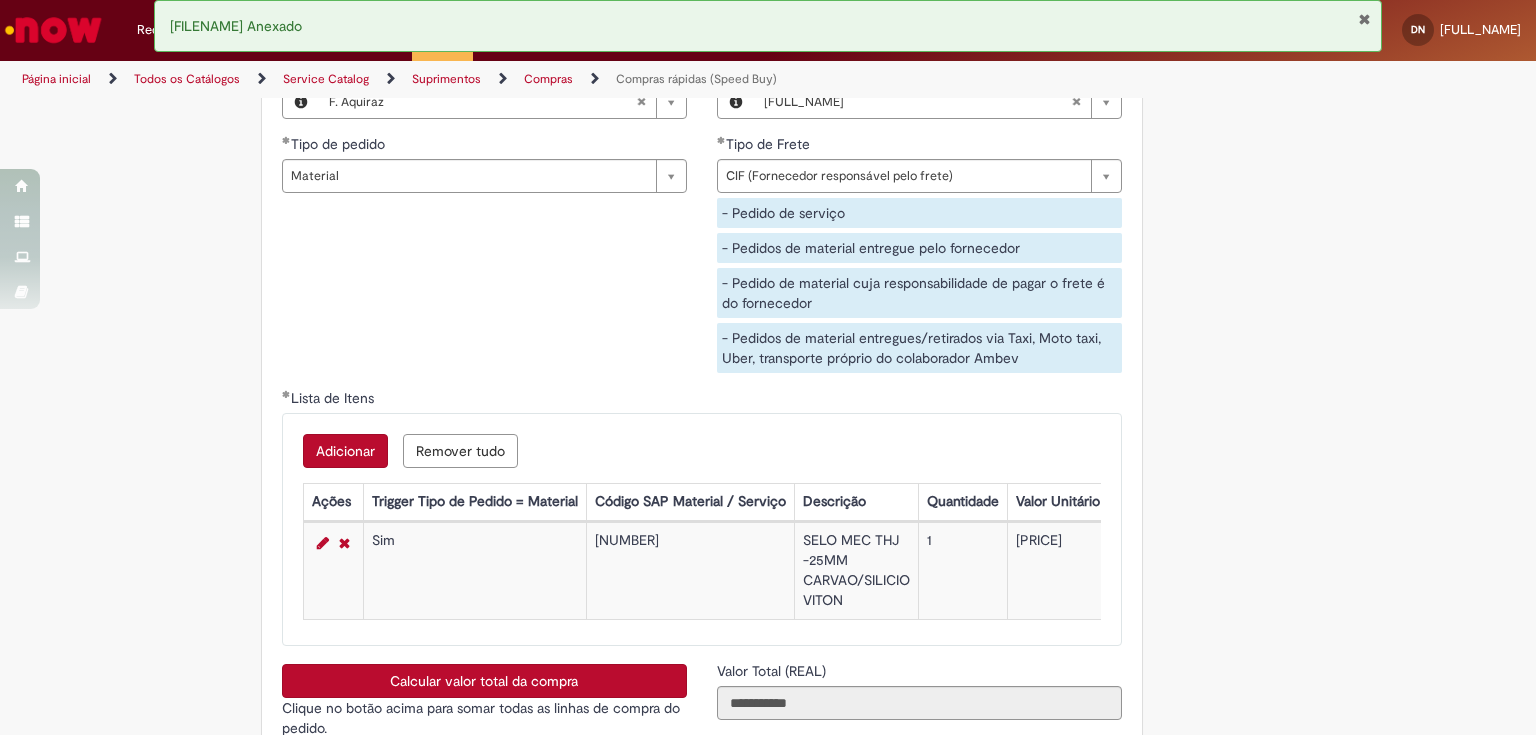 scroll, scrollTop: 2817, scrollLeft: 0, axis: vertical 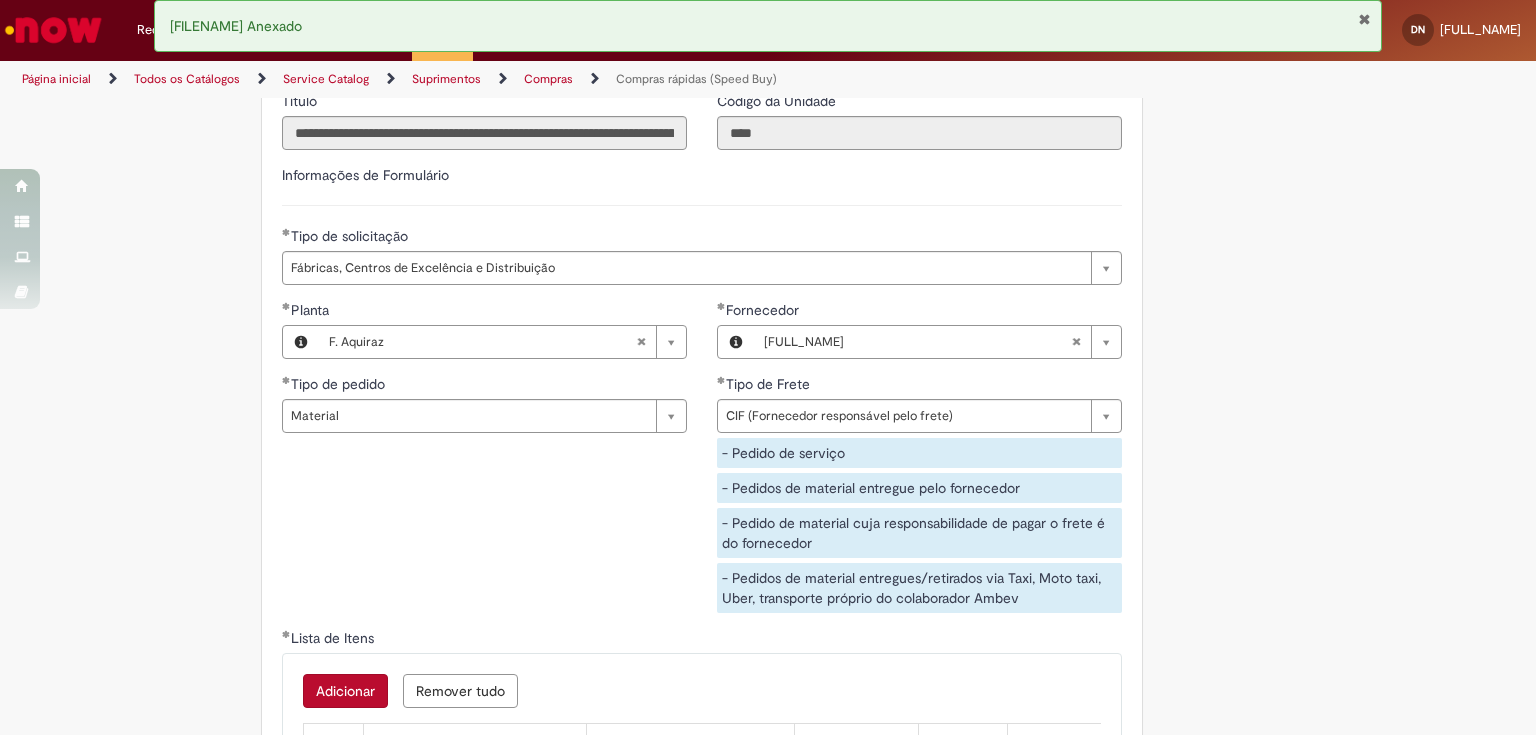 click at bounding box center [1364, 19] 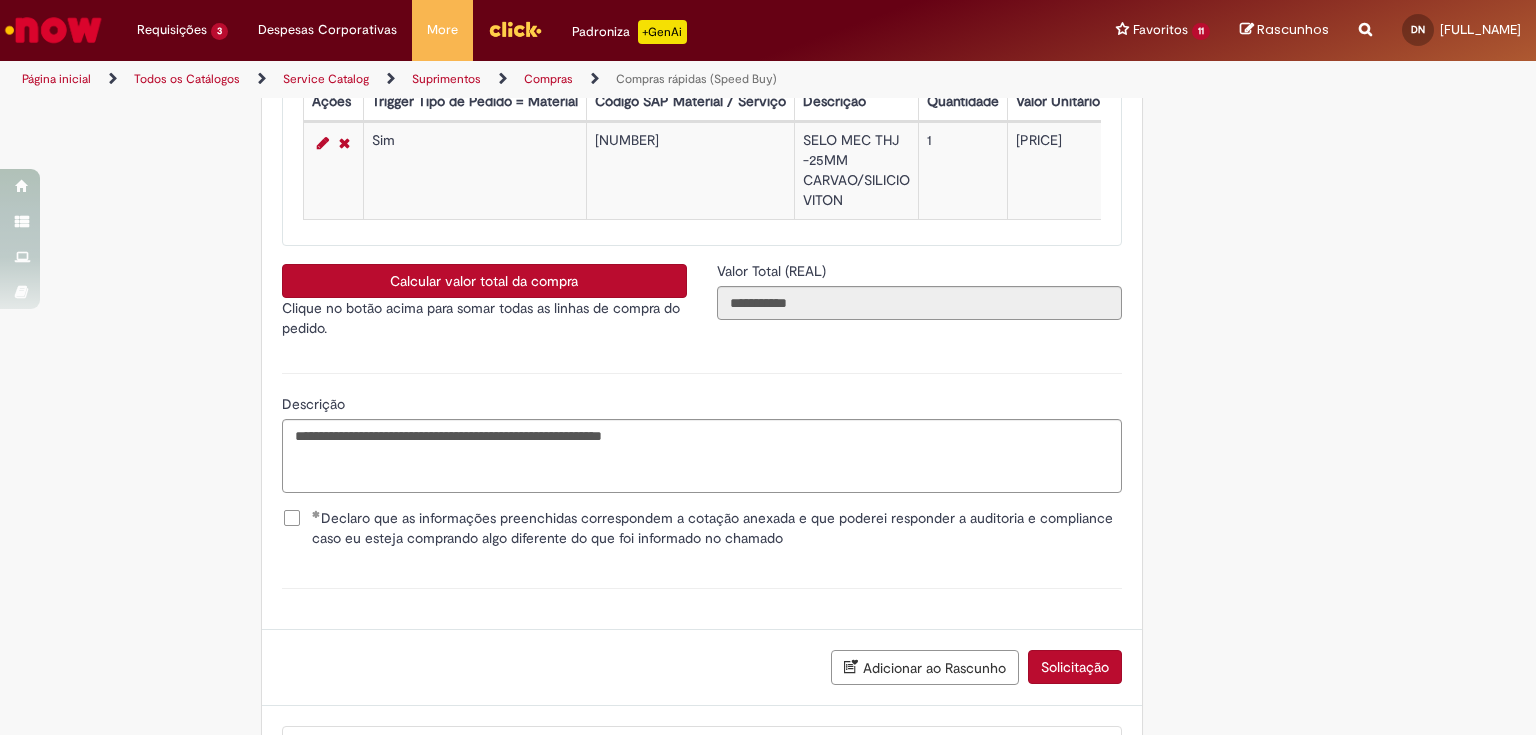 scroll, scrollTop: 3617, scrollLeft: 0, axis: vertical 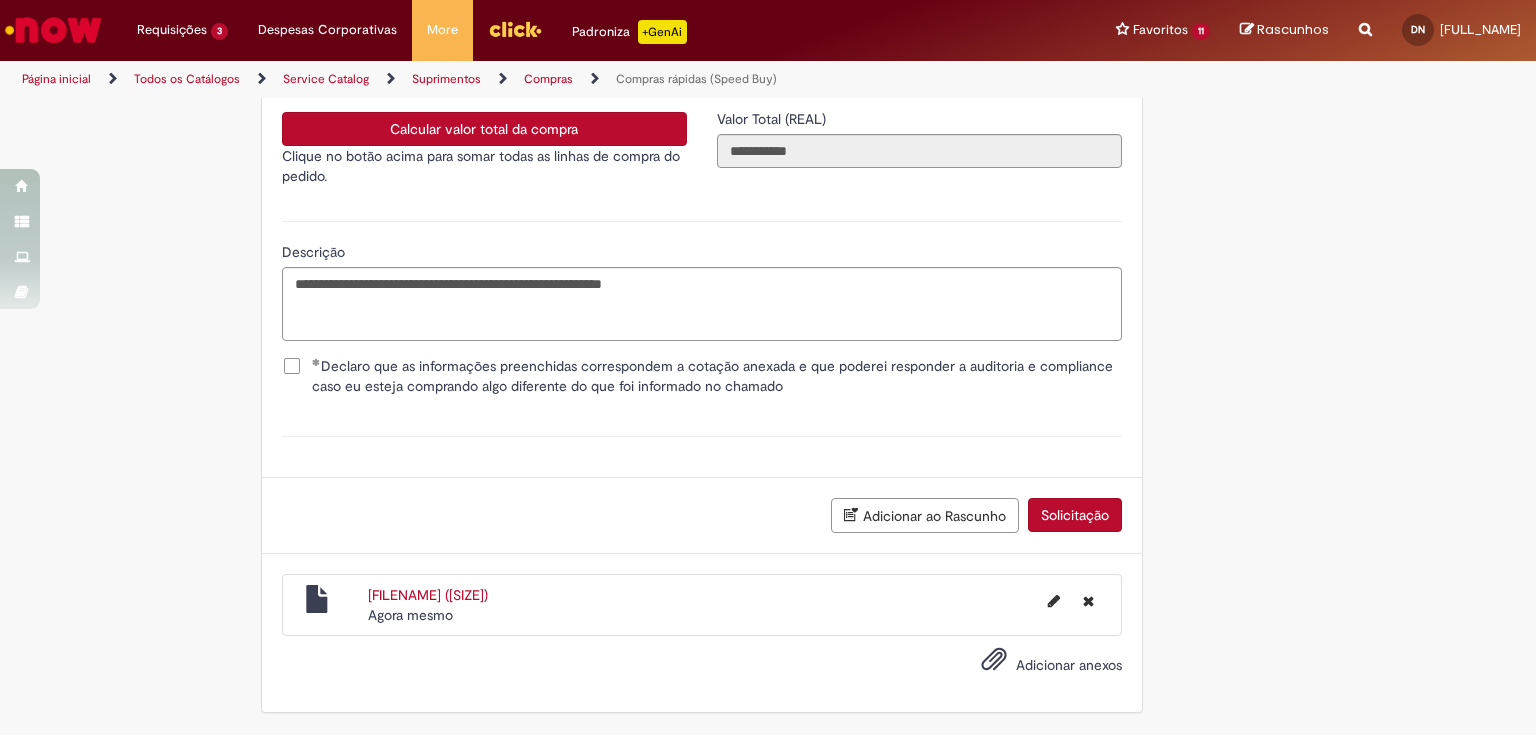 click on "Solicitação" at bounding box center [1075, 515] 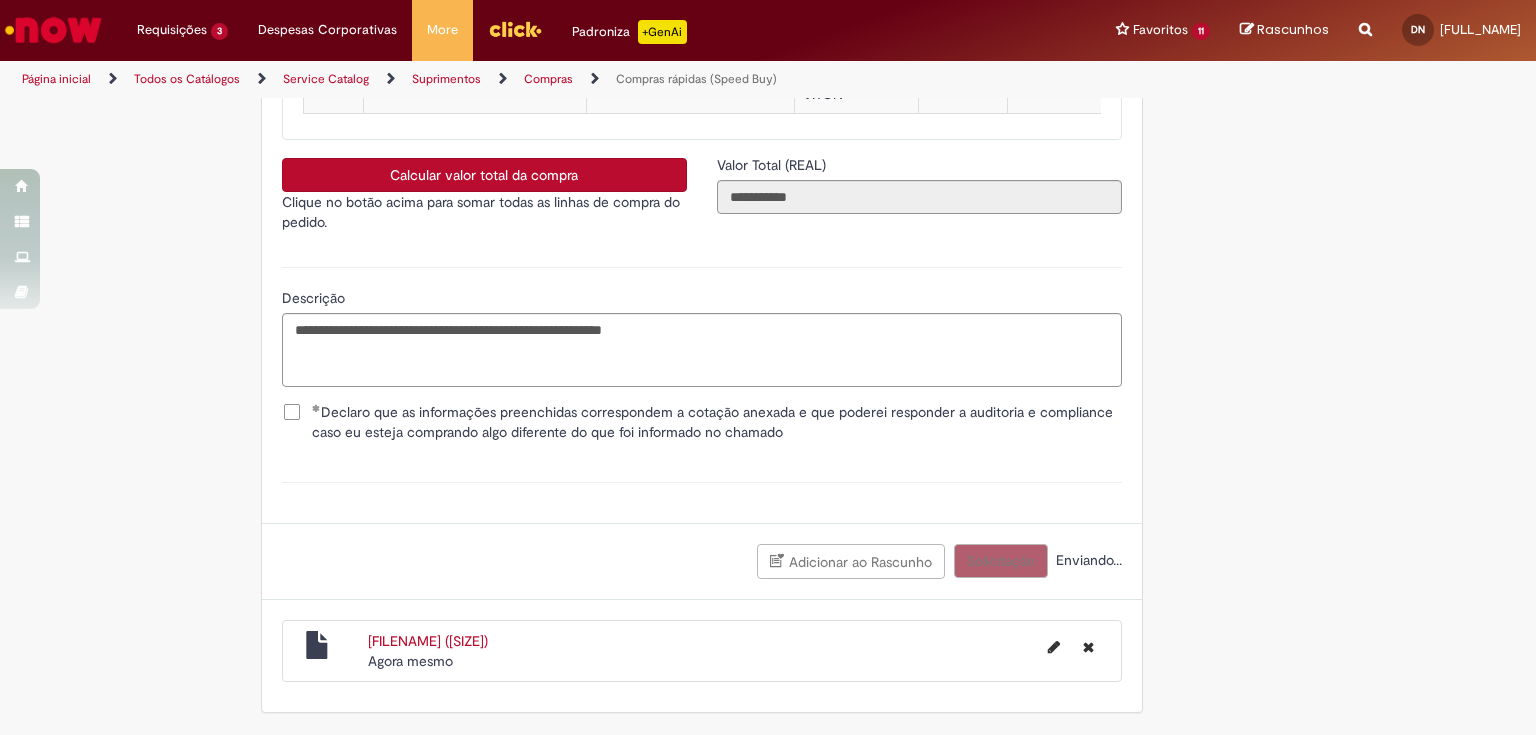 scroll, scrollTop: 3572, scrollLeft: 0, axis: vertical 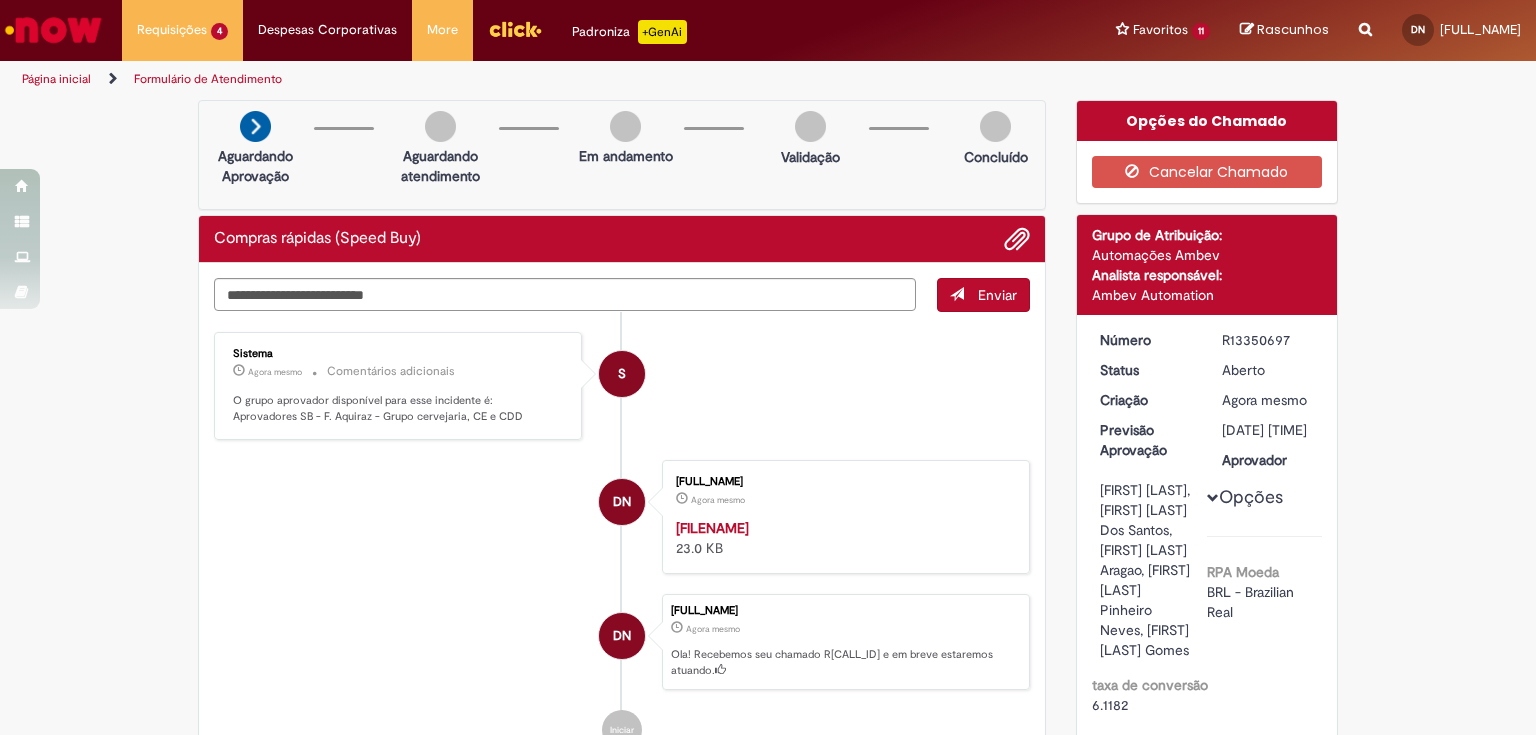 drag, startPoint x: 1220, startPoint y: 338, endPoint x: 1285, endPoint y: 341, distance: 65.06919 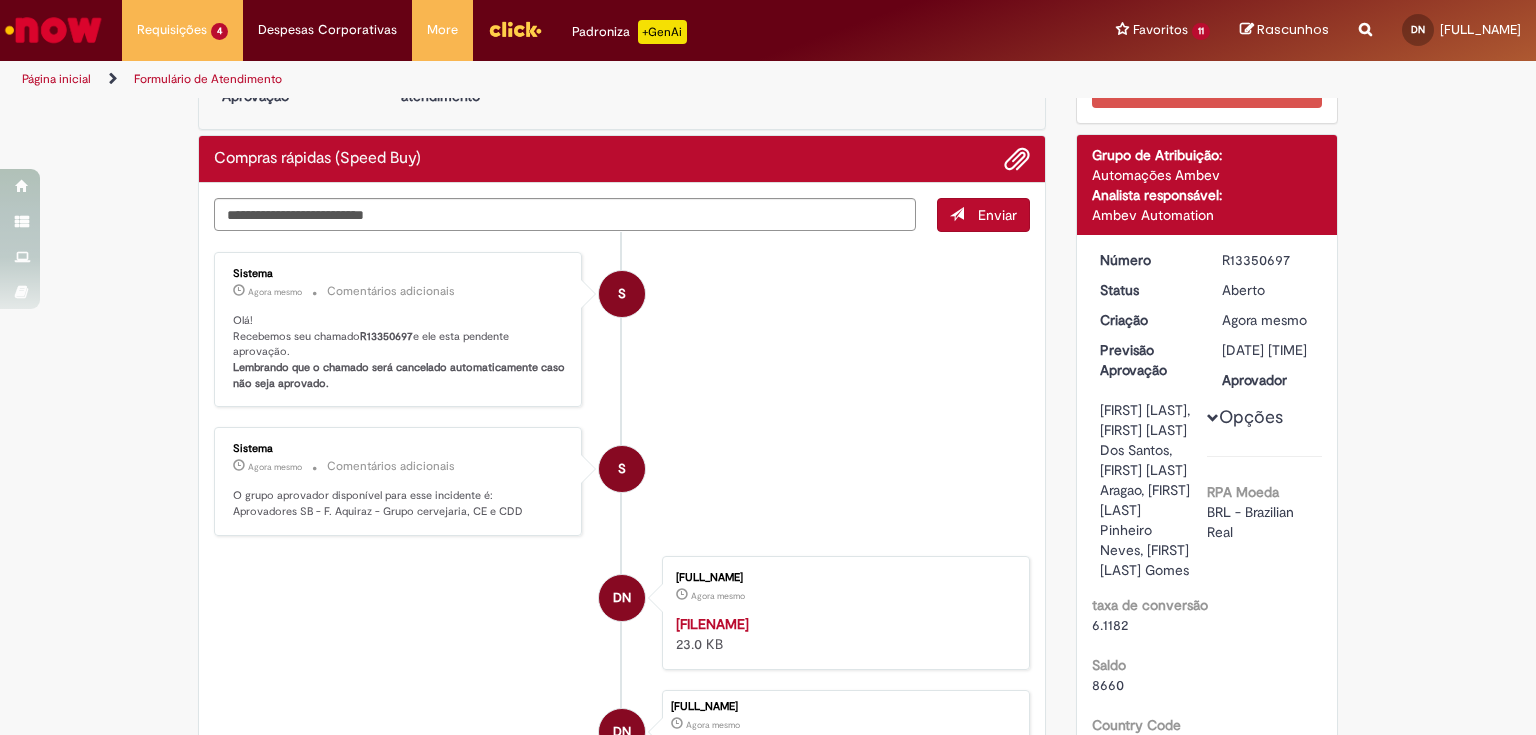 scroll, scrollTop: 0, scrollLeft: 0, axis: both 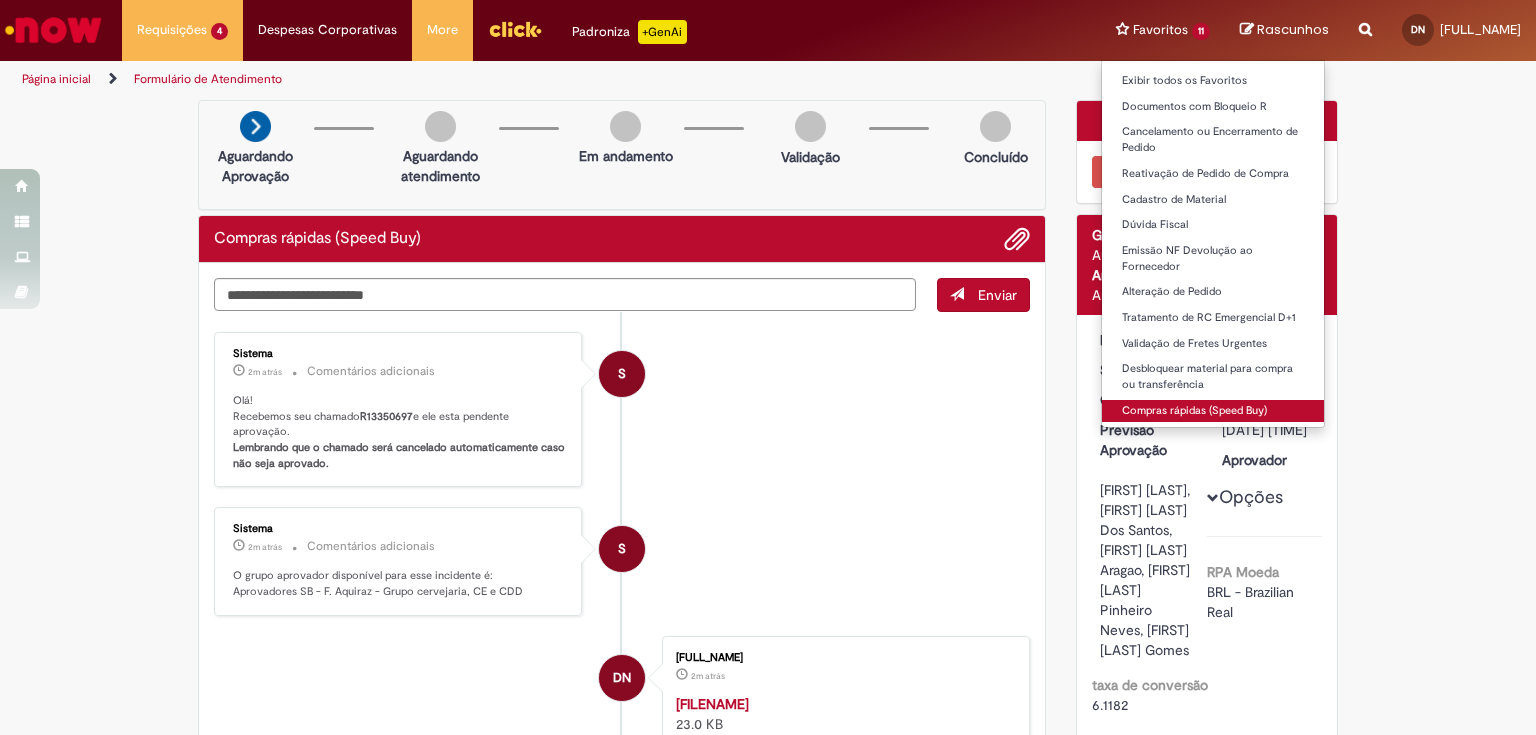 click on "Compras rápidas (Speed Buy)" at bounding box center [1213, 411] 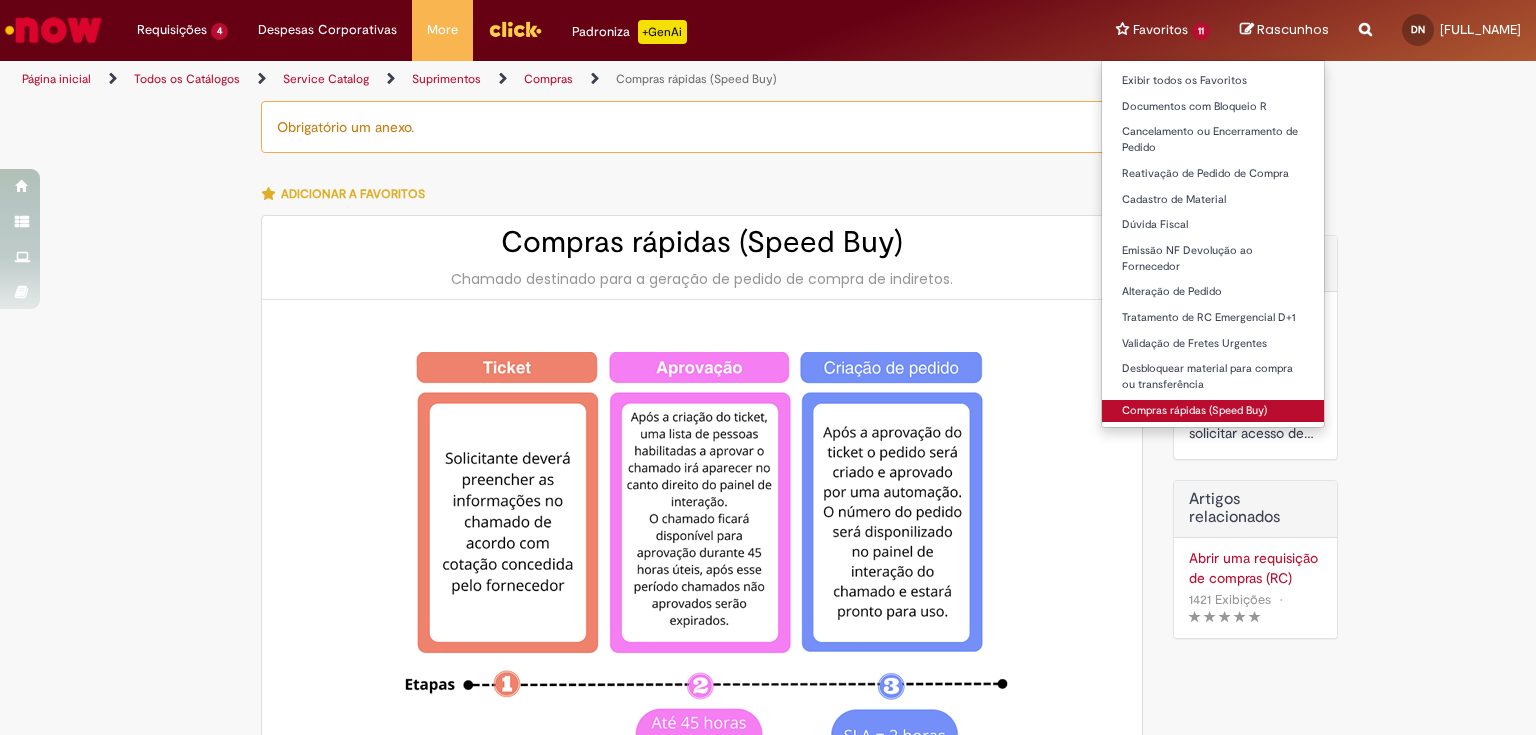 type on "********" 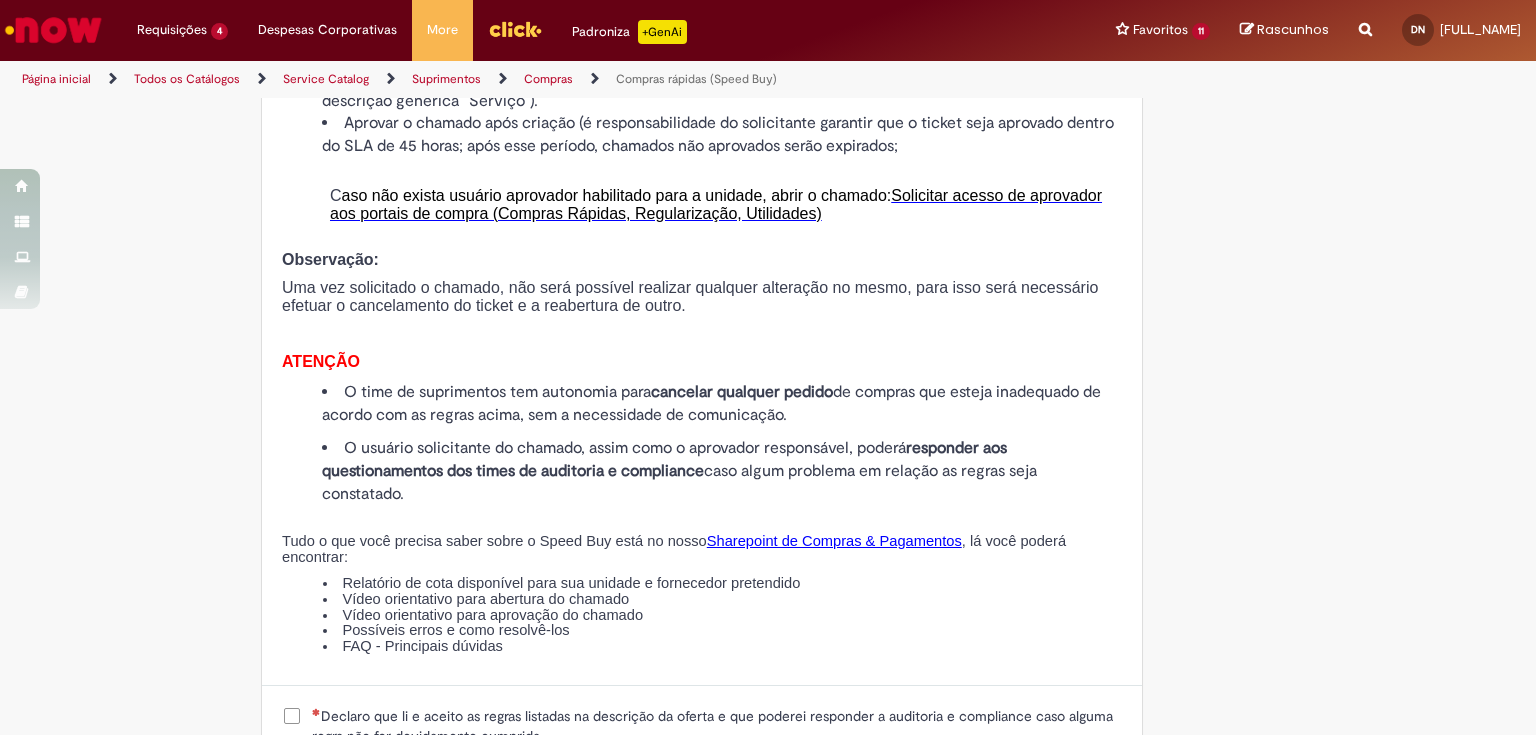 scroll, scrollTop: 2240, scrollLeft: 0, axis: vertical 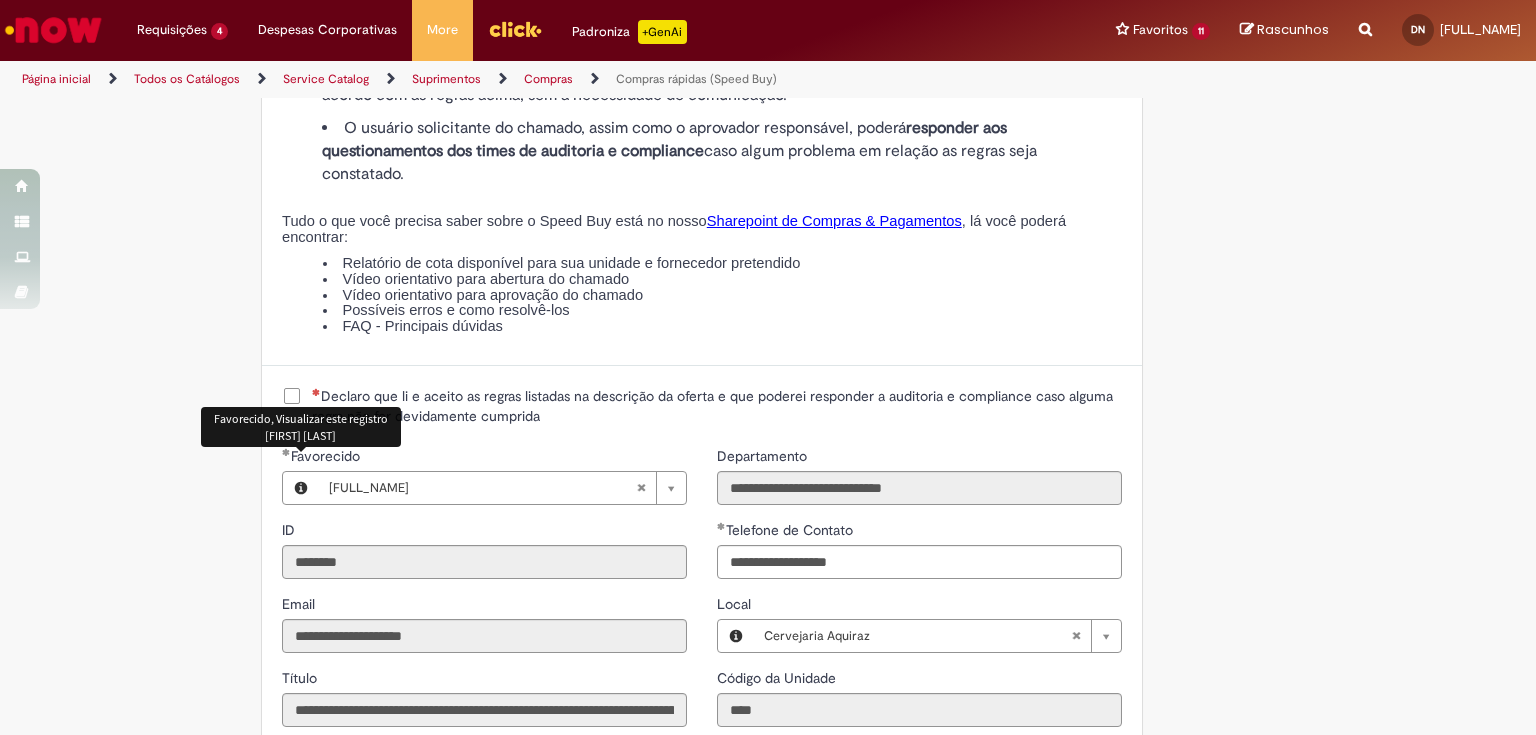 click on "Declaro que li e aceito as regras listadas na descrição da oferta e que poderei responder a auditoria e compliance caso alguma regra não for devidamente cumprida" at bounding box center [717, 406] 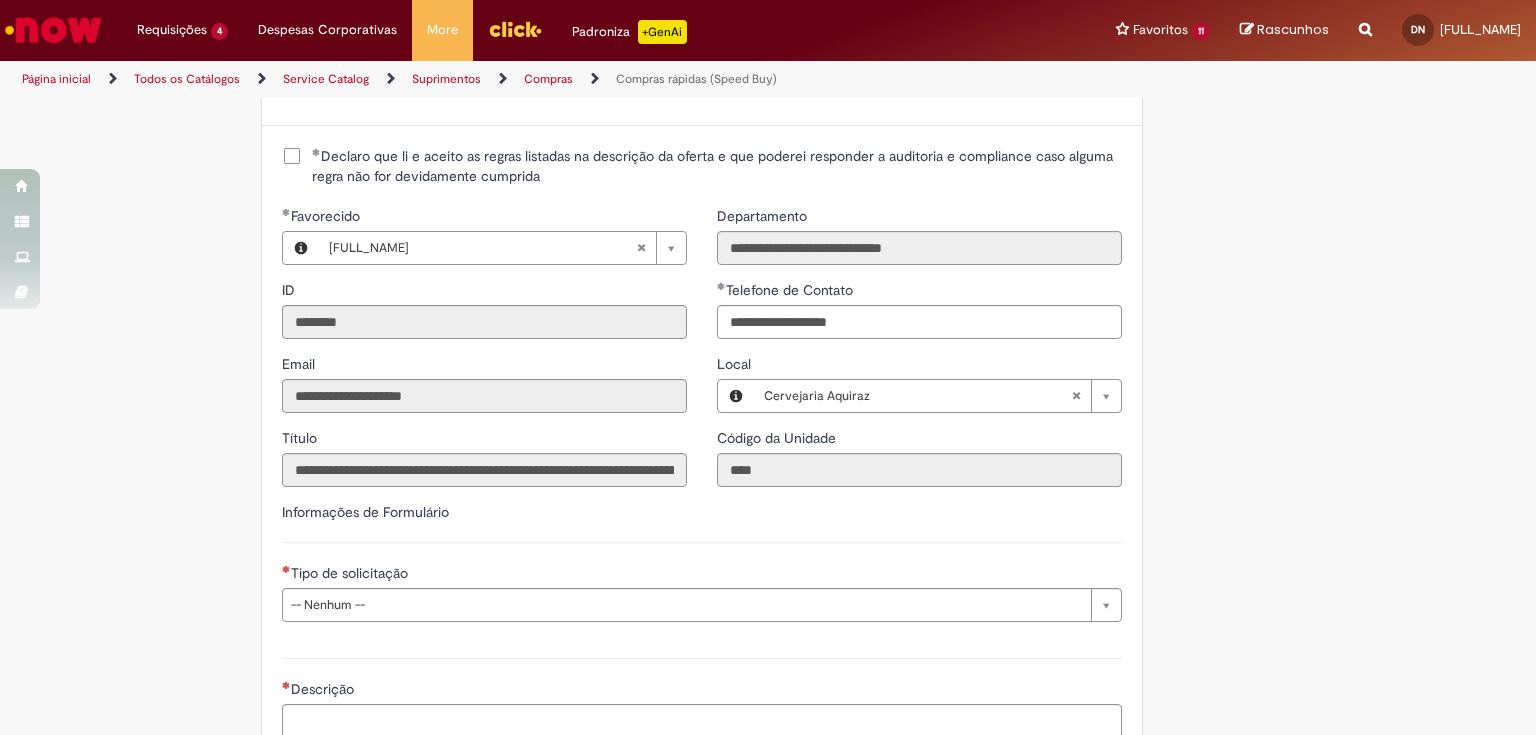 scroll, scrollTop: 2720, scrollLeft: 0, axis: vertical 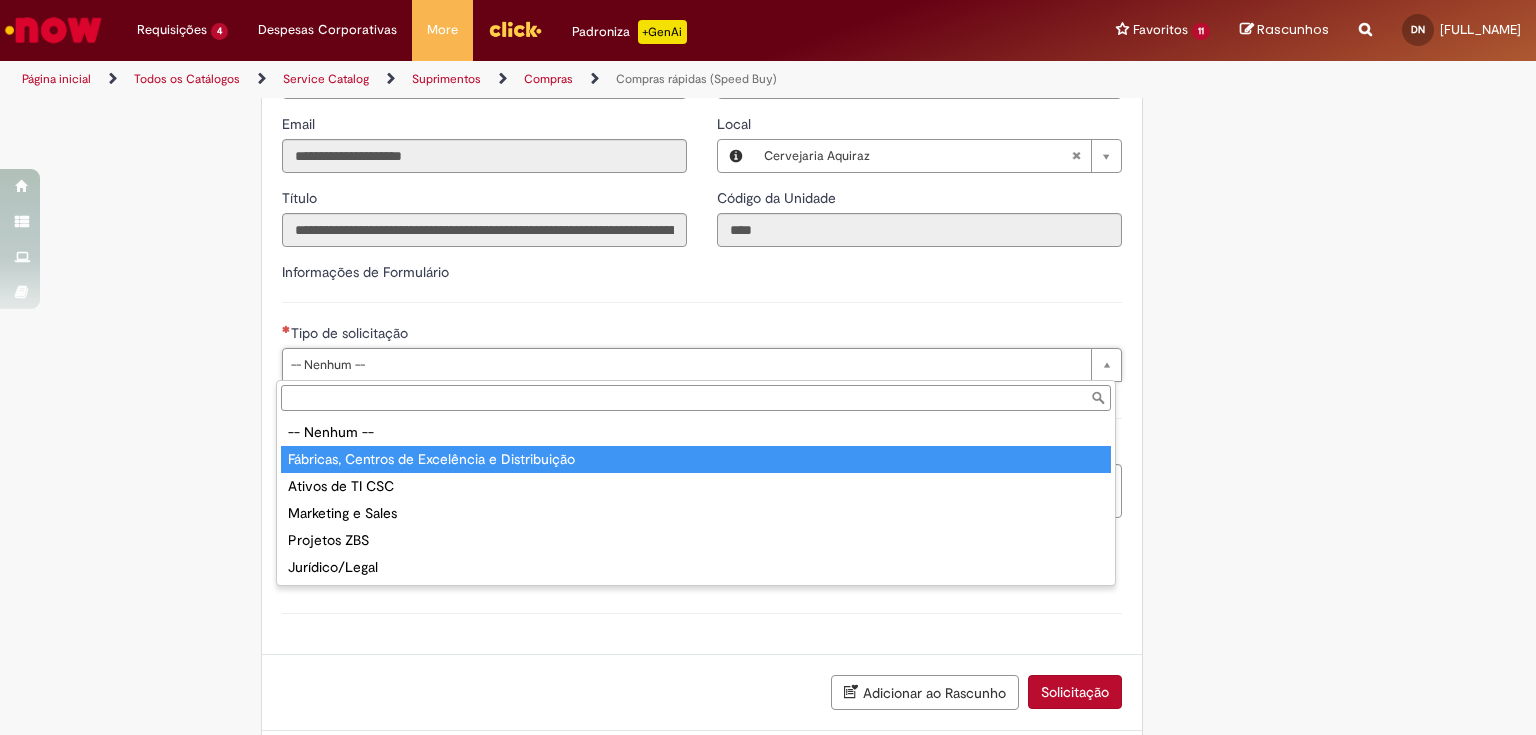 type on "**********" 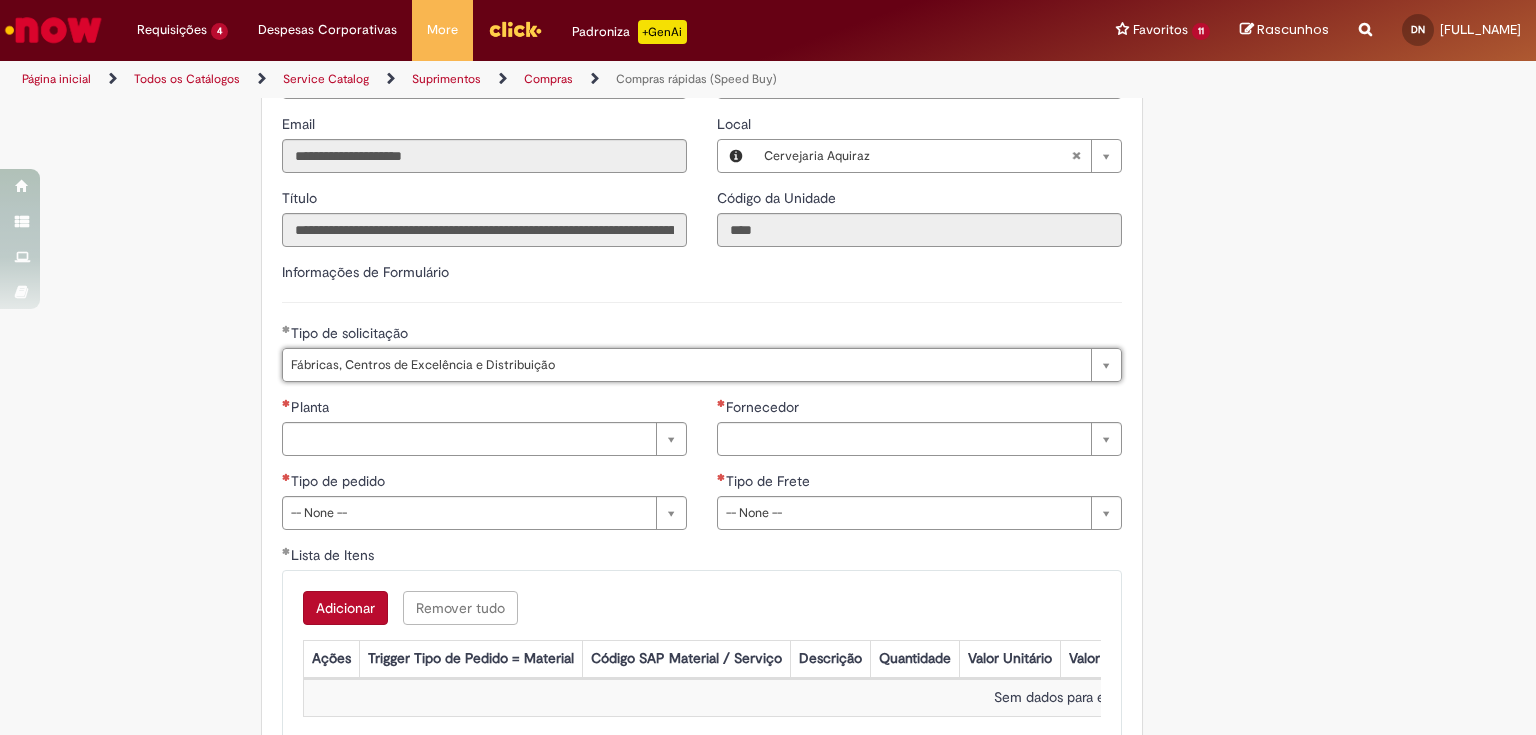 click on "Tire dúvidas com LupiAssist    +GenAI
Oi! Eu sou LupiAssist, uma Inteligência Artificial Generativa em constante aprendizado   Meu conteúdo é monitorado para trazer uma melhor experiência
Dúvidas comuns:
Só mais um instante, estou consultando nossas bases de conhecimento  e escrevendo a melhor resposta pra você!
Title
Lorem ipsum dolor sit amet    Fazer uma nova pergunta
Gerei esta resposta utilizando IA Generativa em conjunto com os nossos padrões. Em caso de divergência, os documentos oficiais prevalecerão.
Saiba mais em:
Ou ligue para:
E aí, te ajudei?
Sim, obrigado!" at bounding box center (768, -664) 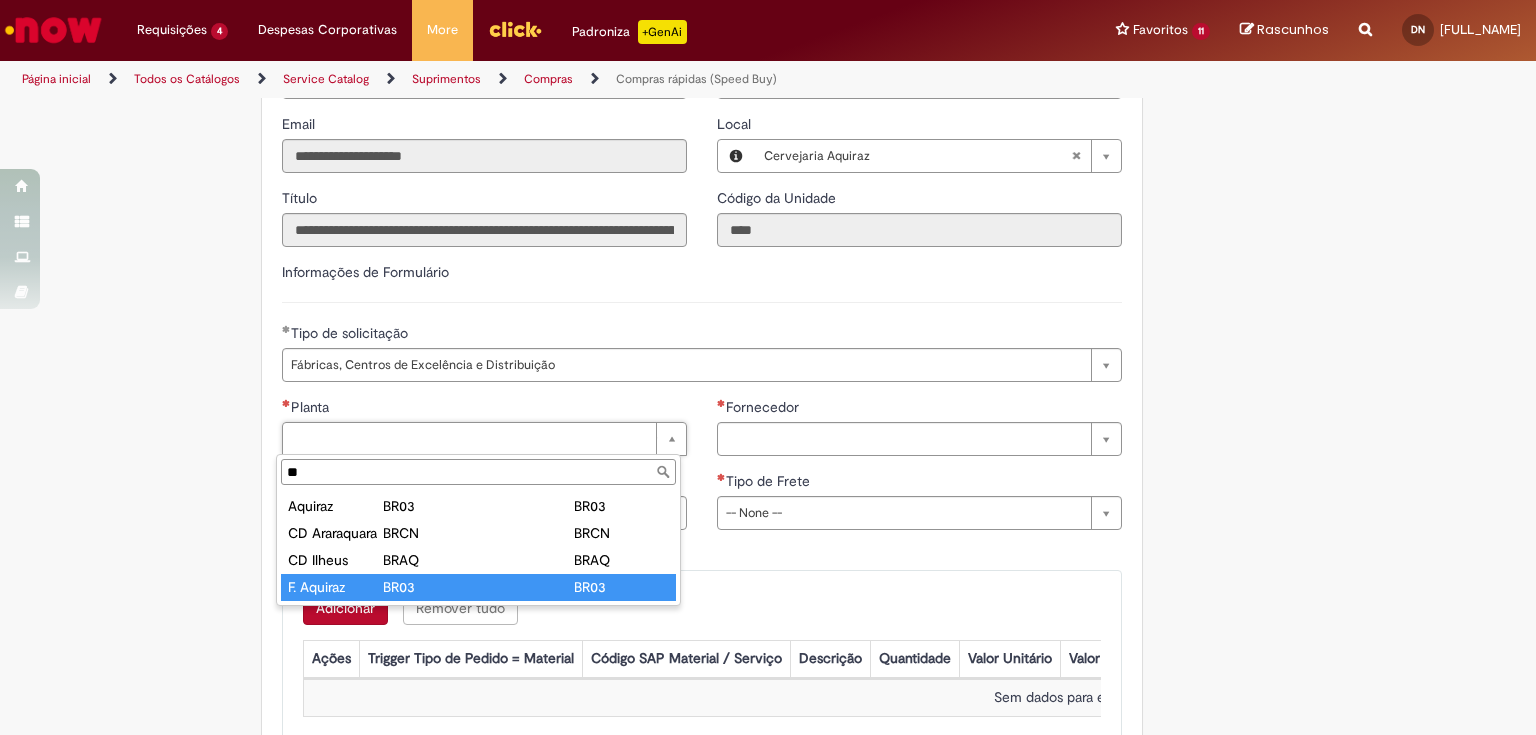 type on "**" 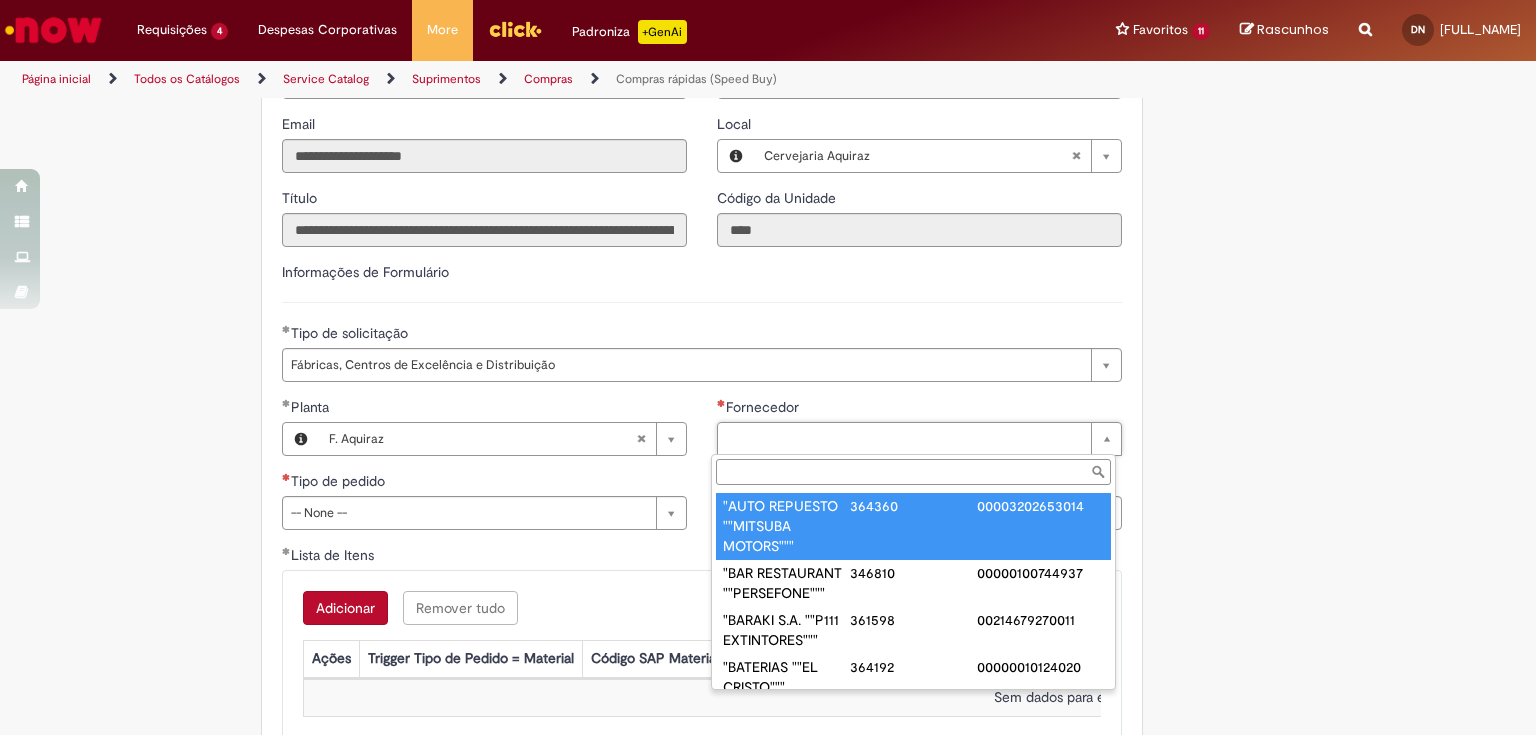 paste on "**********" 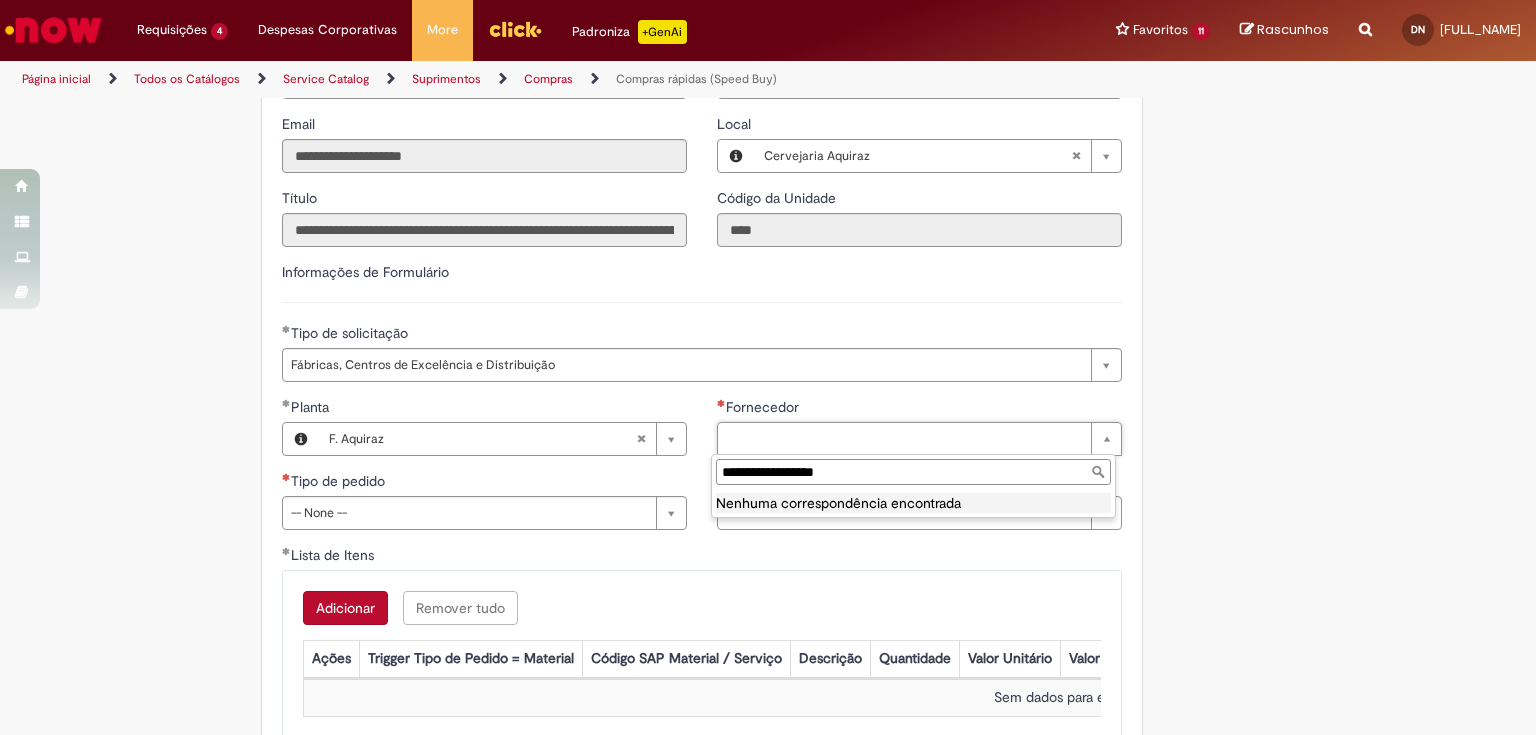 click on "**********" at bounding box center (913, 472) 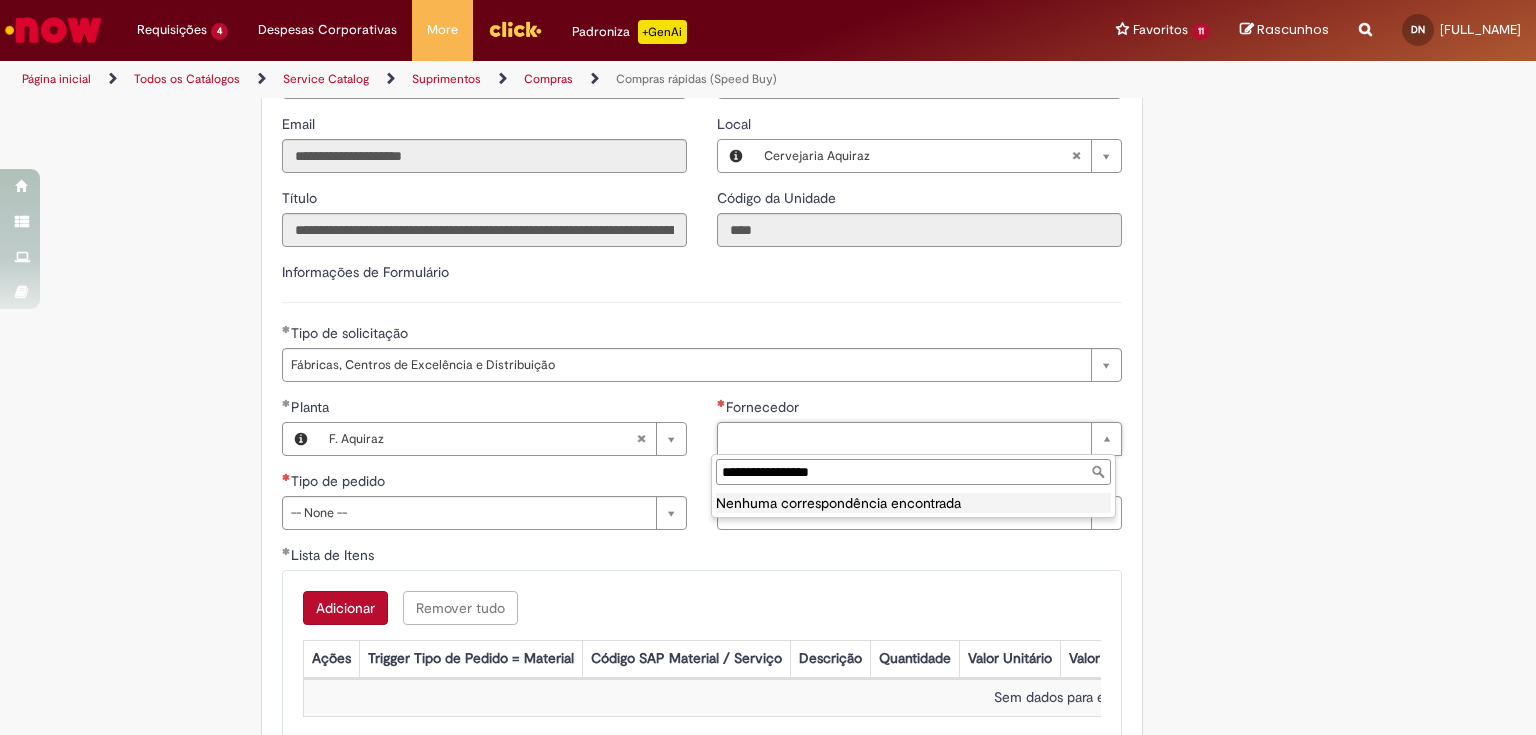 click on "**********" at bounding box center [913, 472] 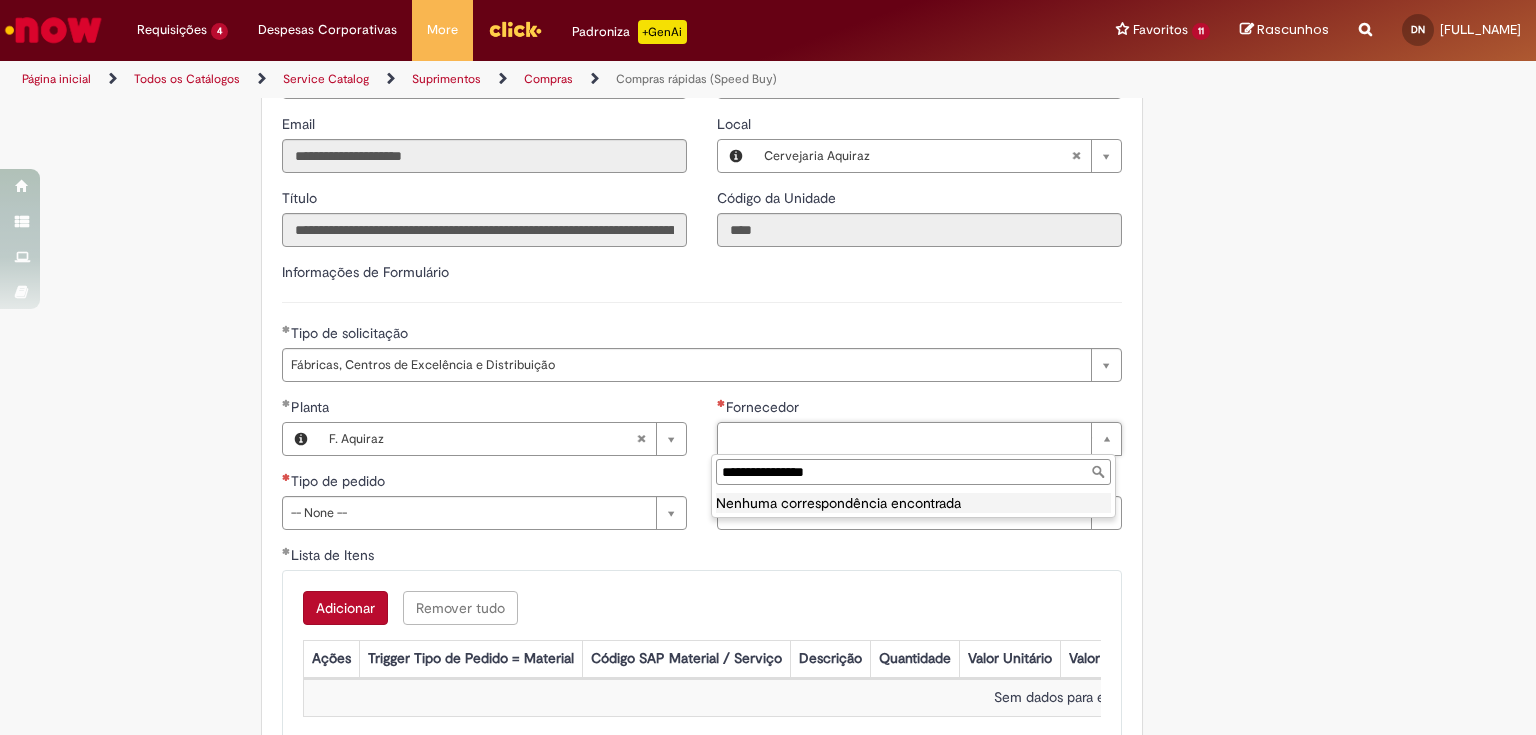 click on "**********" at bounding box center [913, 472] 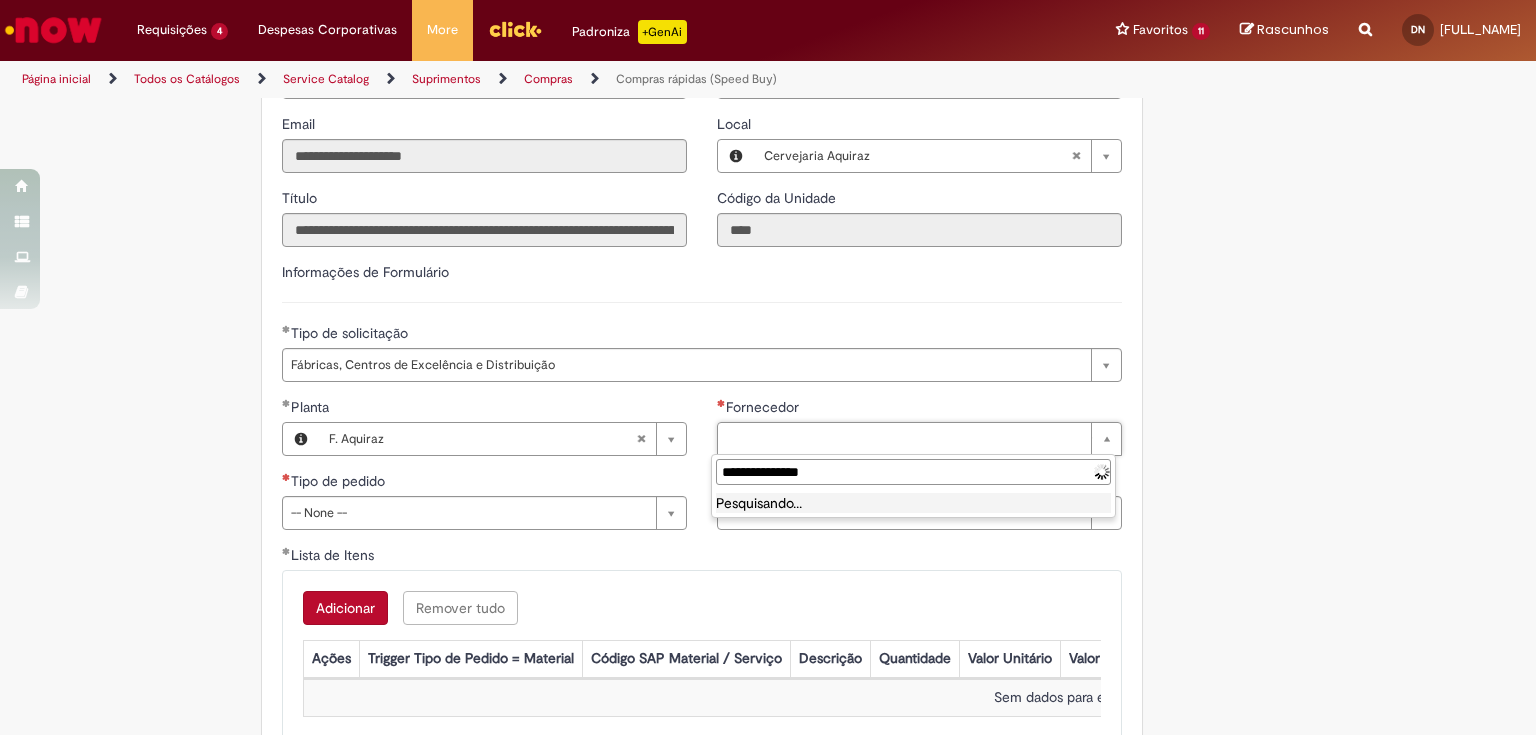 click on "**********" at bounding box center (913, 472) 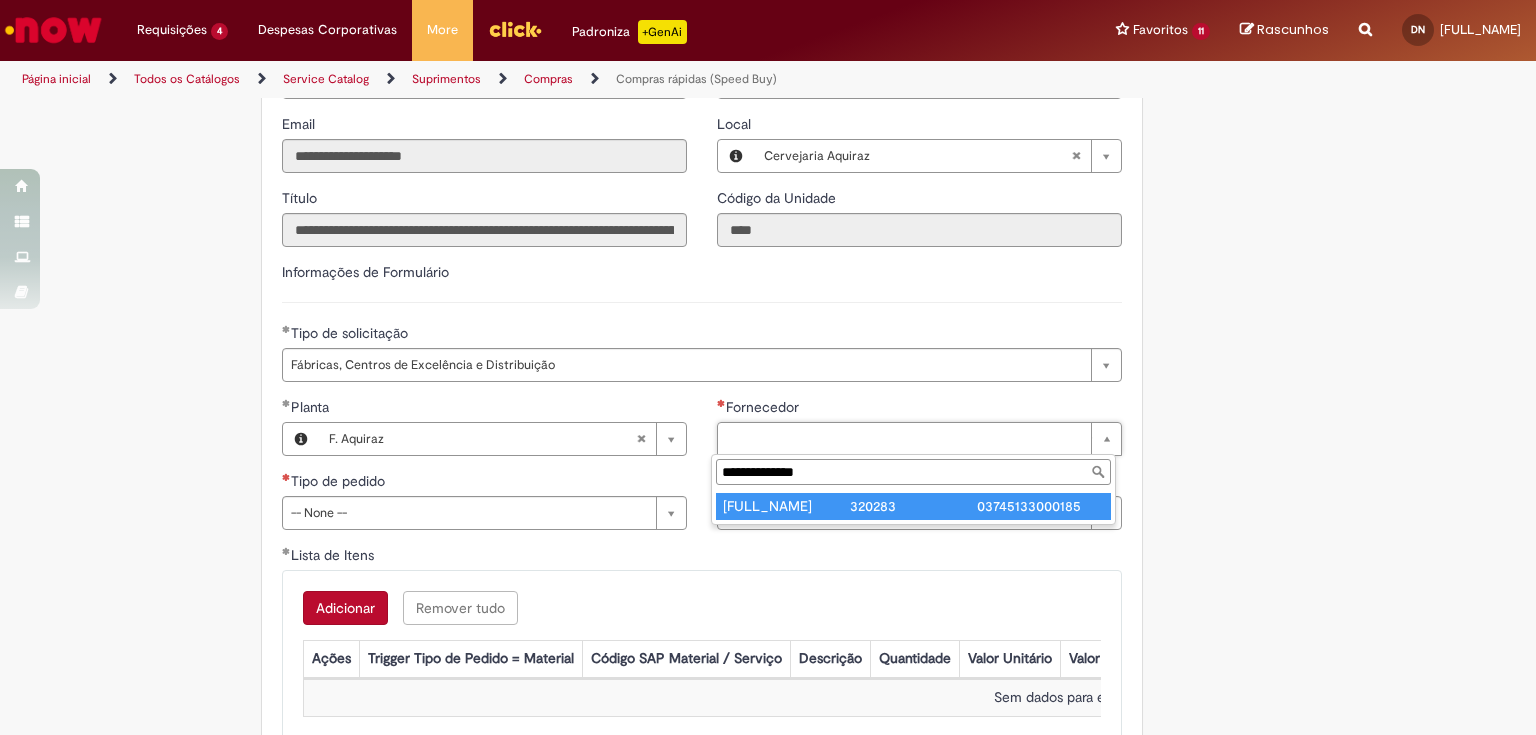 type on "**********" 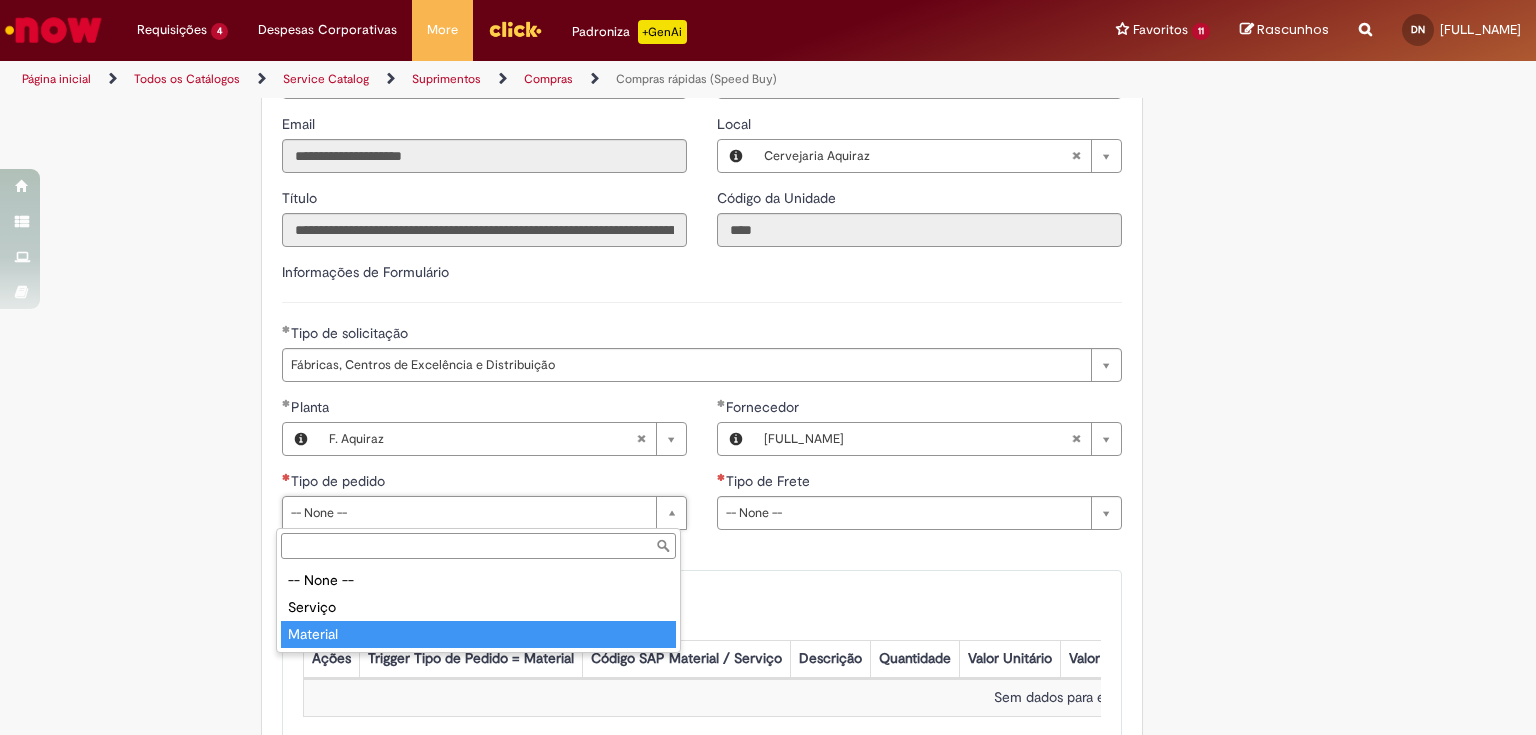 type on "********" 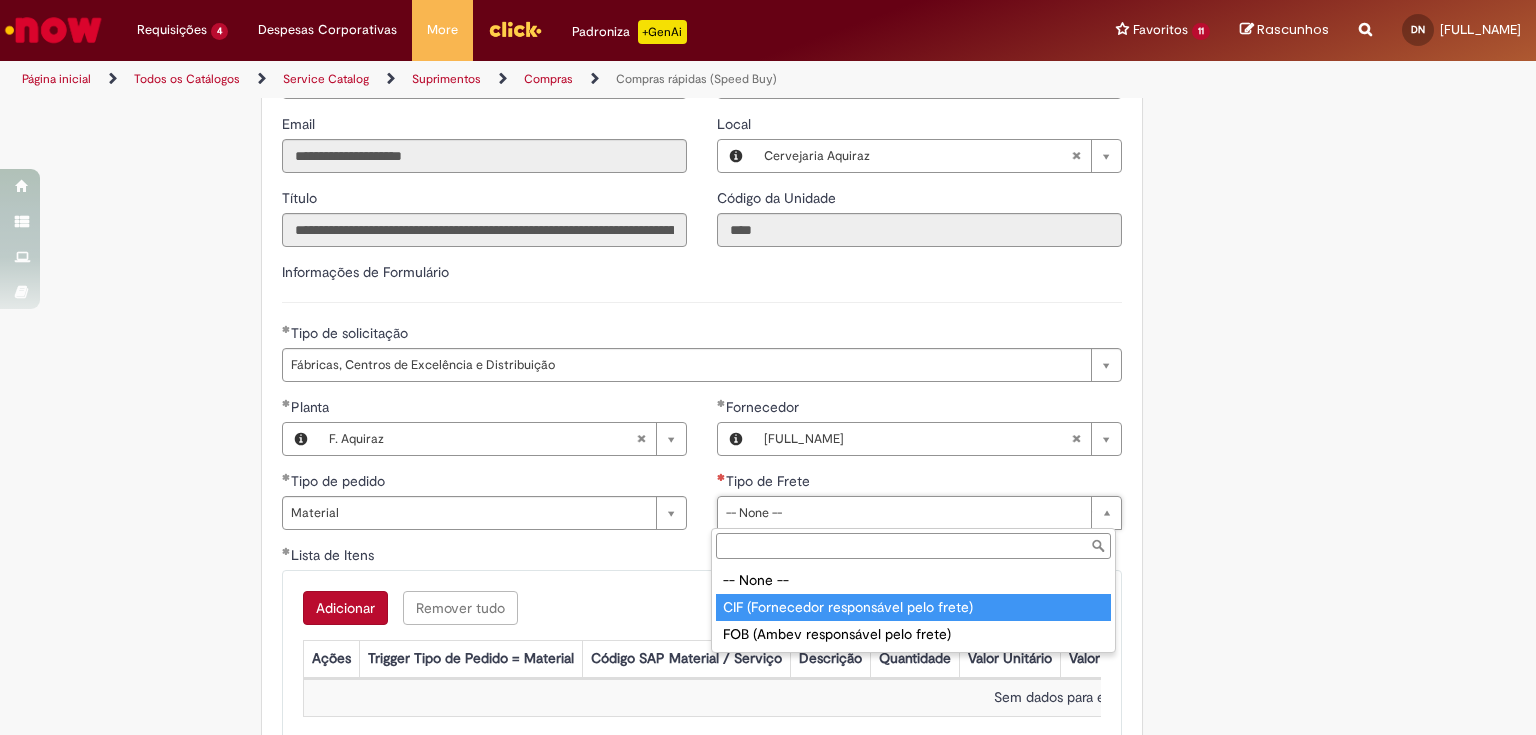 type on "**********" 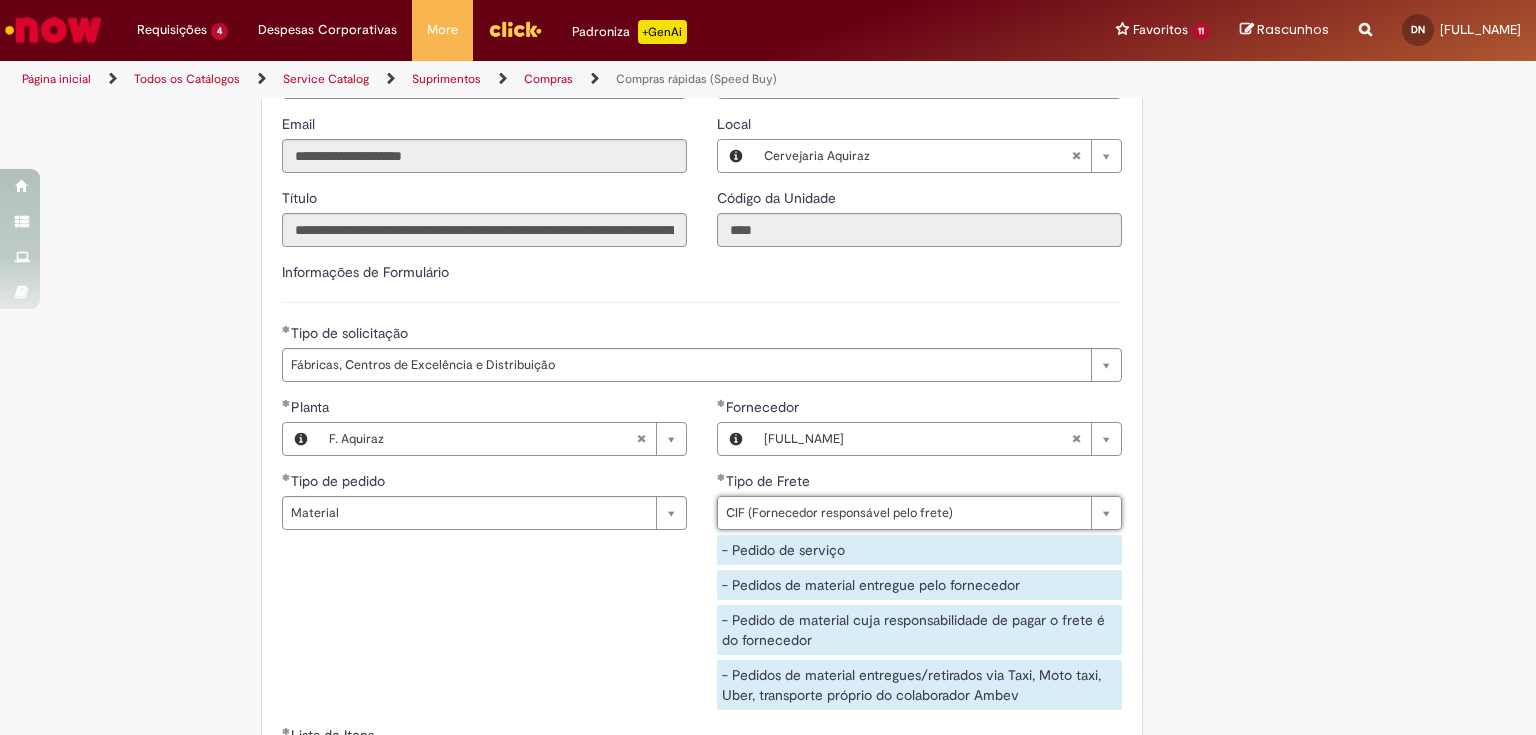 click on "Obrigatório um anexo.
Adicionar a Favoritos
Compras rápidas (Speed Buy)
Chamado destinado para a geração de pedido de compra de indiretos.
O Speed buy é a ferramenta oficial para a geração de pedidos de compra que atenda aos seguintes requisitos:
Compras de material e serviço indiretos
Compras inferiores a R$13.000 *
Compras com fornecedores nacionais
Compras de material sem contrato ativo no SAP para o centro solicitado
* Essa cota é referente ao tipo de solicitação padrão de Speed buy. Os chamados com cotas especiais podem possuir valores divergentes.
Regras de Utilização
No campo “Tipo de Solicitação” selecionar a opção correspondente a sua unidade de negócio.
Solicitação Padrão de Speed buy:
Fábricas, centros de Excelência e de Distribuição:  habilitado para todos usuários ambev
Ativos   de TI:" at bounding box center (768, -574) 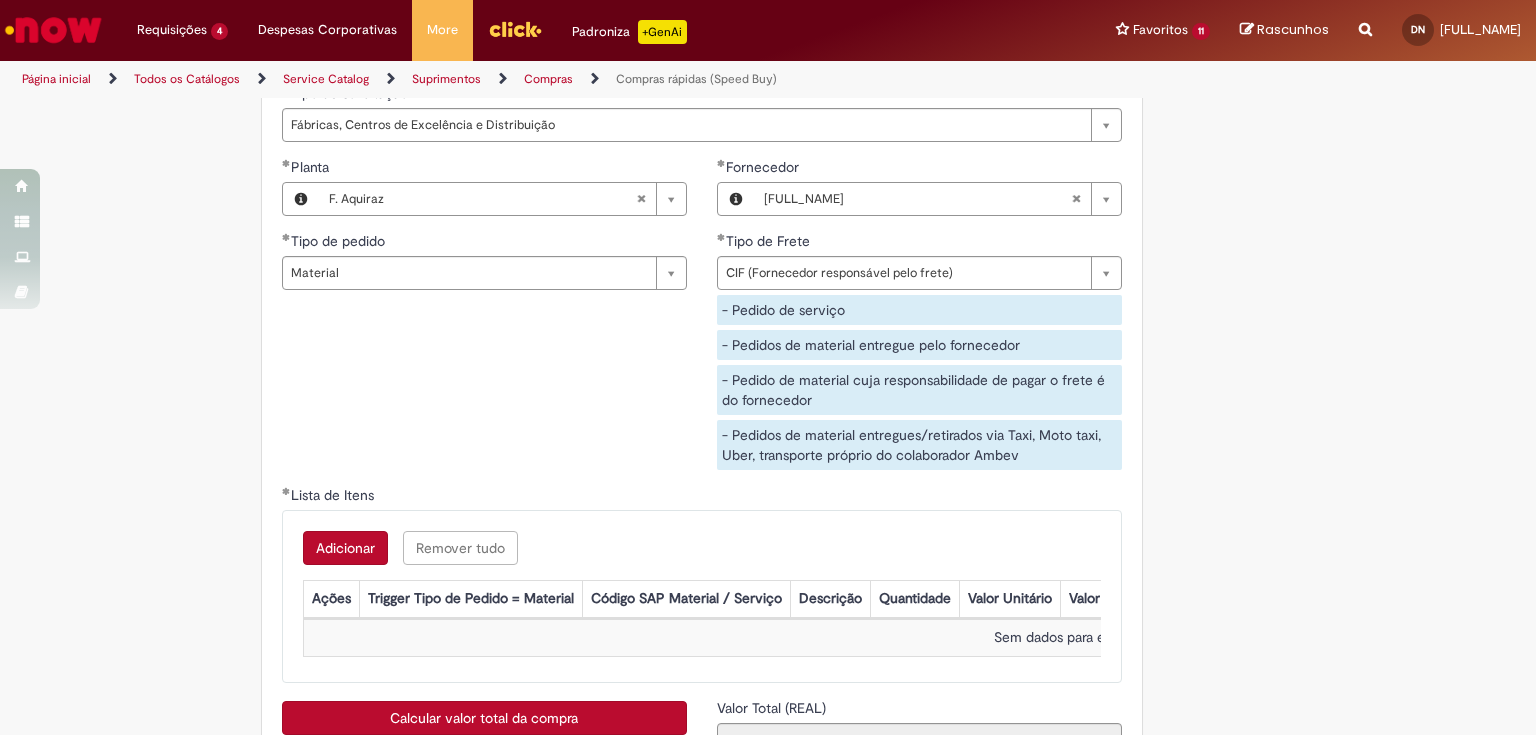 scroll, scrollTop: 3120, scrollLeft: 0, axis: vertical 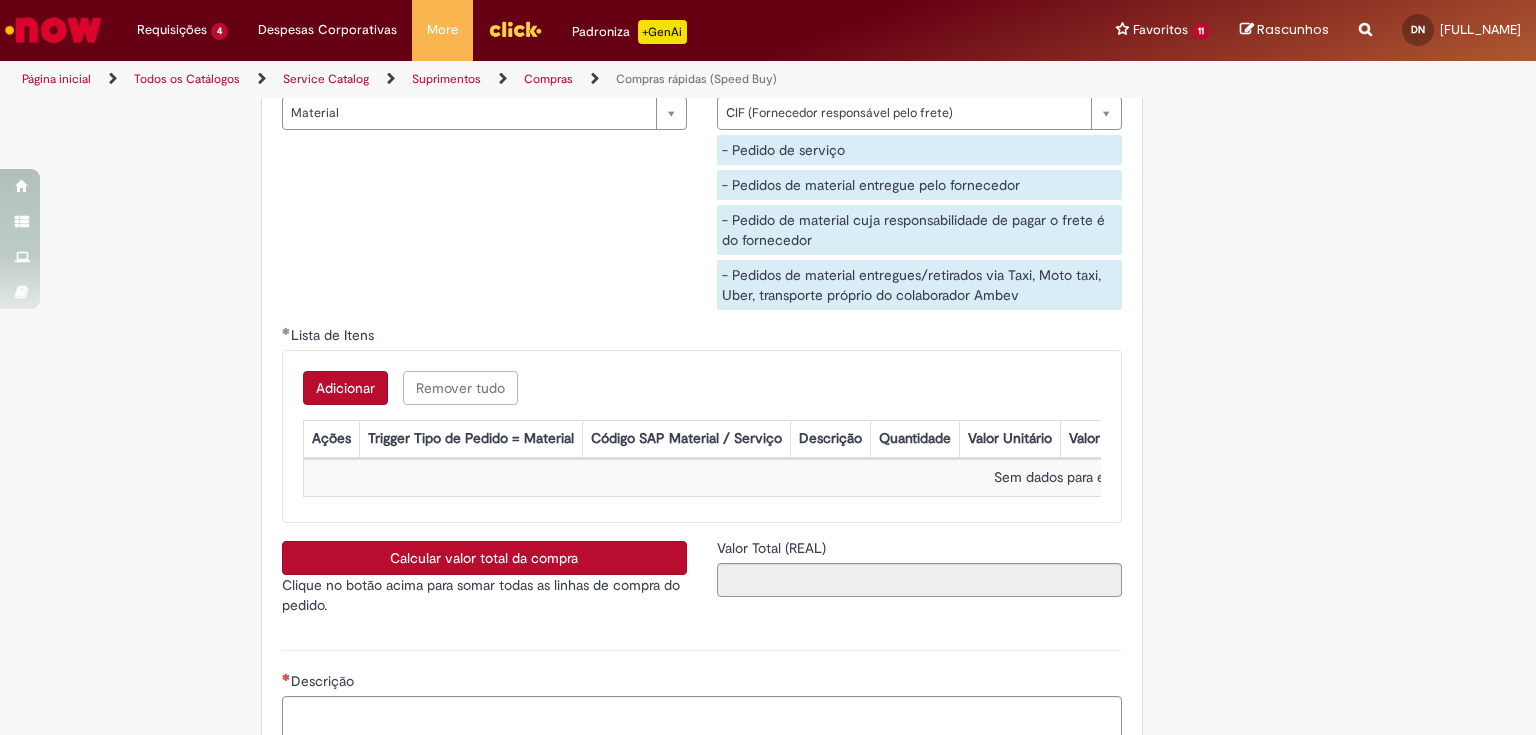 click on "Adicionar" at bounding box center (345, 388) 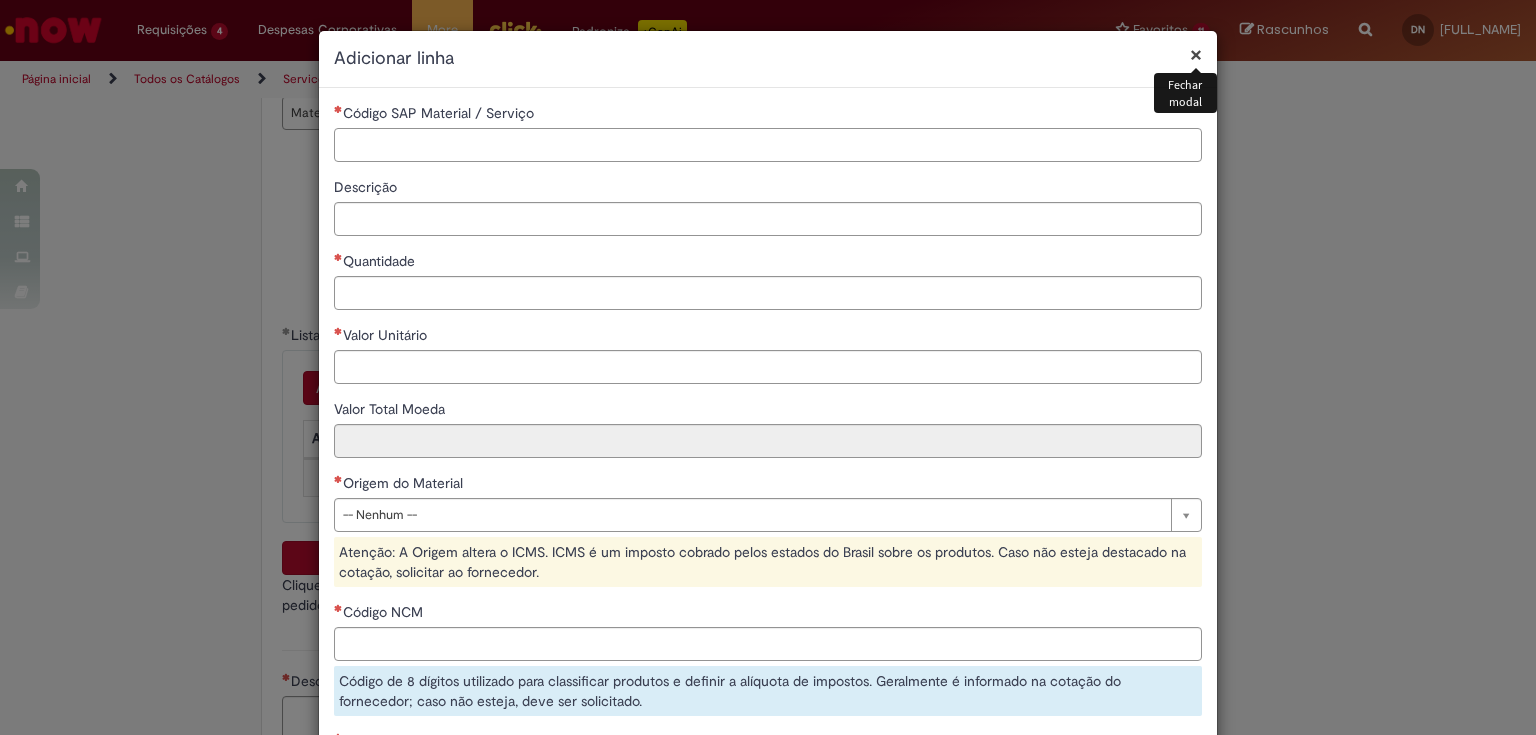 click on "Código SAP Material / Serviço" at bounding box center (768, 145) 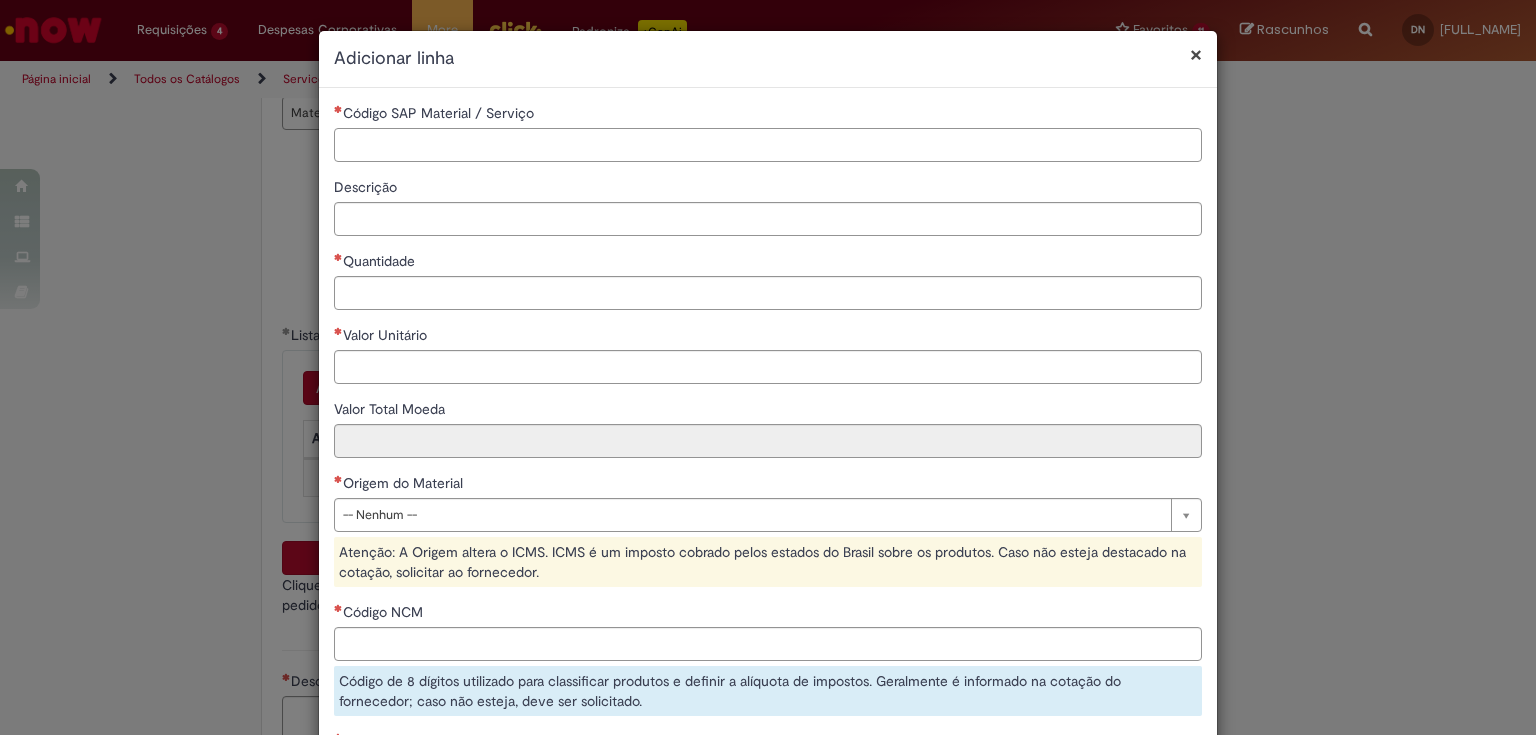 paste on "********" 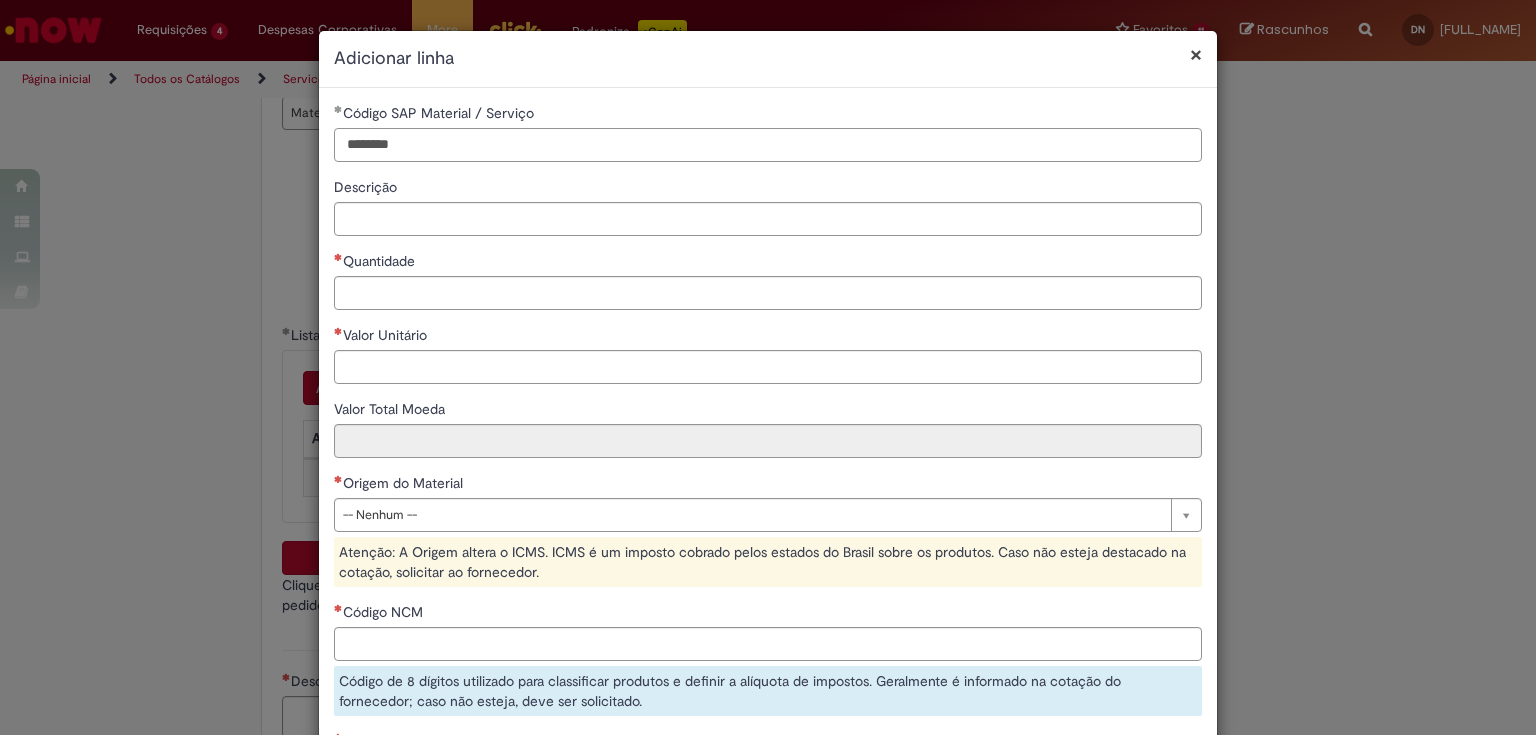 type on "********" 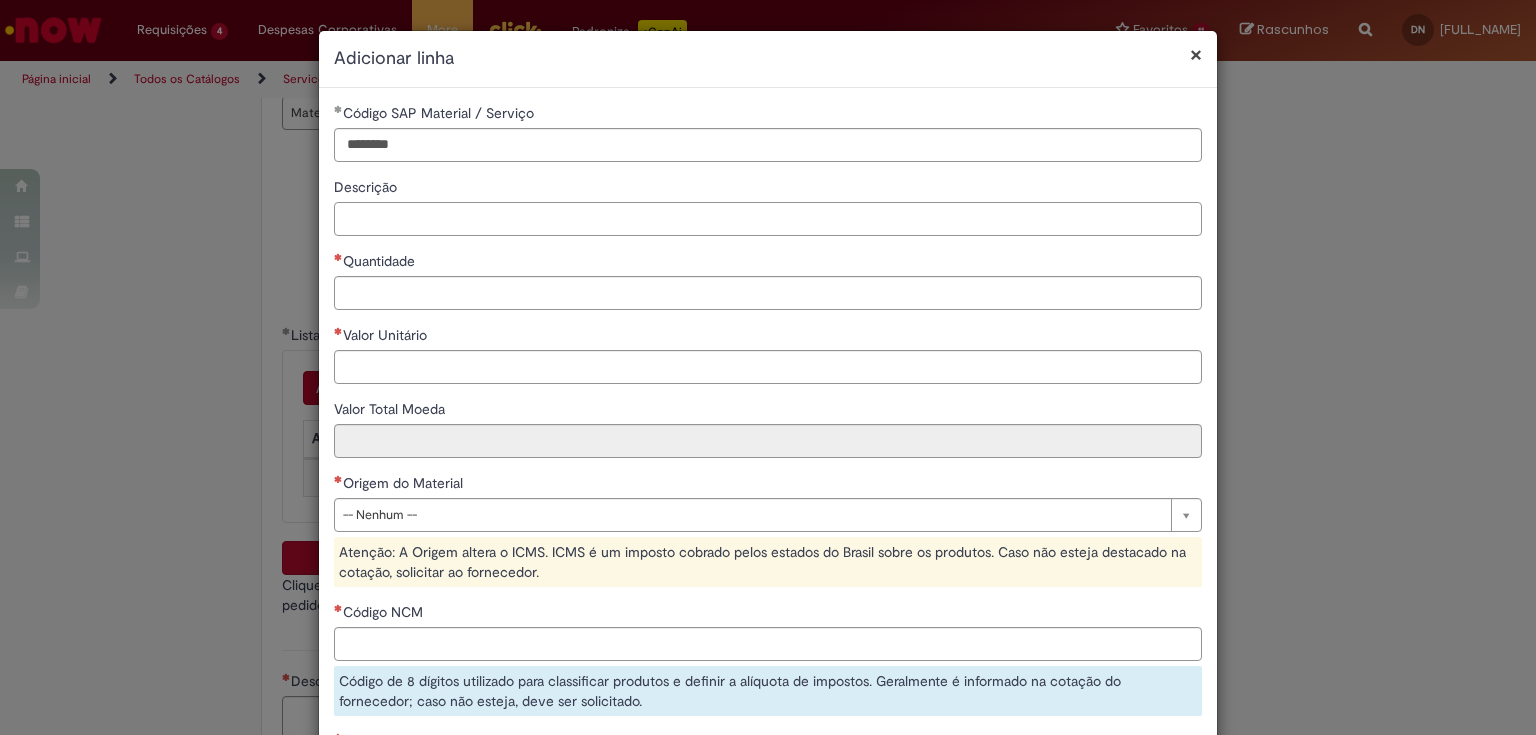 click on "Descrição" at bounding box center (768, 219) 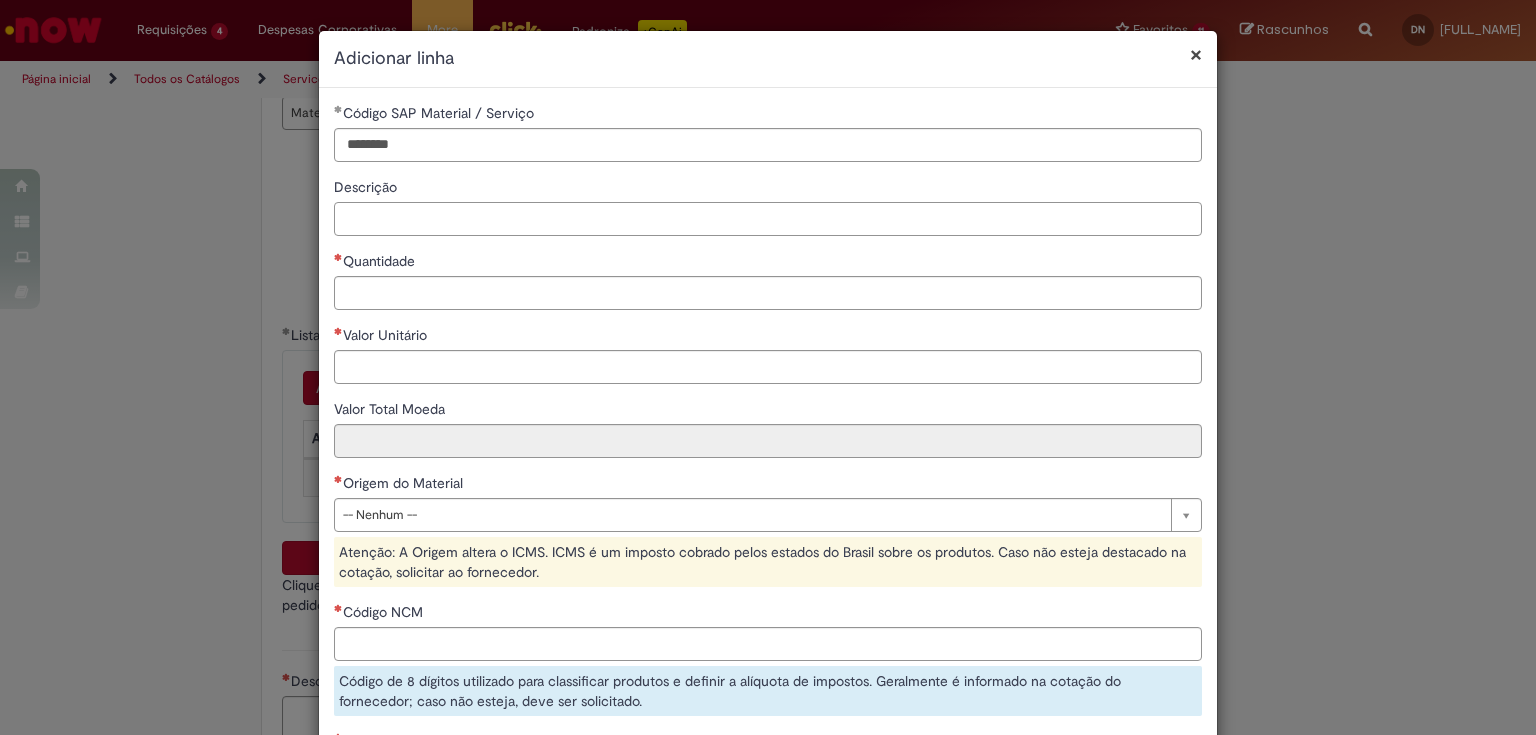 paste on "**********" 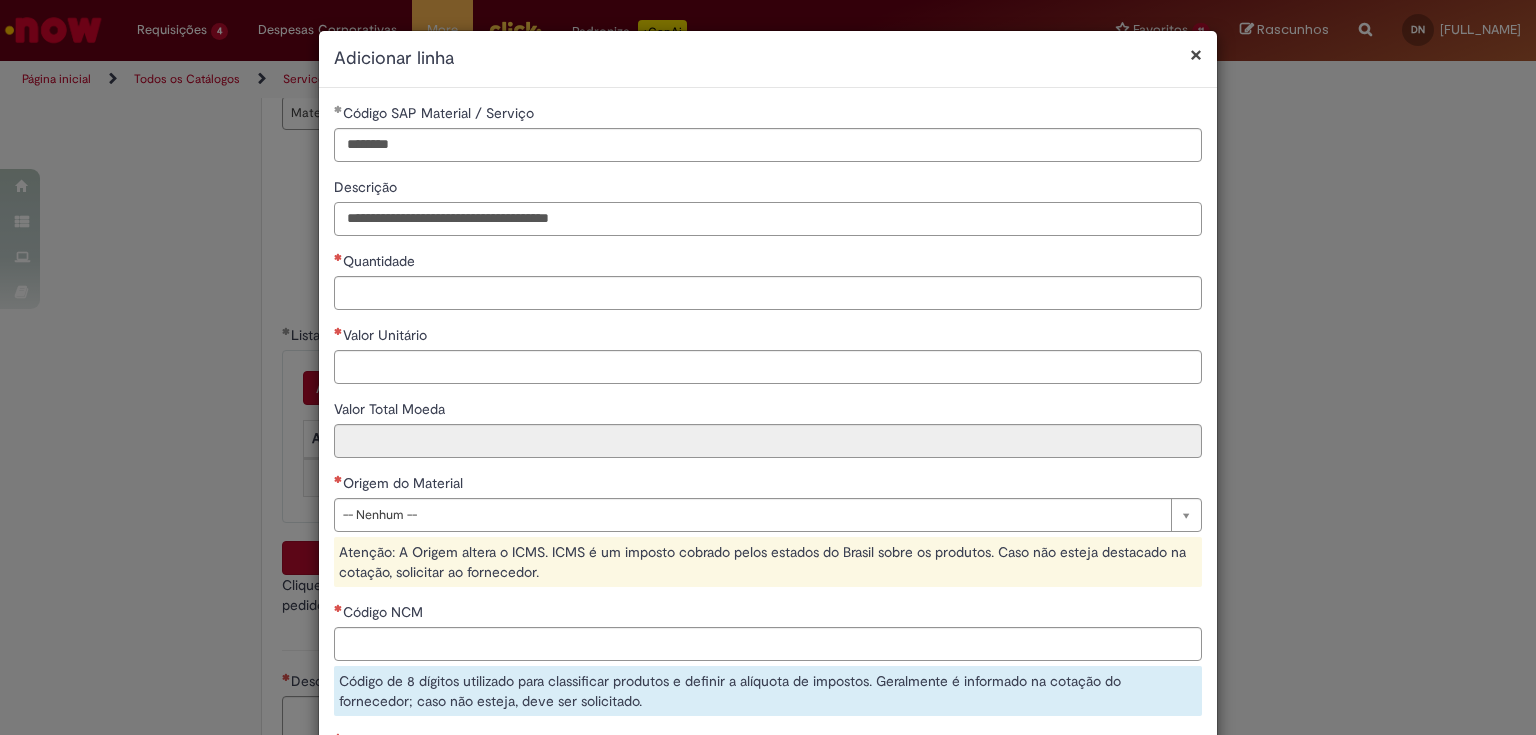 type on "**********" 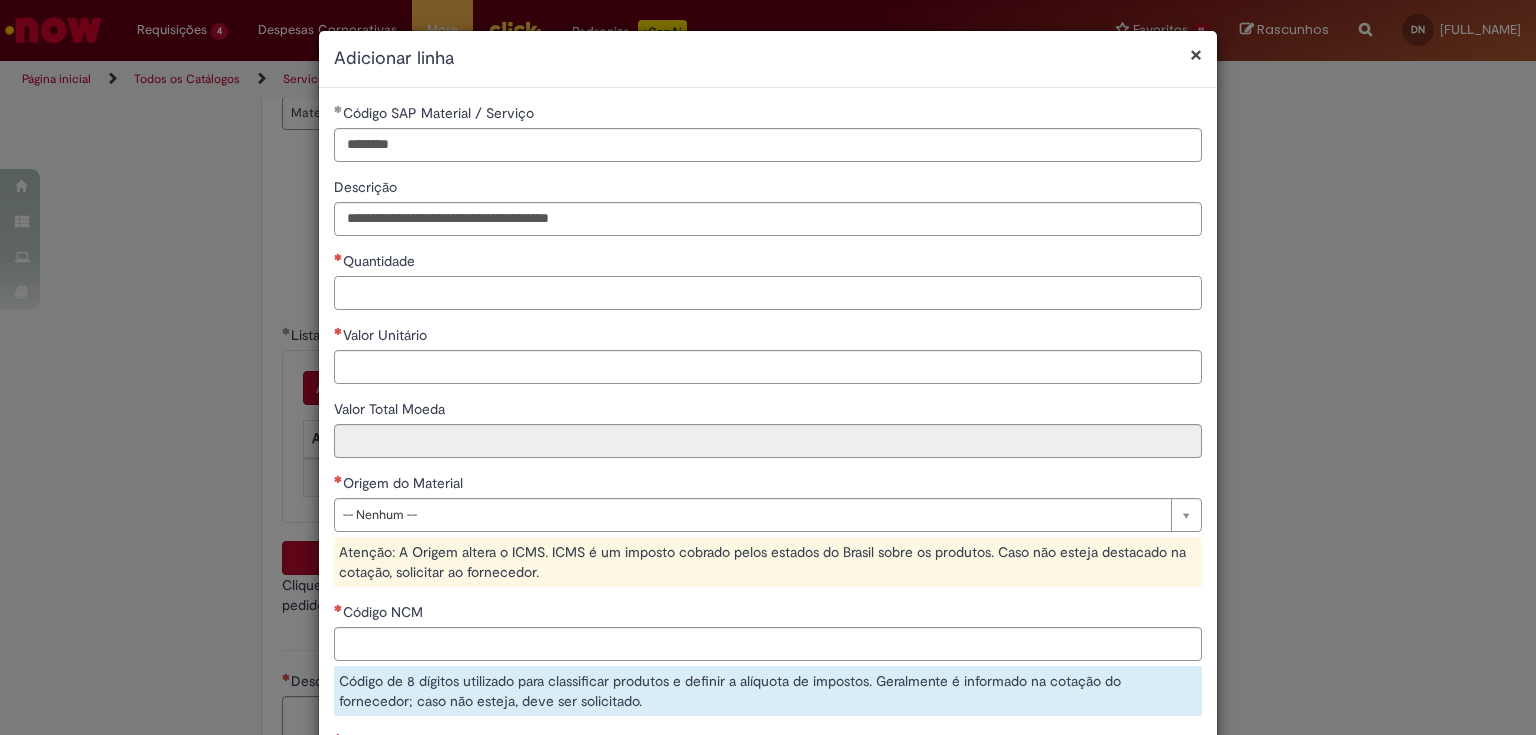 click on "Quantidade" at bounding box center [768, 293] 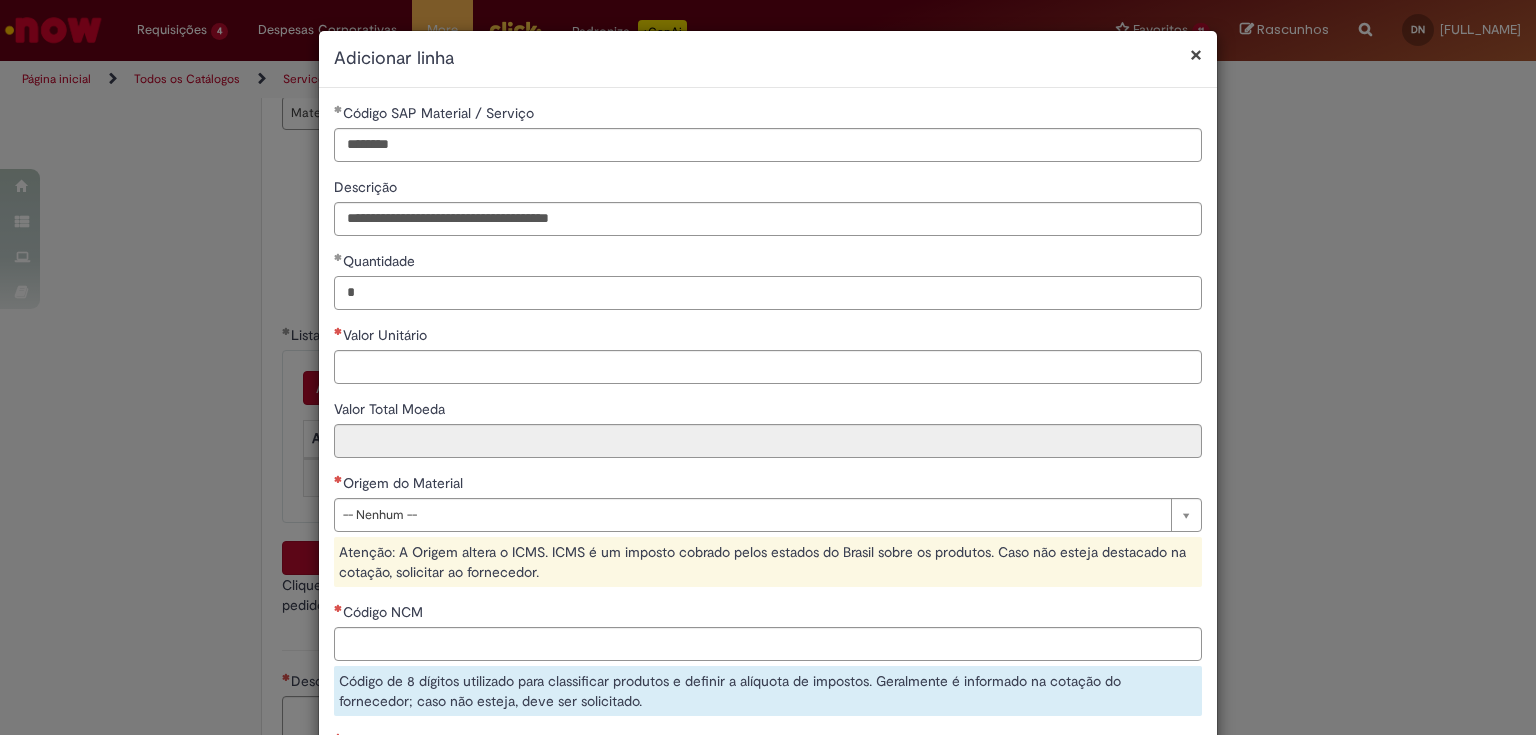 type on "*" 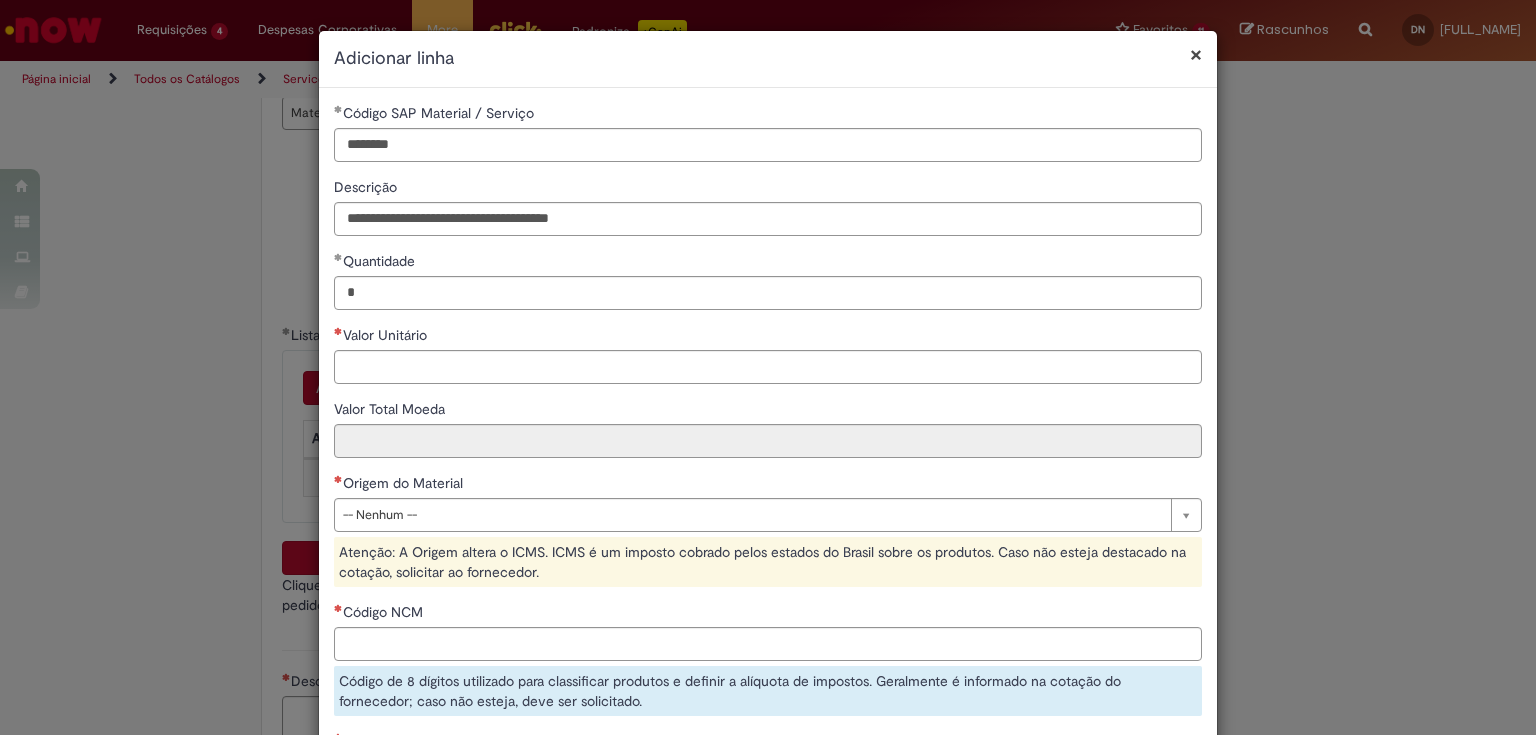 click on "**********" at bounding box center (768, 491) 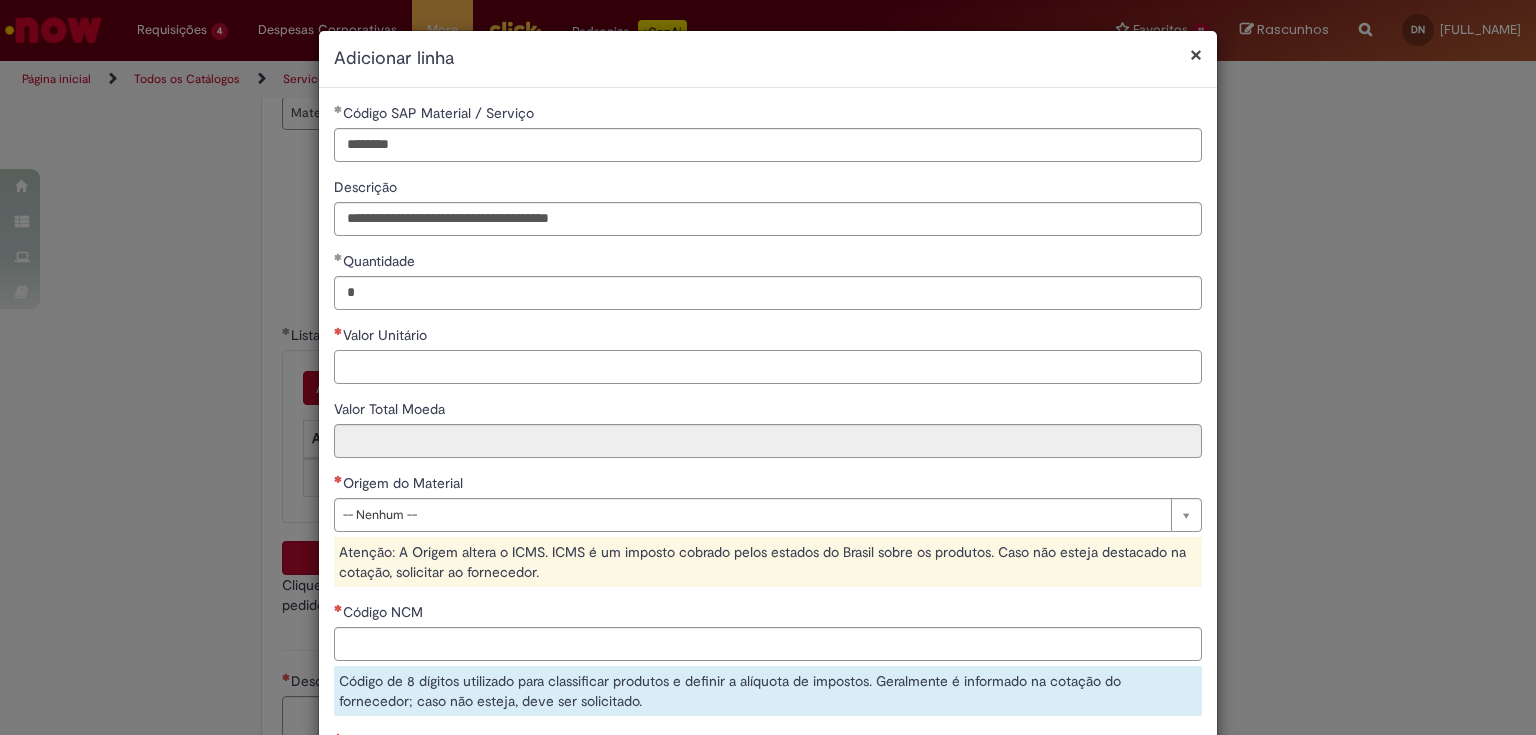click on "Valor Unitário" at bounding box center [768, 367] 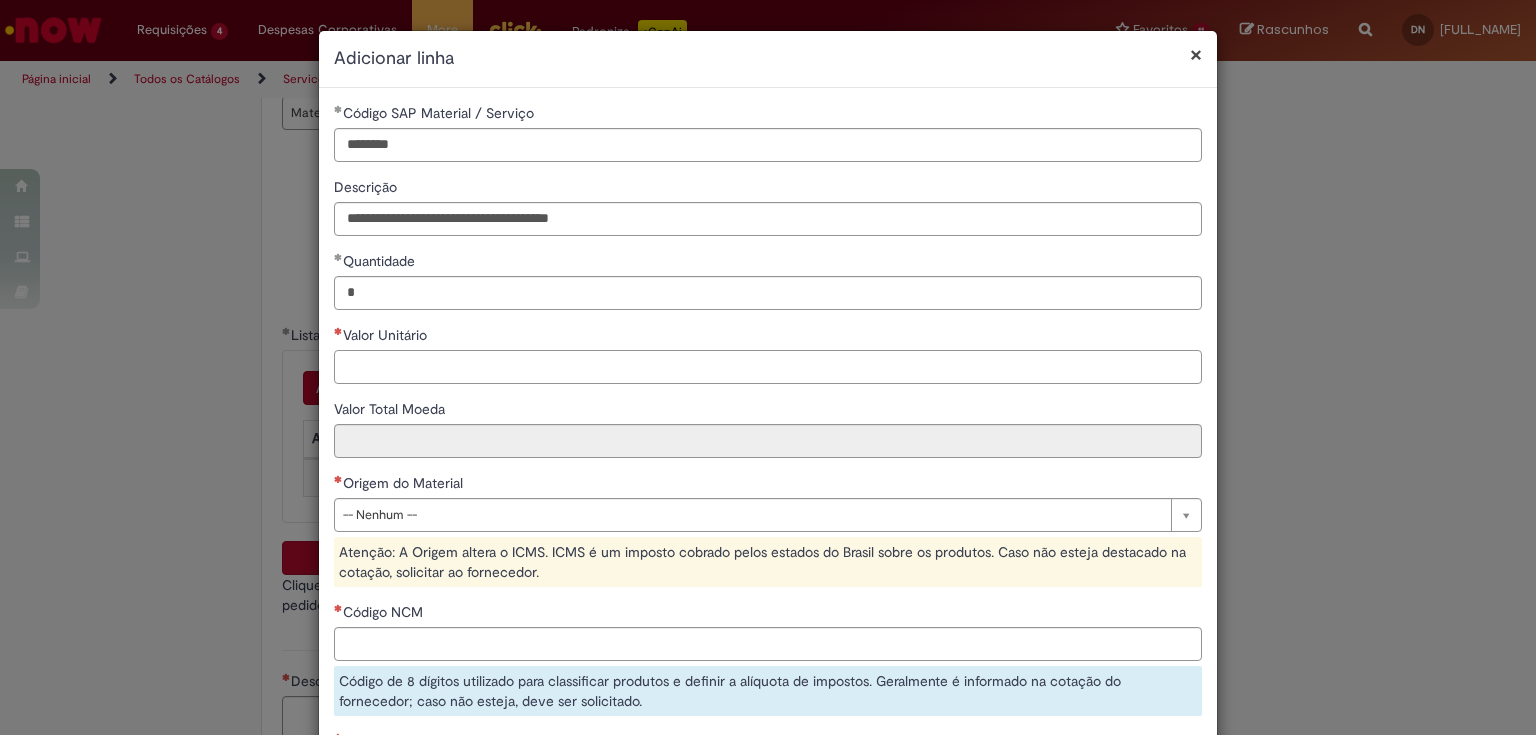 paste on "********" 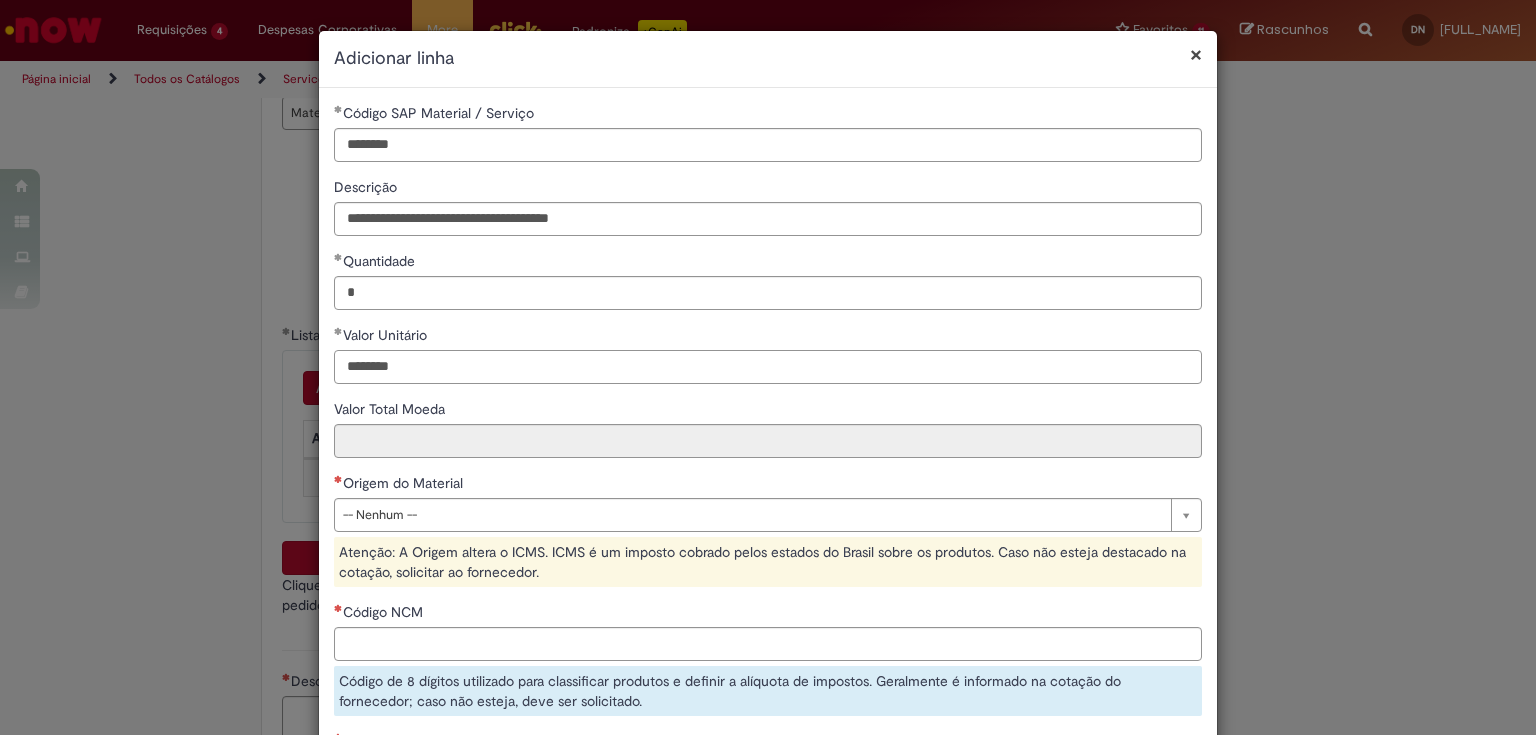 drag, startPoint x: 412, startPoint y: 370, endPoint x: 220, endPoint y: 327, distance: 196.7562 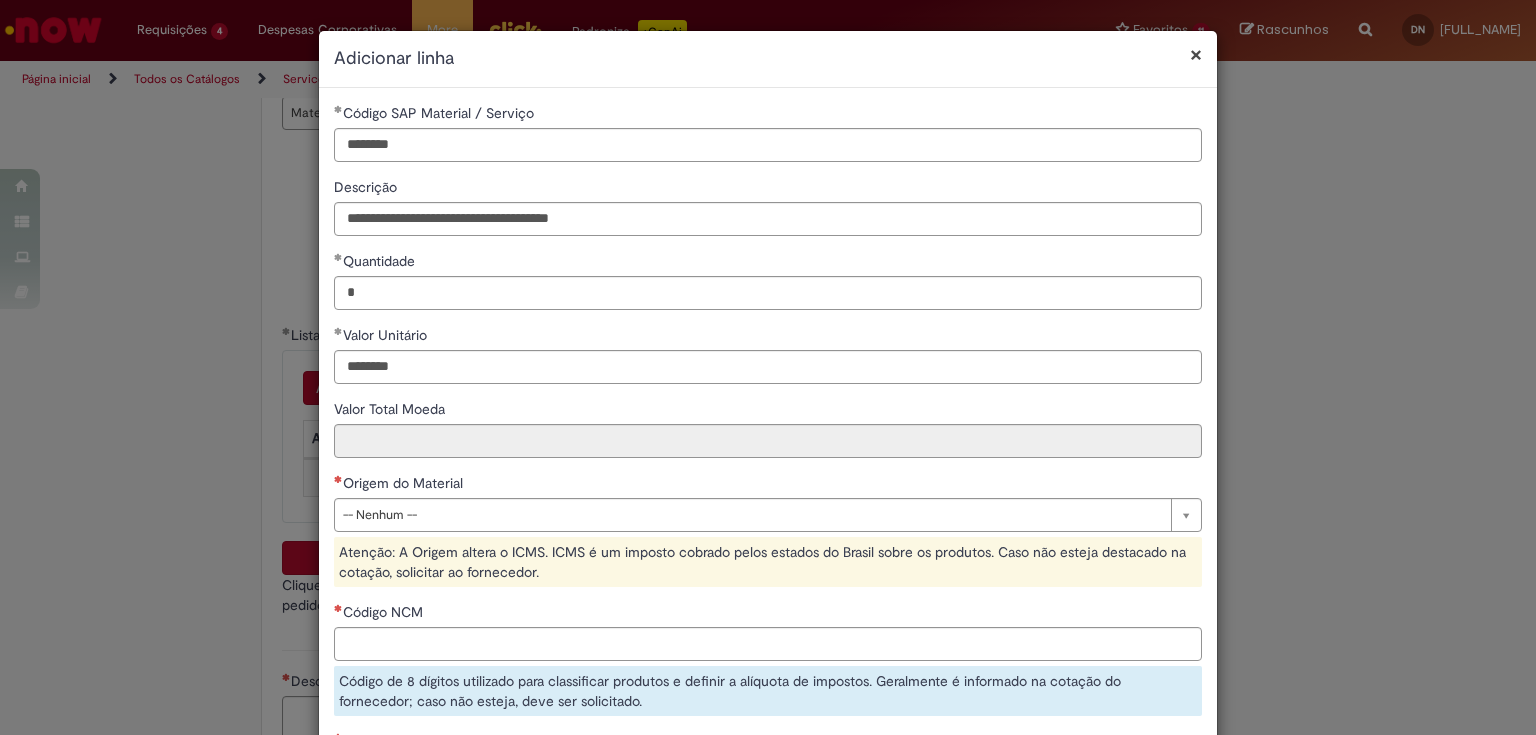type on "********" 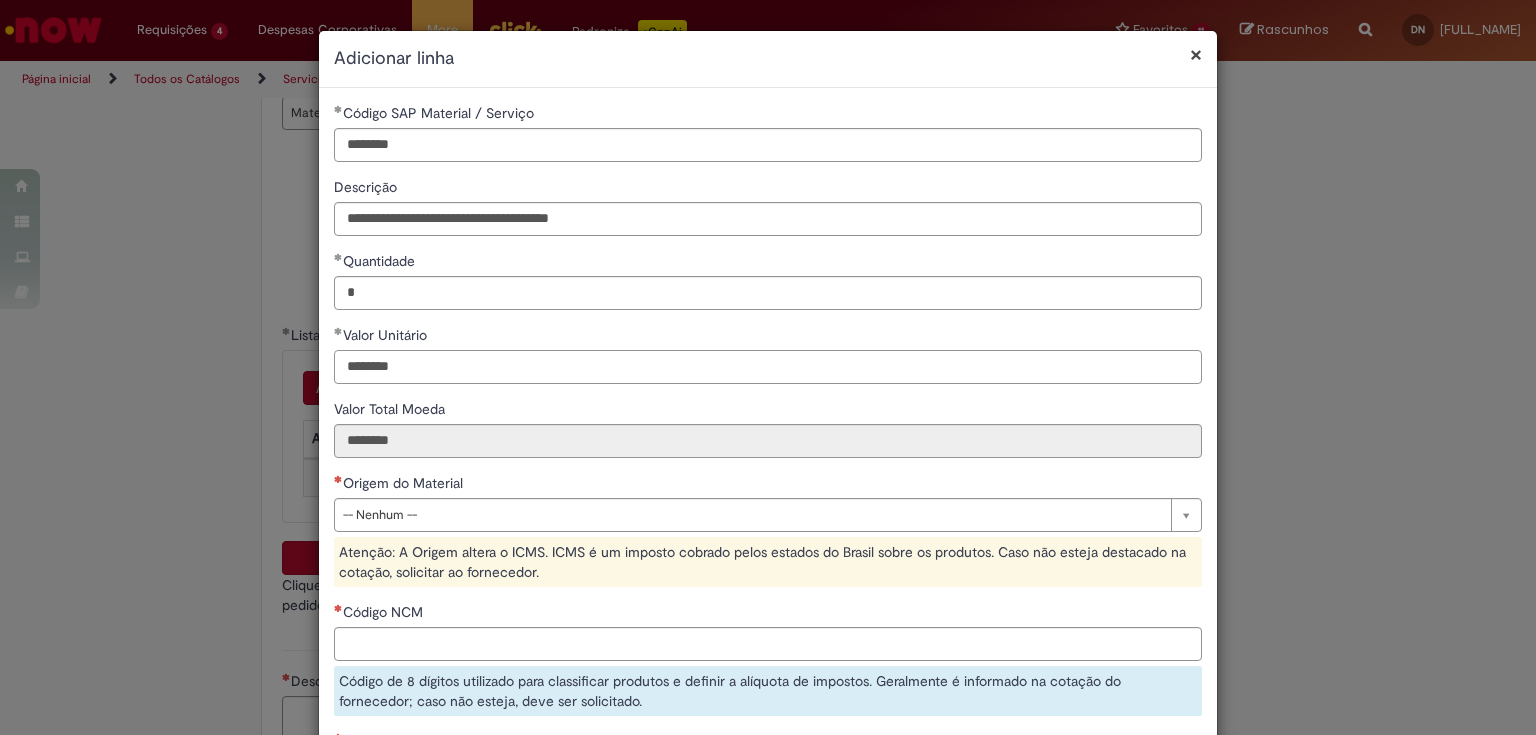paste 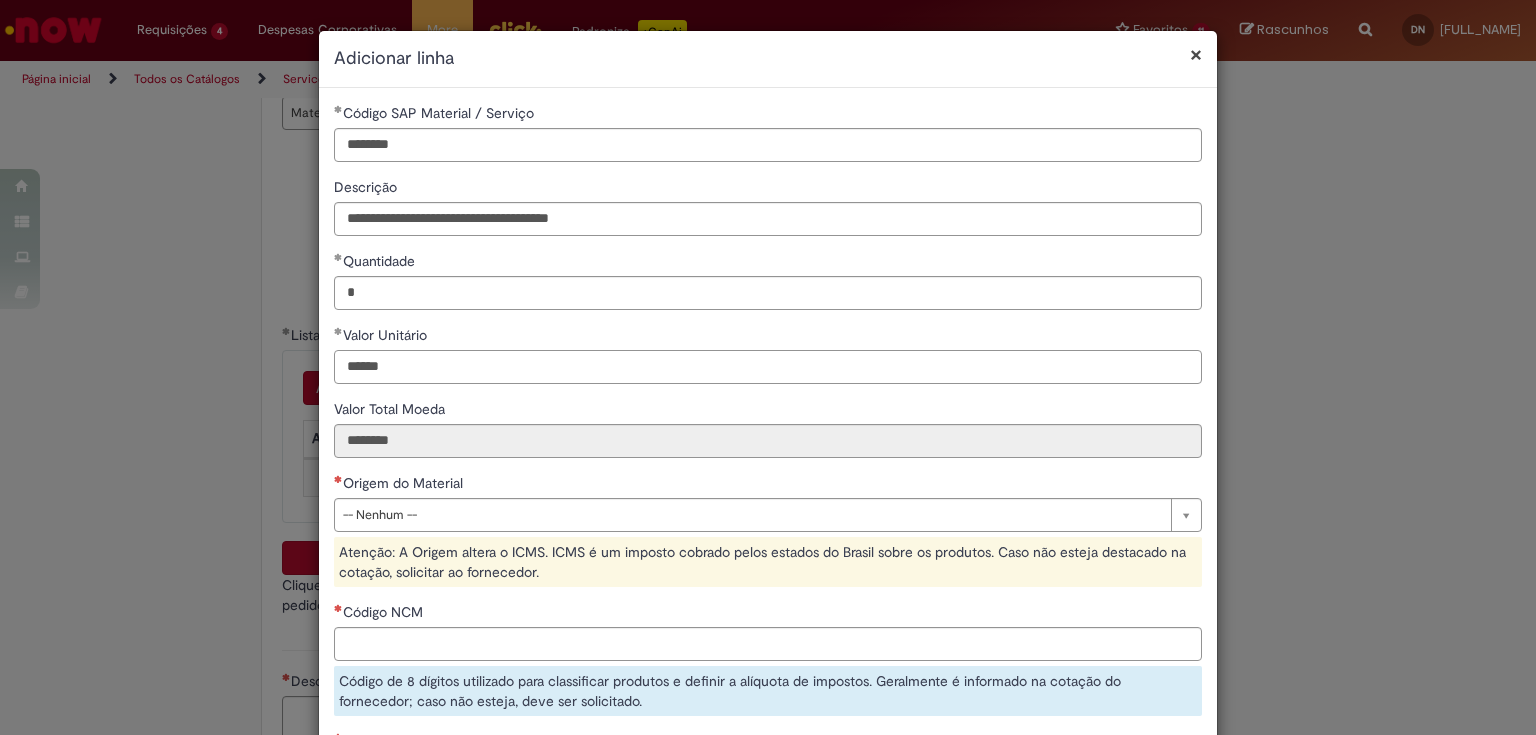 type on "******" 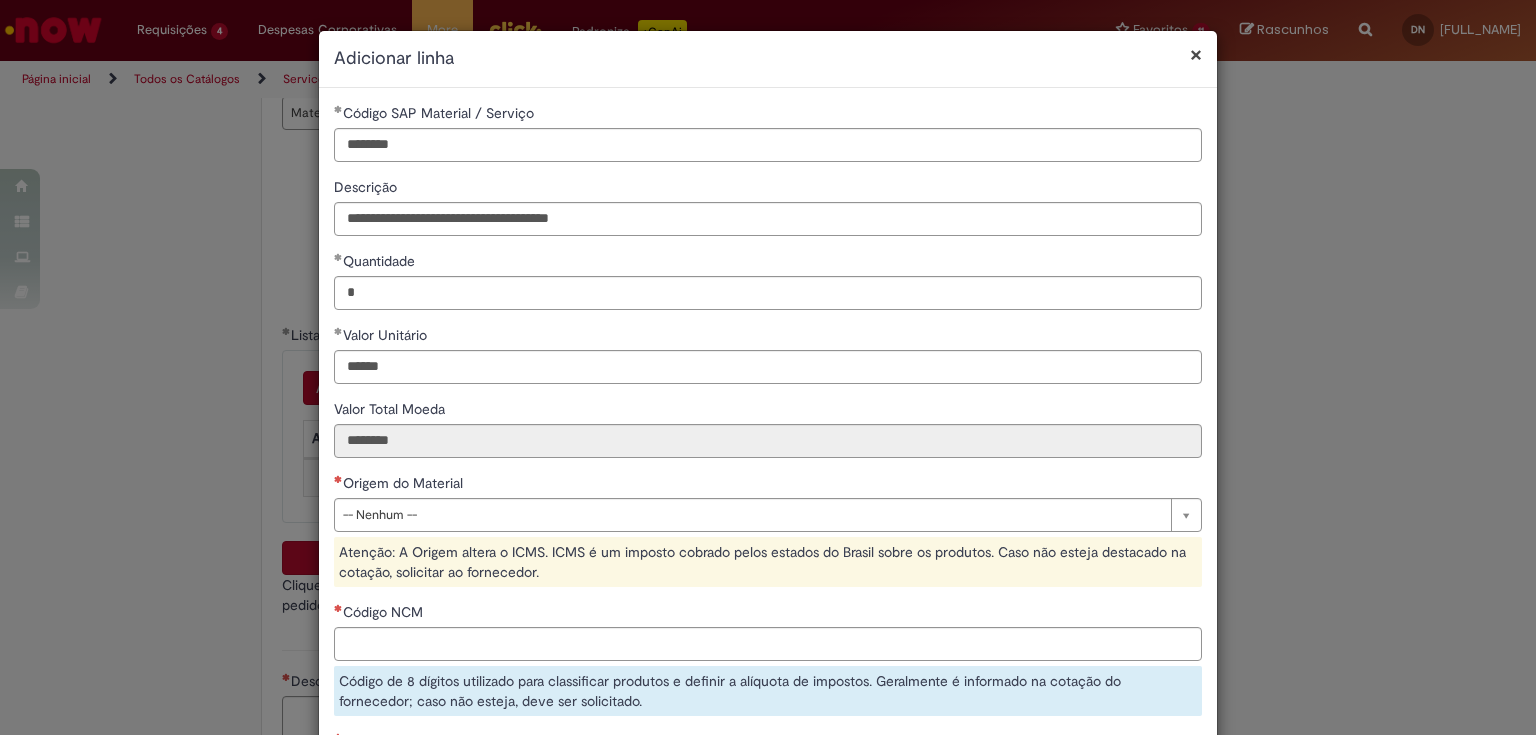 type on "********" 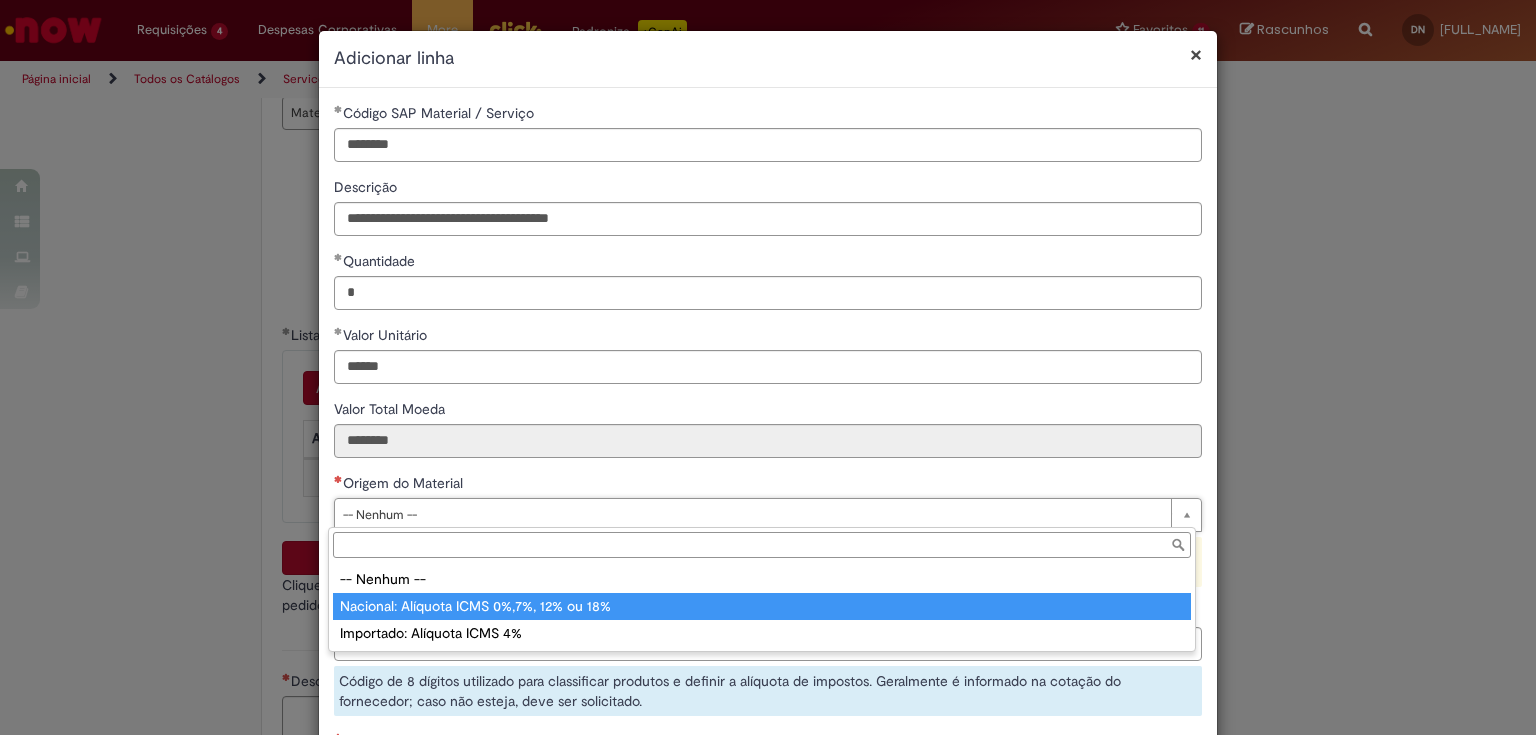 type on "**********" 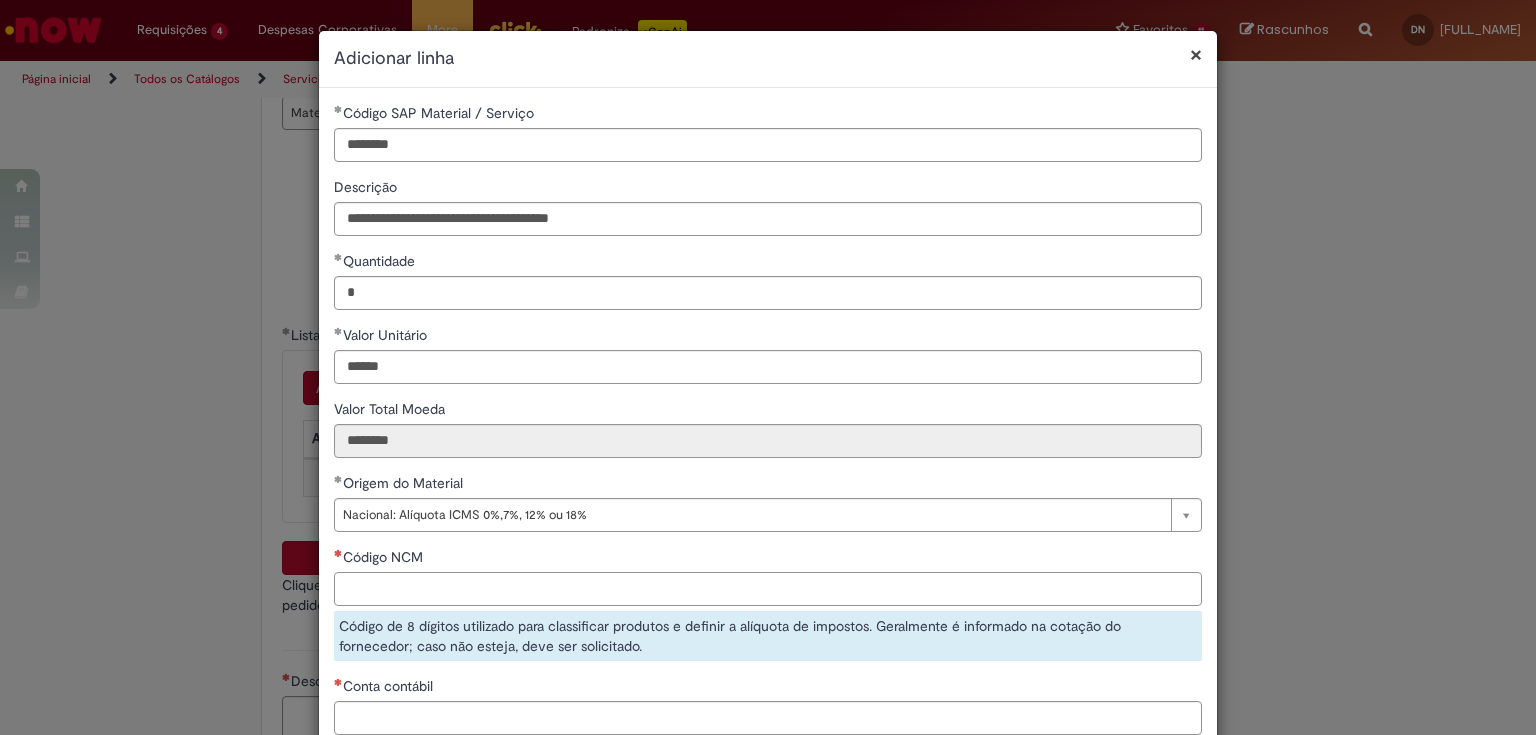click on "Código NCM" at bounding box center (768, 589) 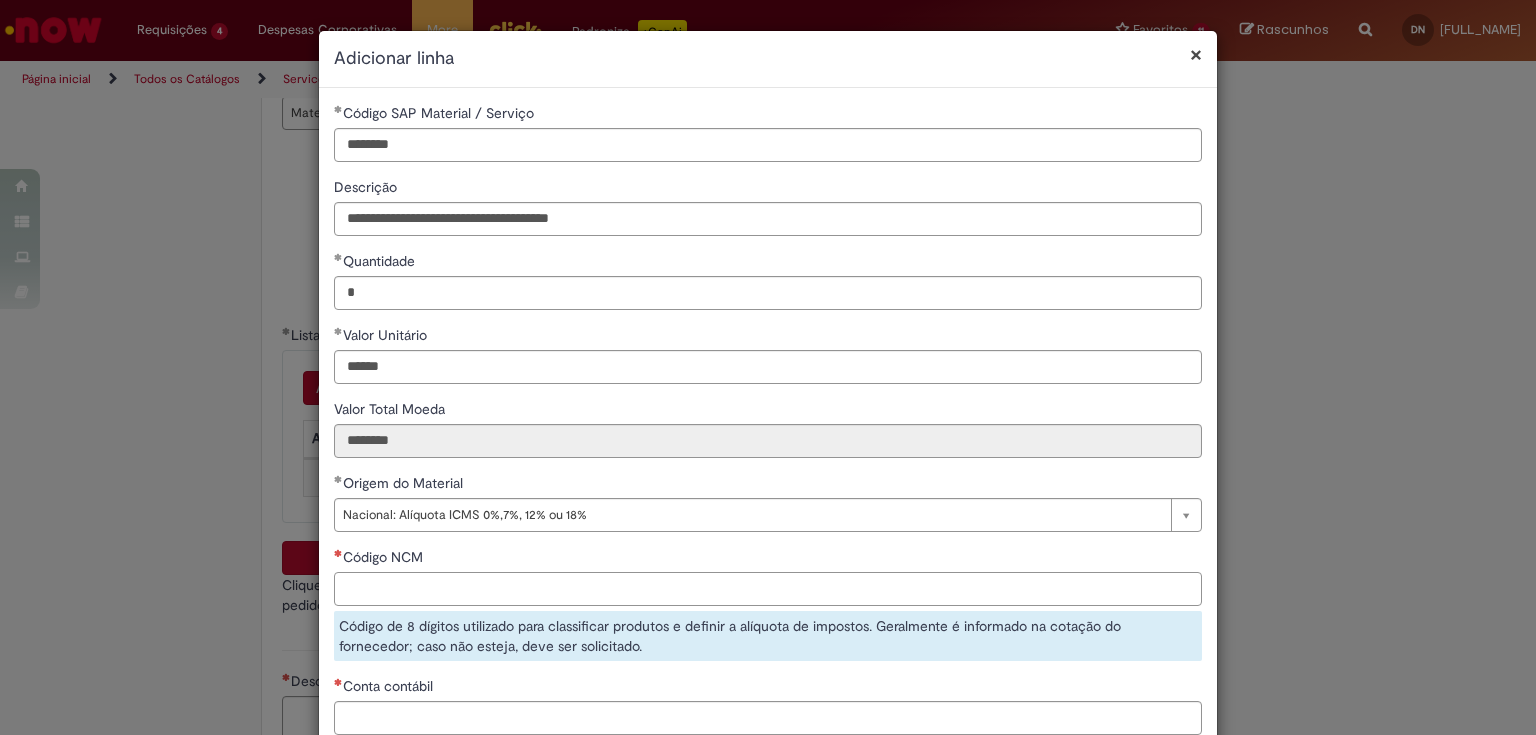 paste on "********" 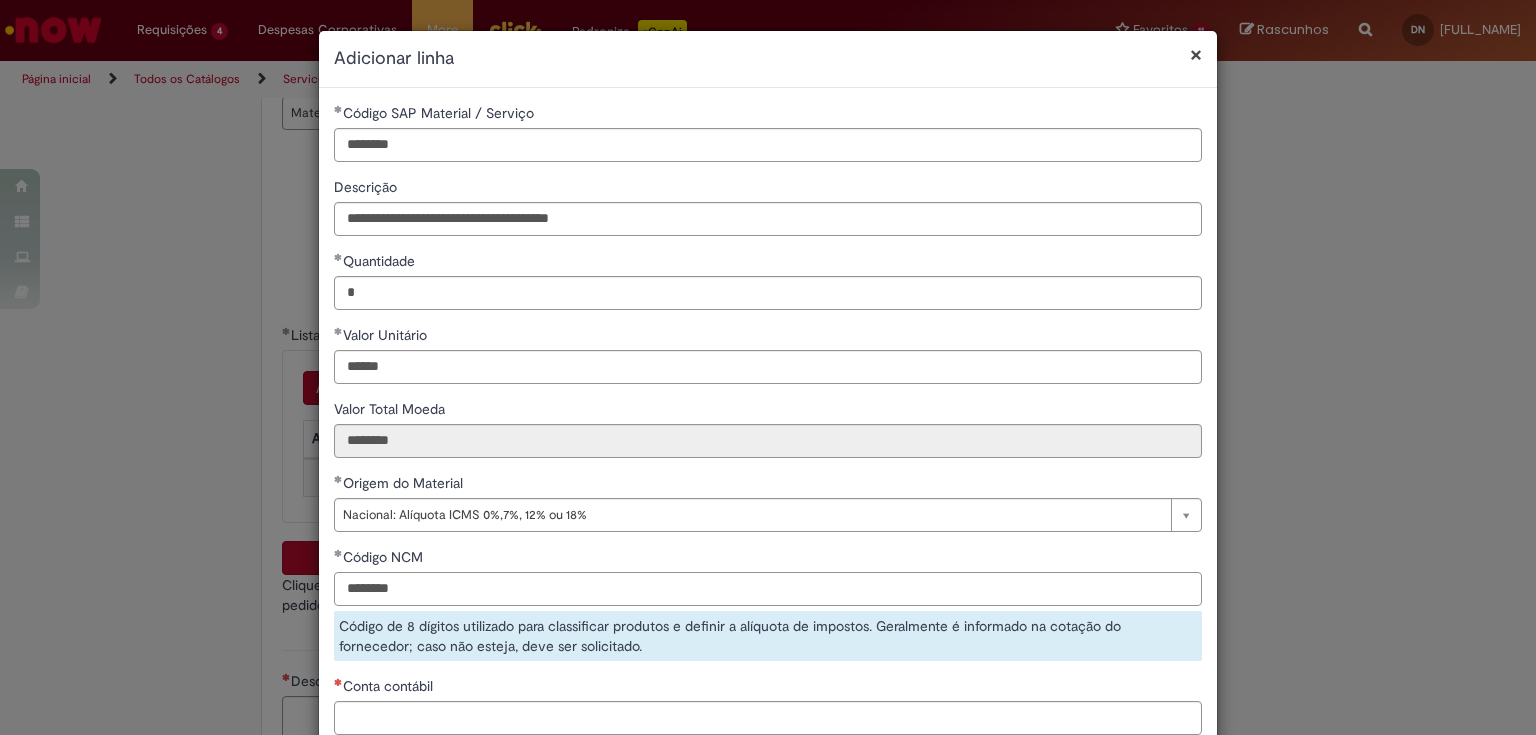 scroll, scrollTop: 198, scrollLeft: 0, axis: vertical 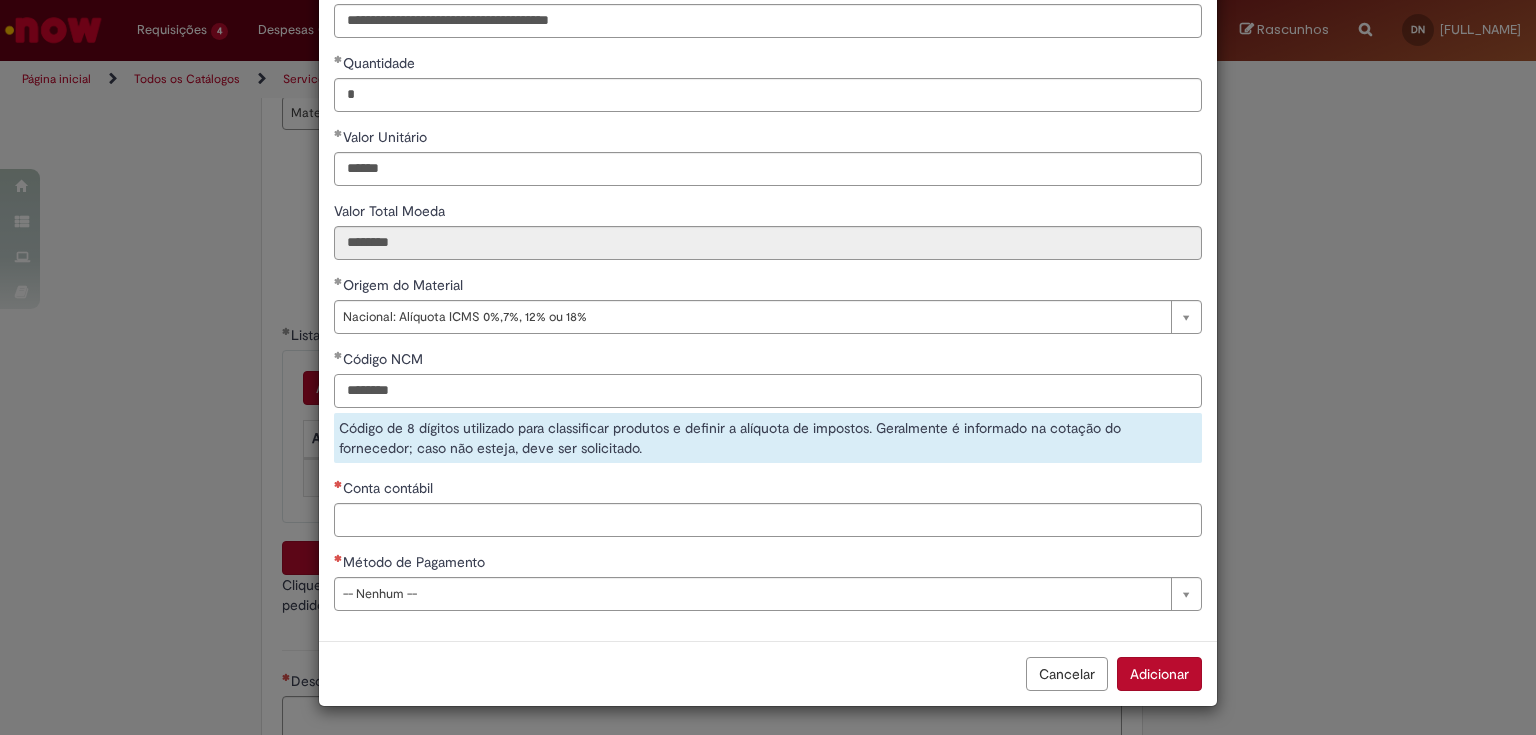type on "********" 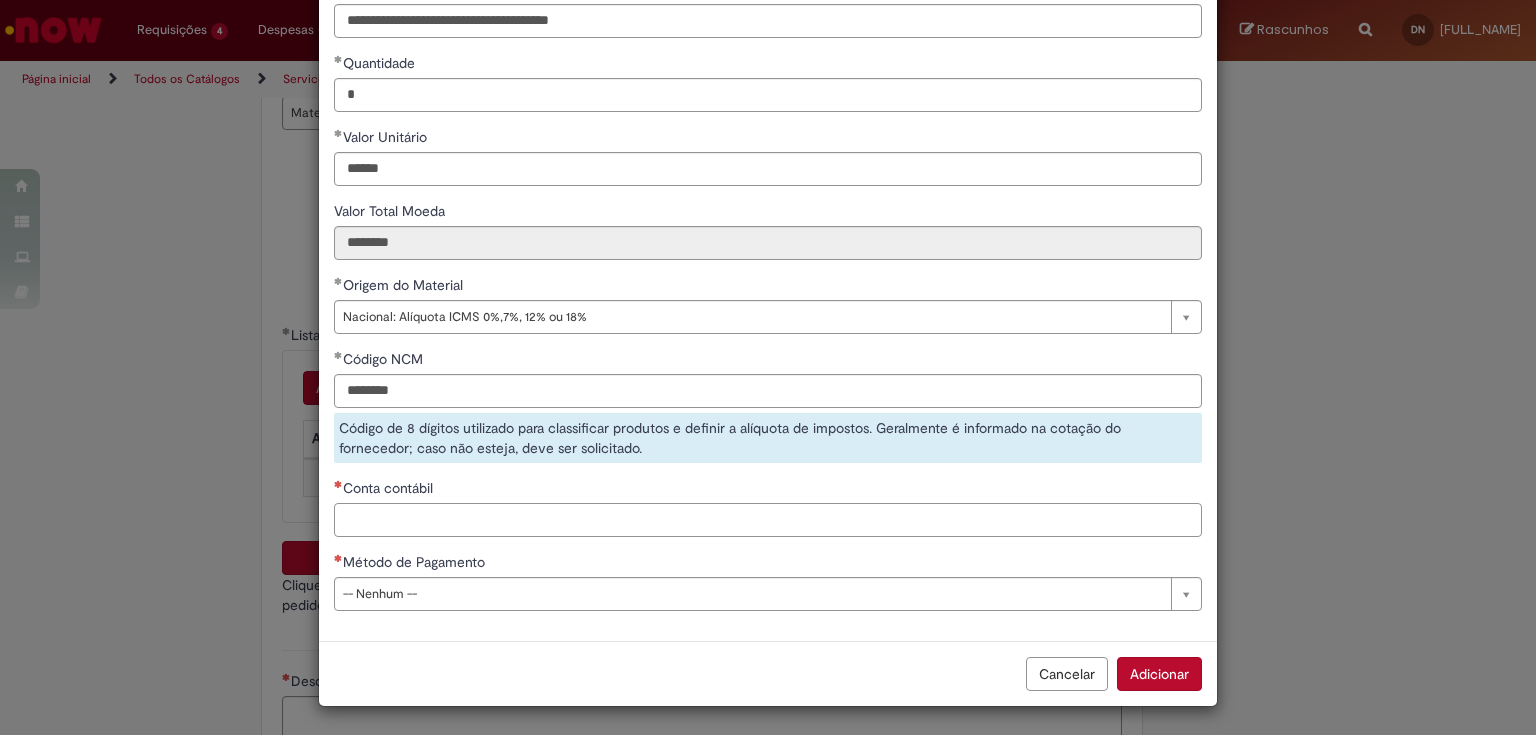 click on "Conta contábil" at bounding box center (768, 520) 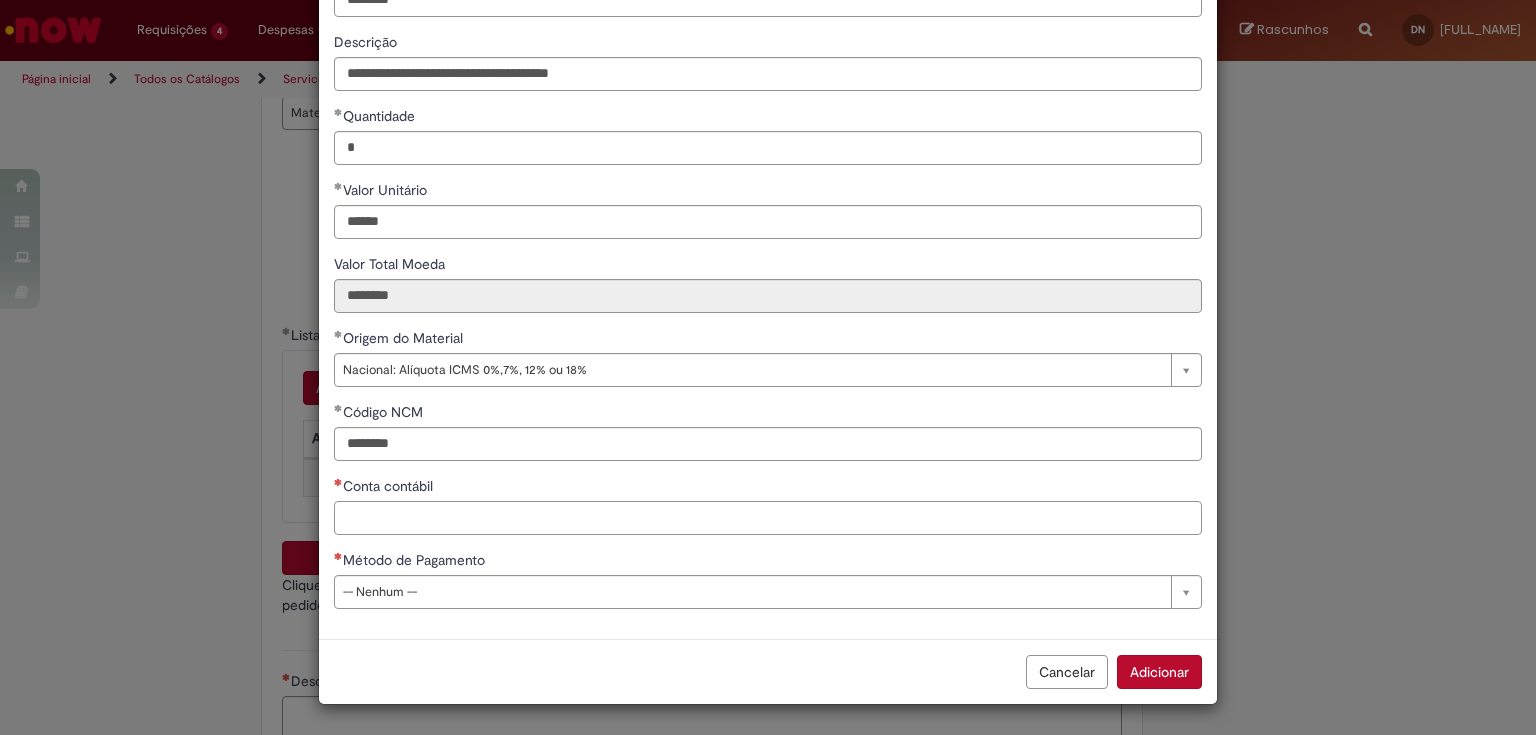scroll, scrollTop: 143, scrollLeft: 0, axis: vertical 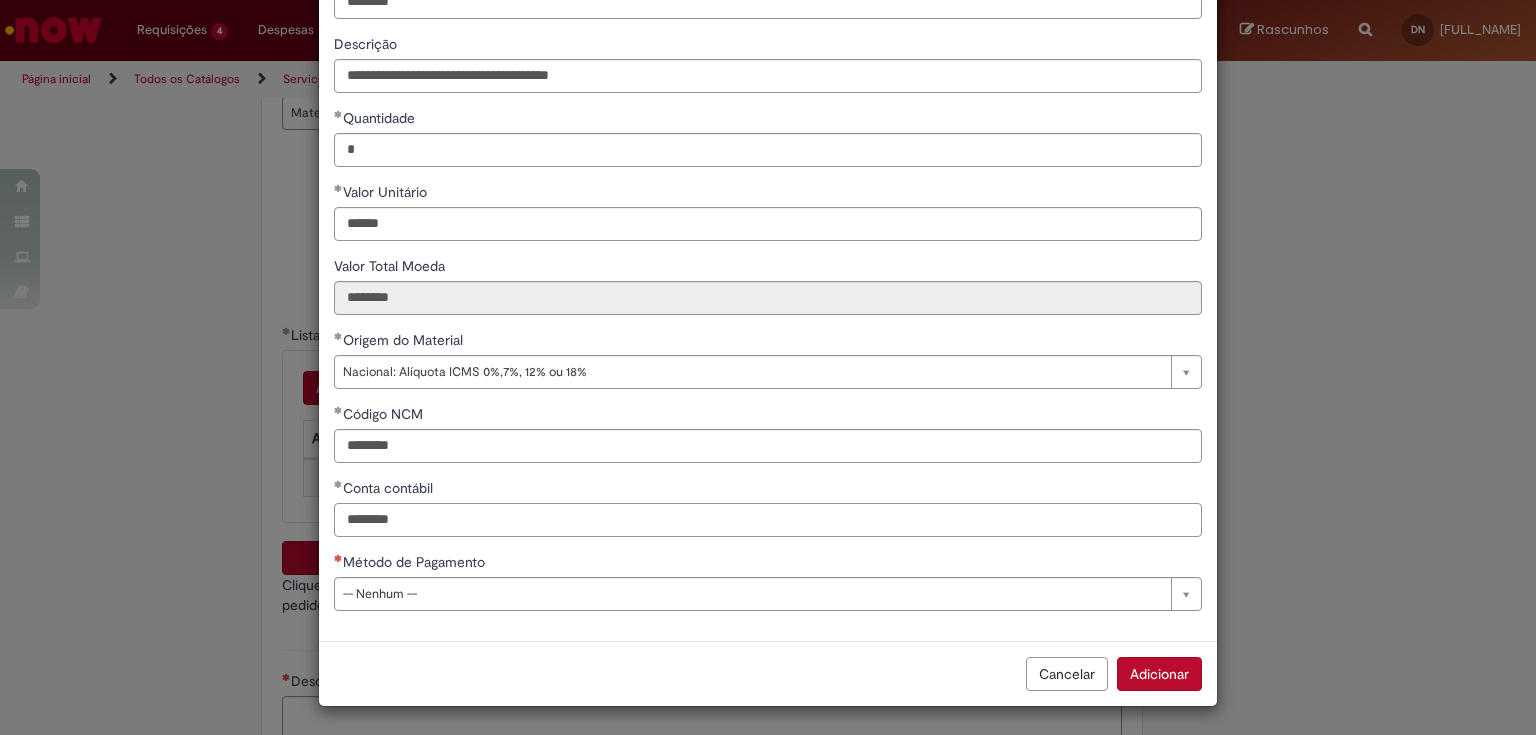 type on "********" 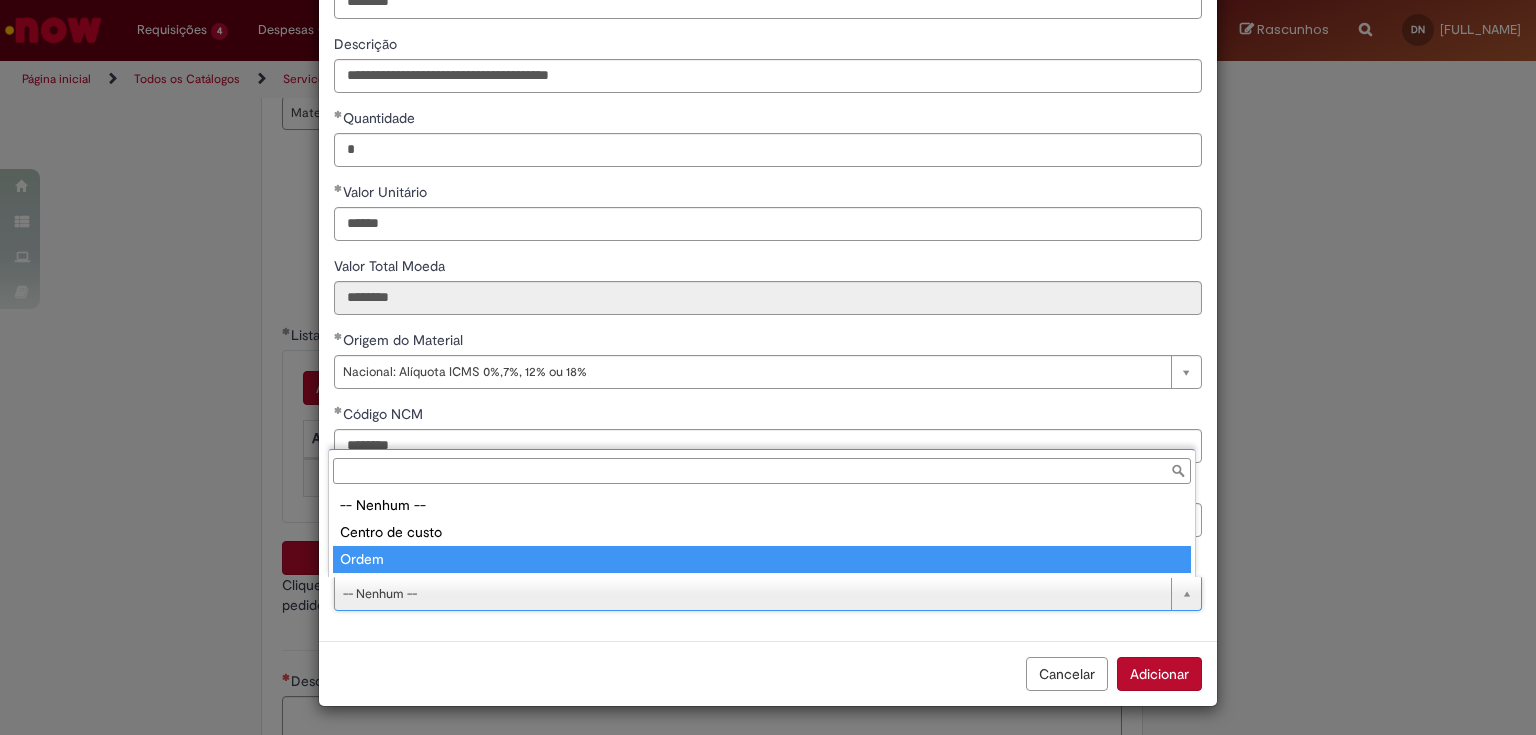 drag, startPoint x: 376, startPoint y: 550, endPoint x: 460, endPoint y: 548, distance: 84.0238 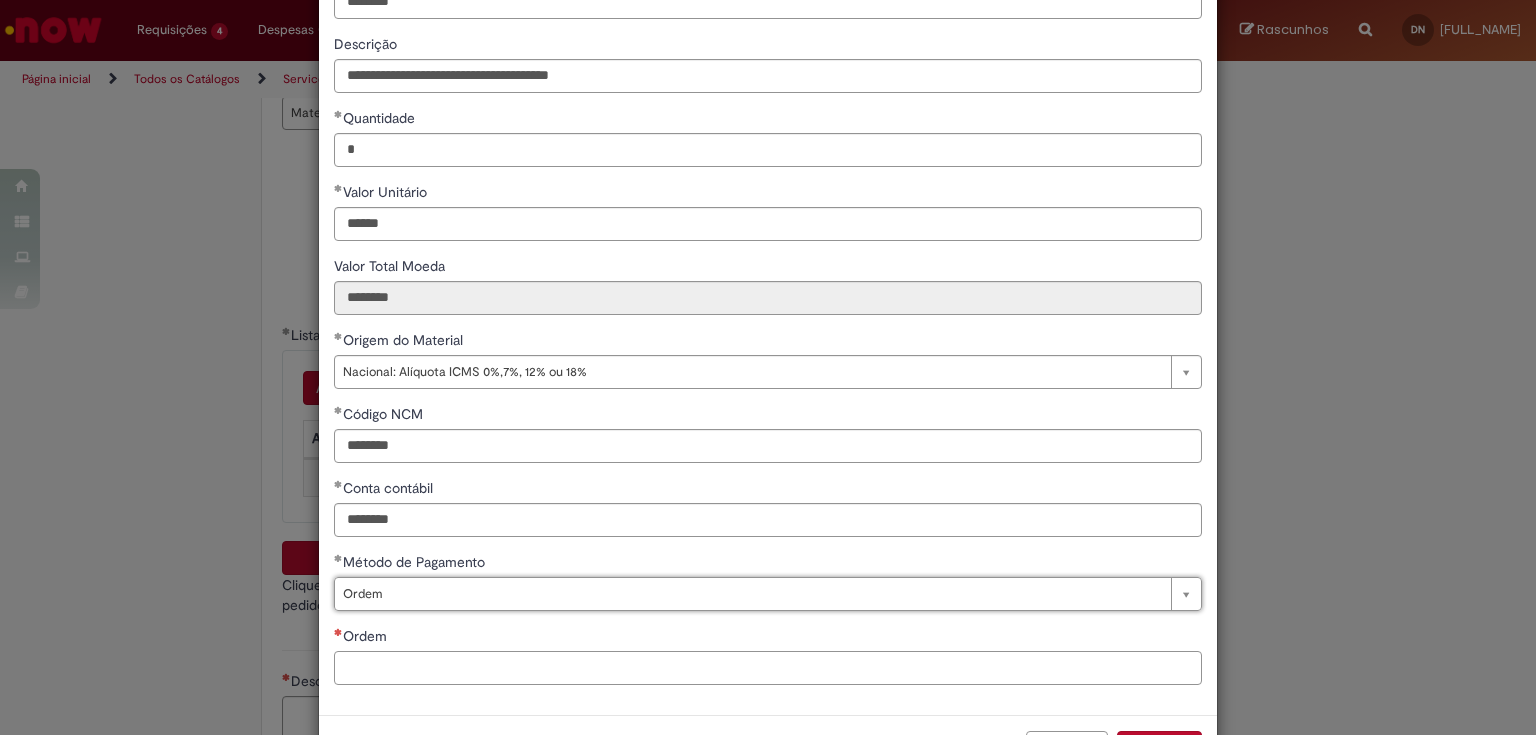 click on "Ordem" at bounding box center (768, 668) 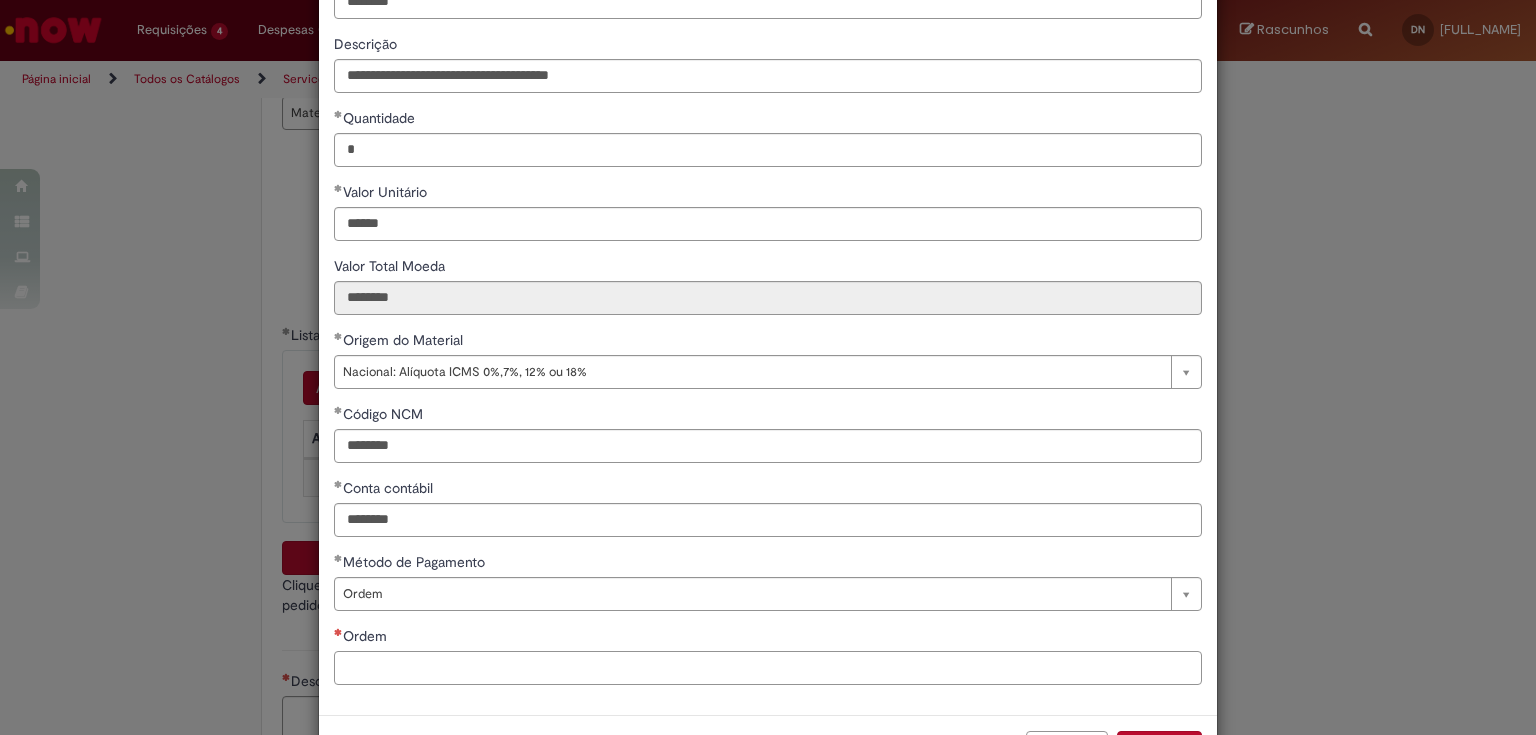 paste on "**********" 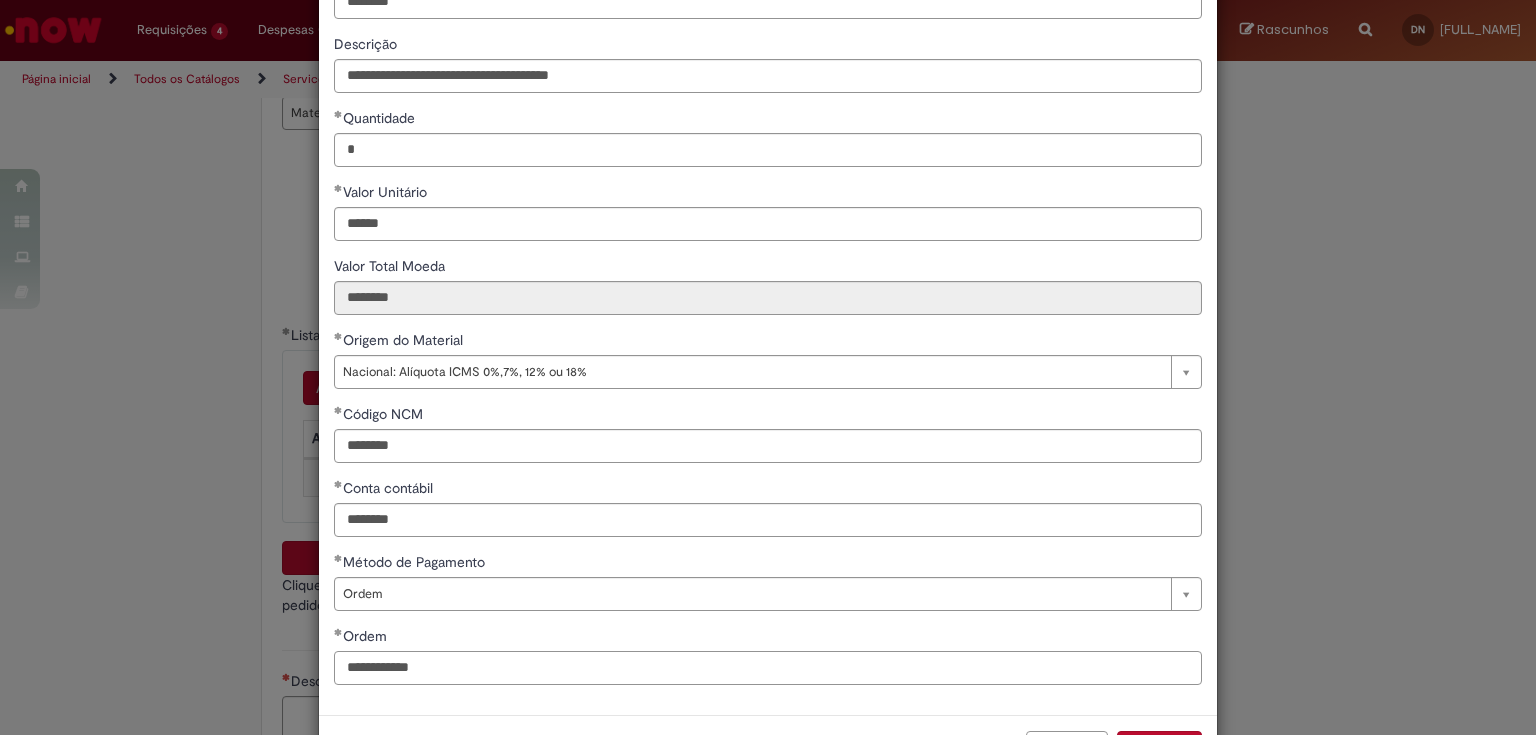 type on "**********" 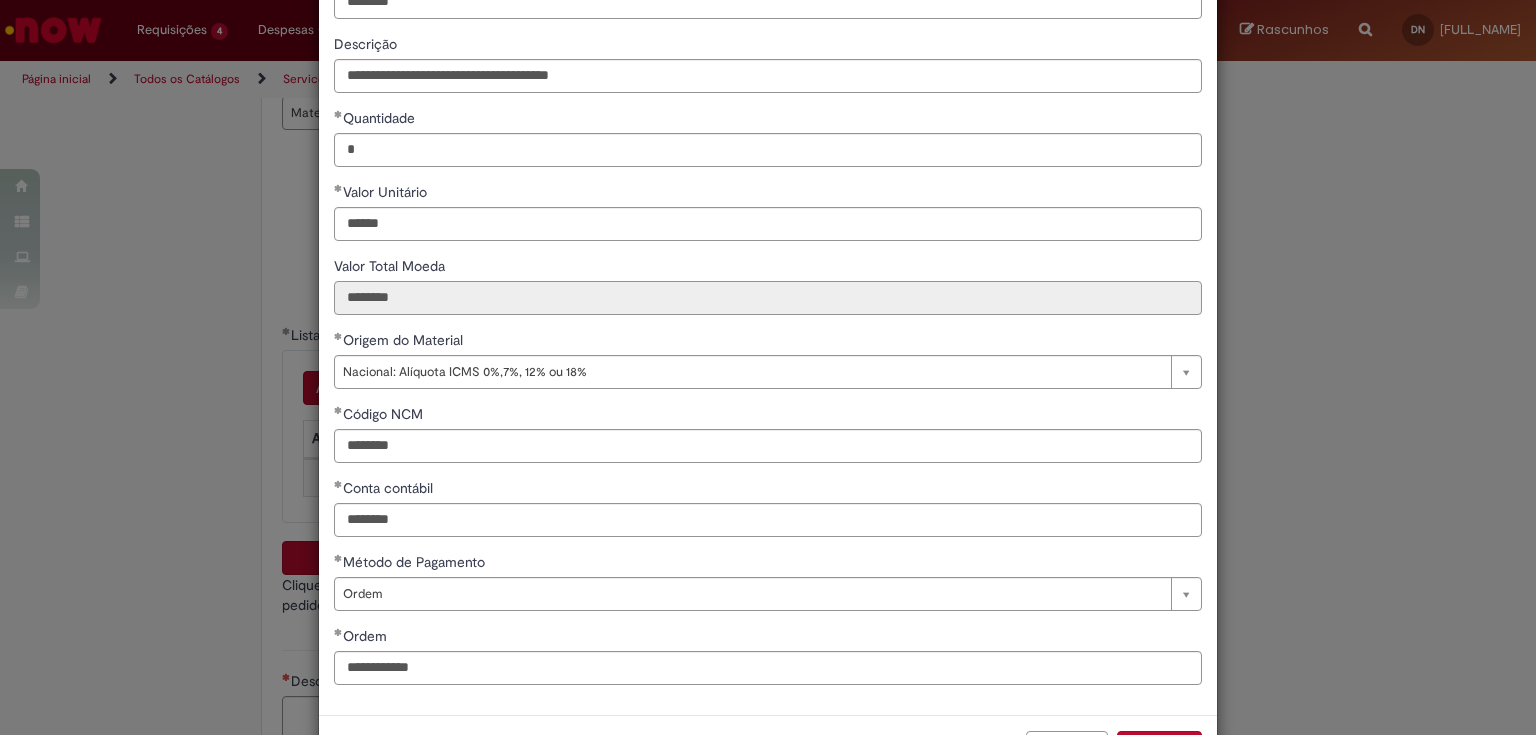 drag, startPoint x: 404, startPoint y: 297, endPoint x: 218, endPoint y: 266, distance: 188.56564 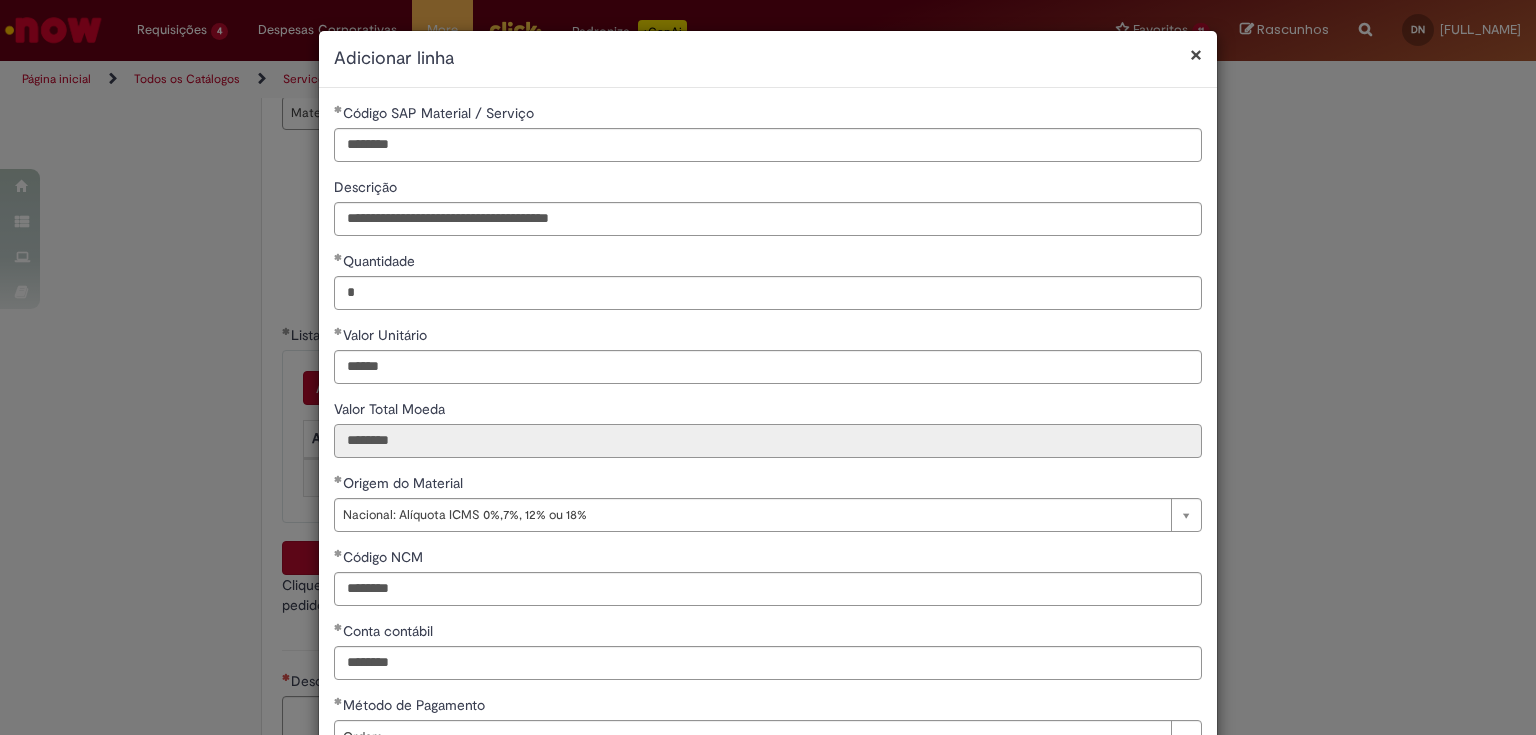 scroll, scrollTop: 217, scrollLeft: 0, axis: vertical 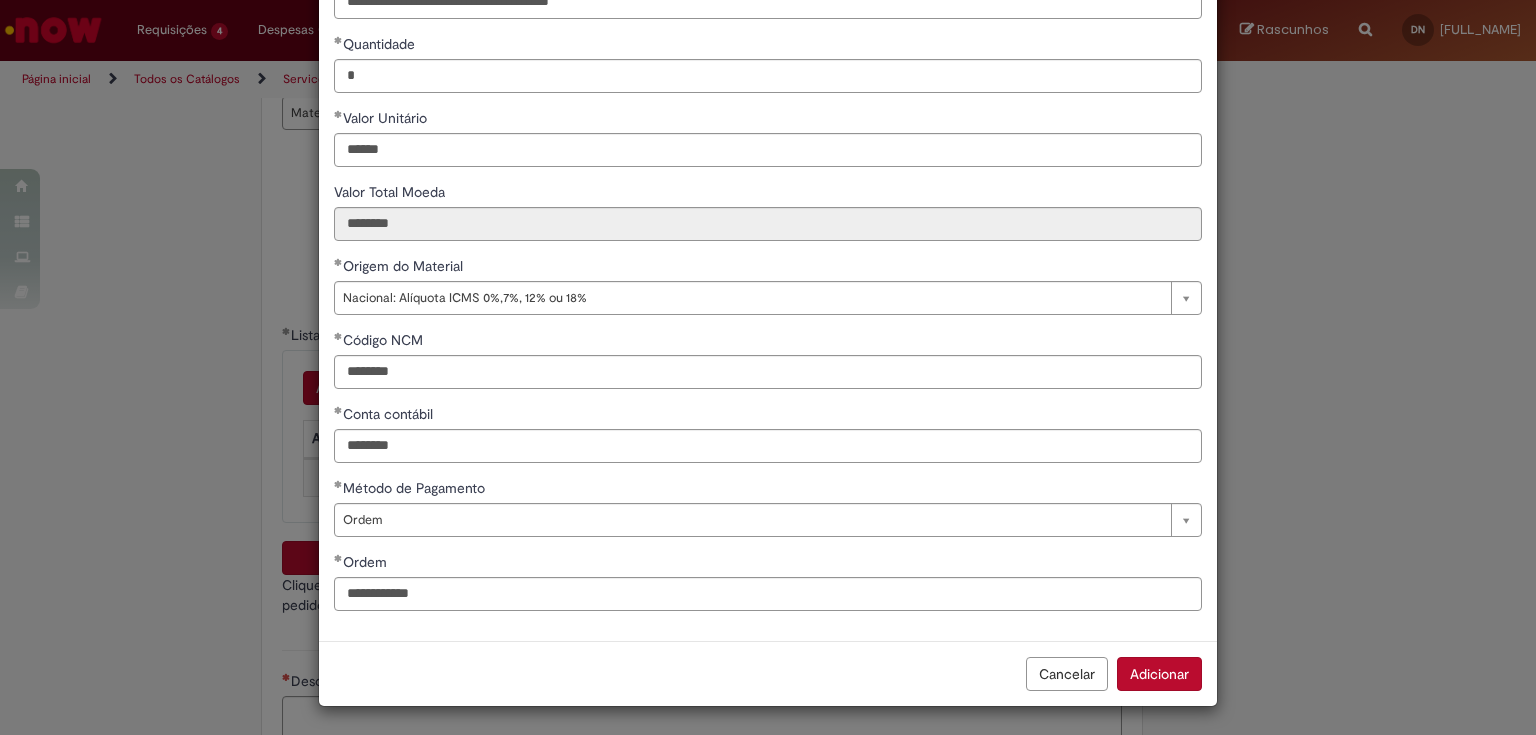 click on "Adicionar" at bounding box center (1159, 674) 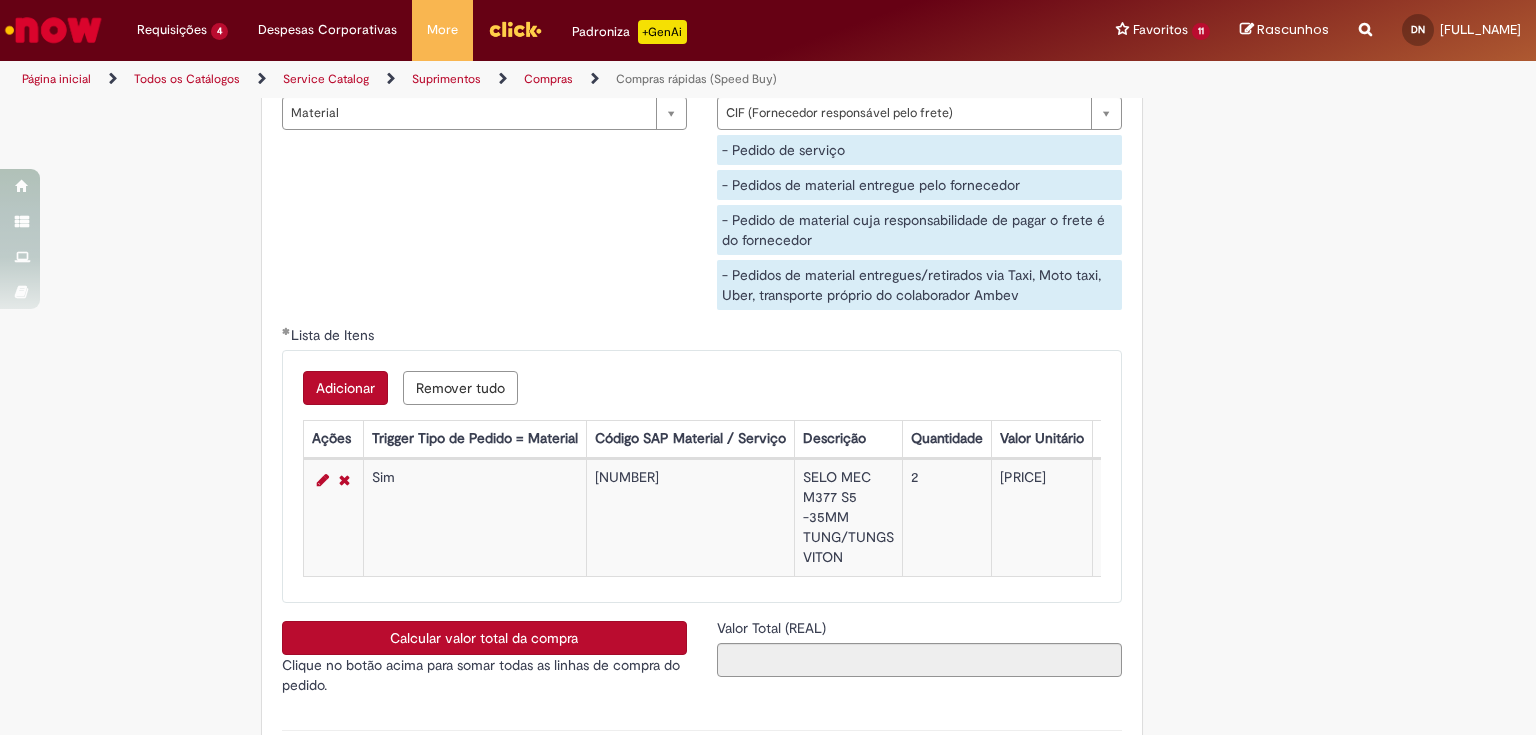 click on "Calcular valor total da compra" at bounding box center (484, 638) 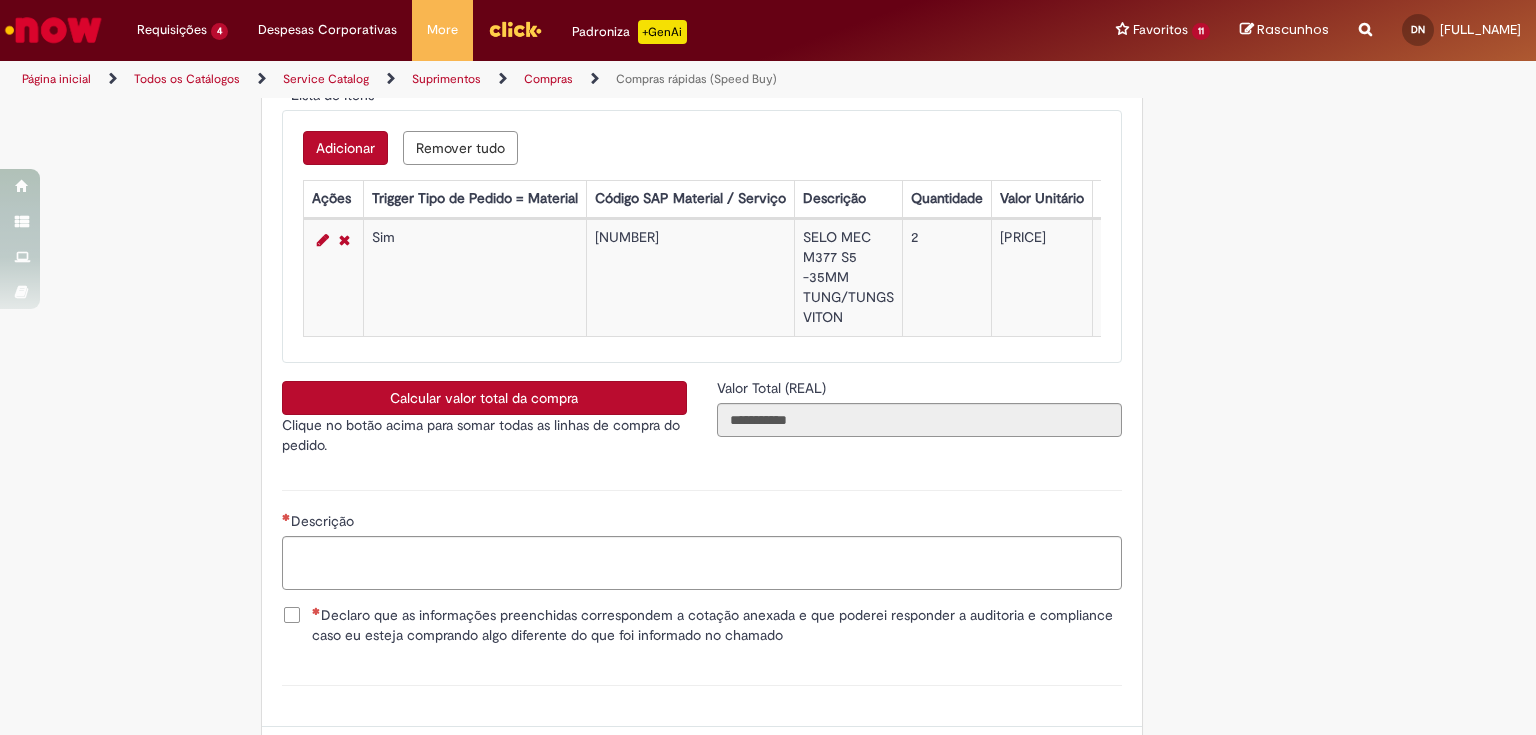 scroll, scrollTop: 3520, scrollLeft: 0, axis: vertical 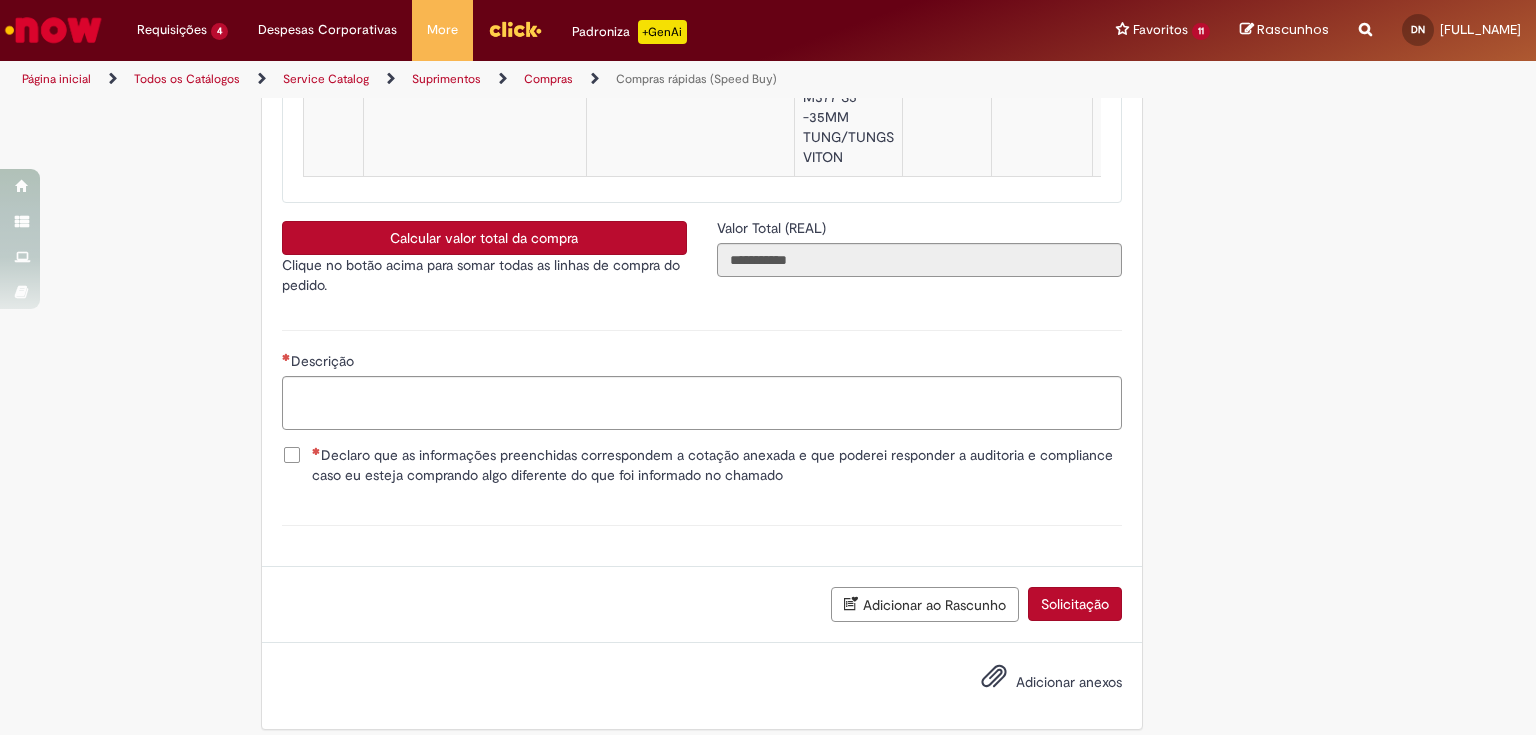 click on "Declaro que as informações preenchidas correspondem a cotação anexada e que poderei responder a auditoria e compliance caso eu esteja comprando algo diferente do que foi informado no chamado" at bounding box center [717, 465] 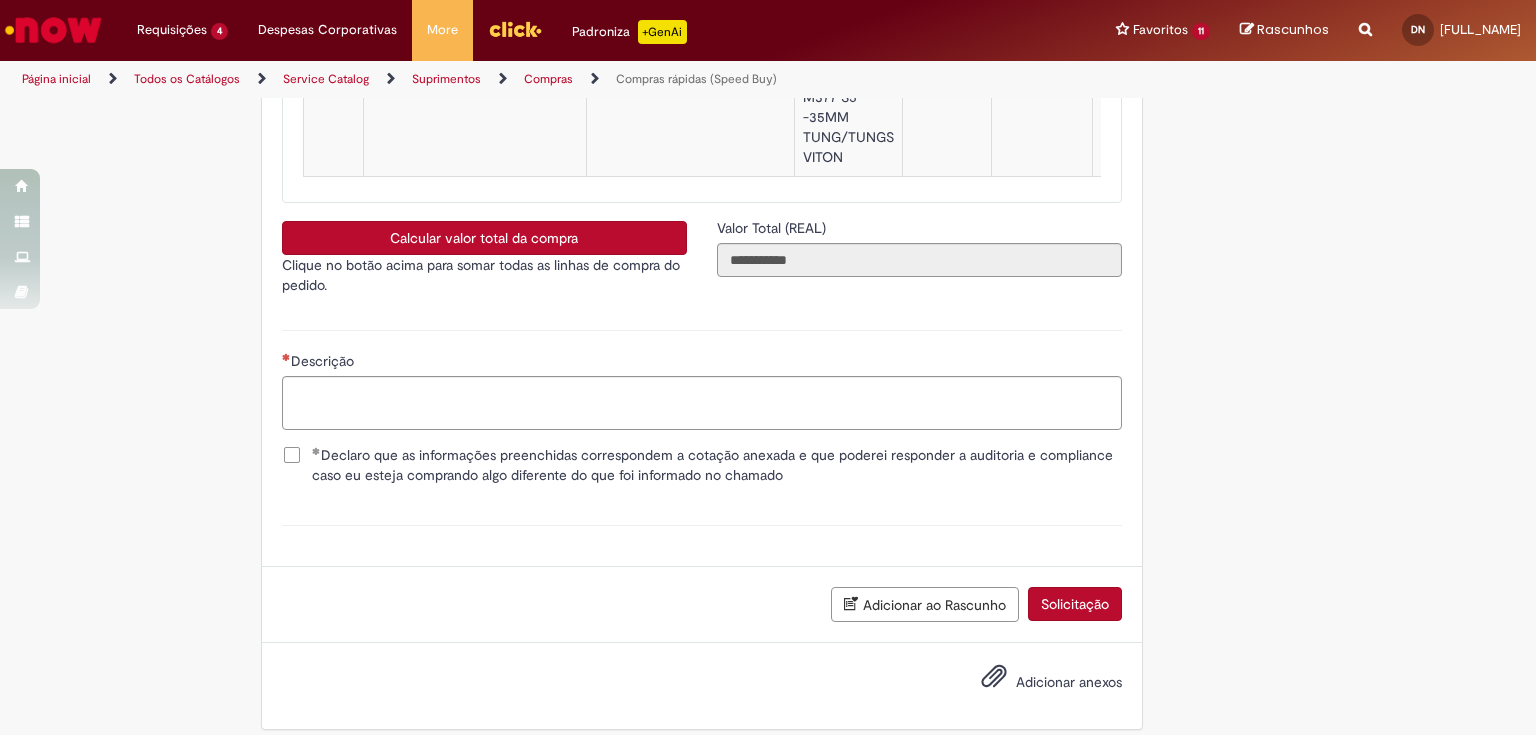 click on "Adicionar anexos" at bounding box center (1069, 682) 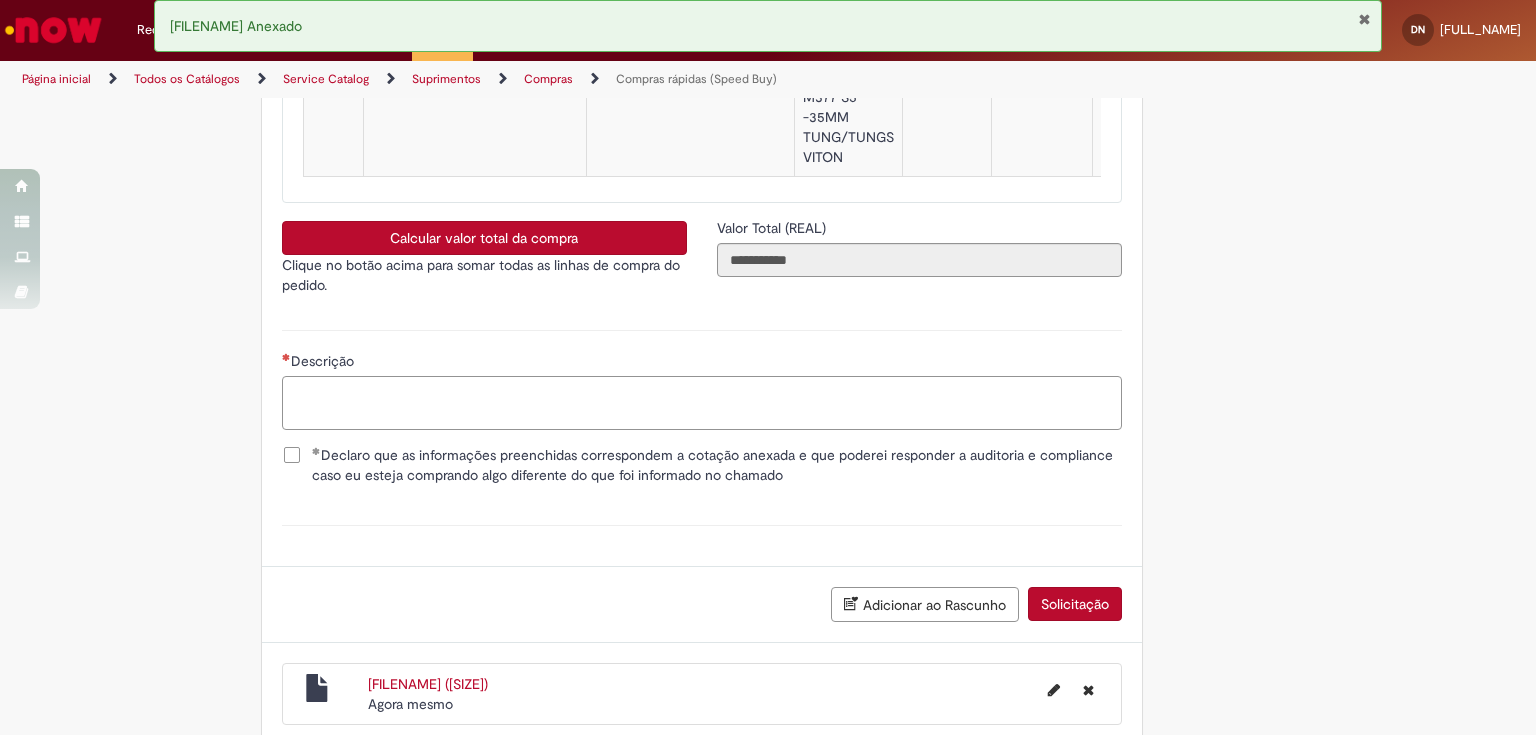 click on "Descrição" at bounding box center [702, 403] 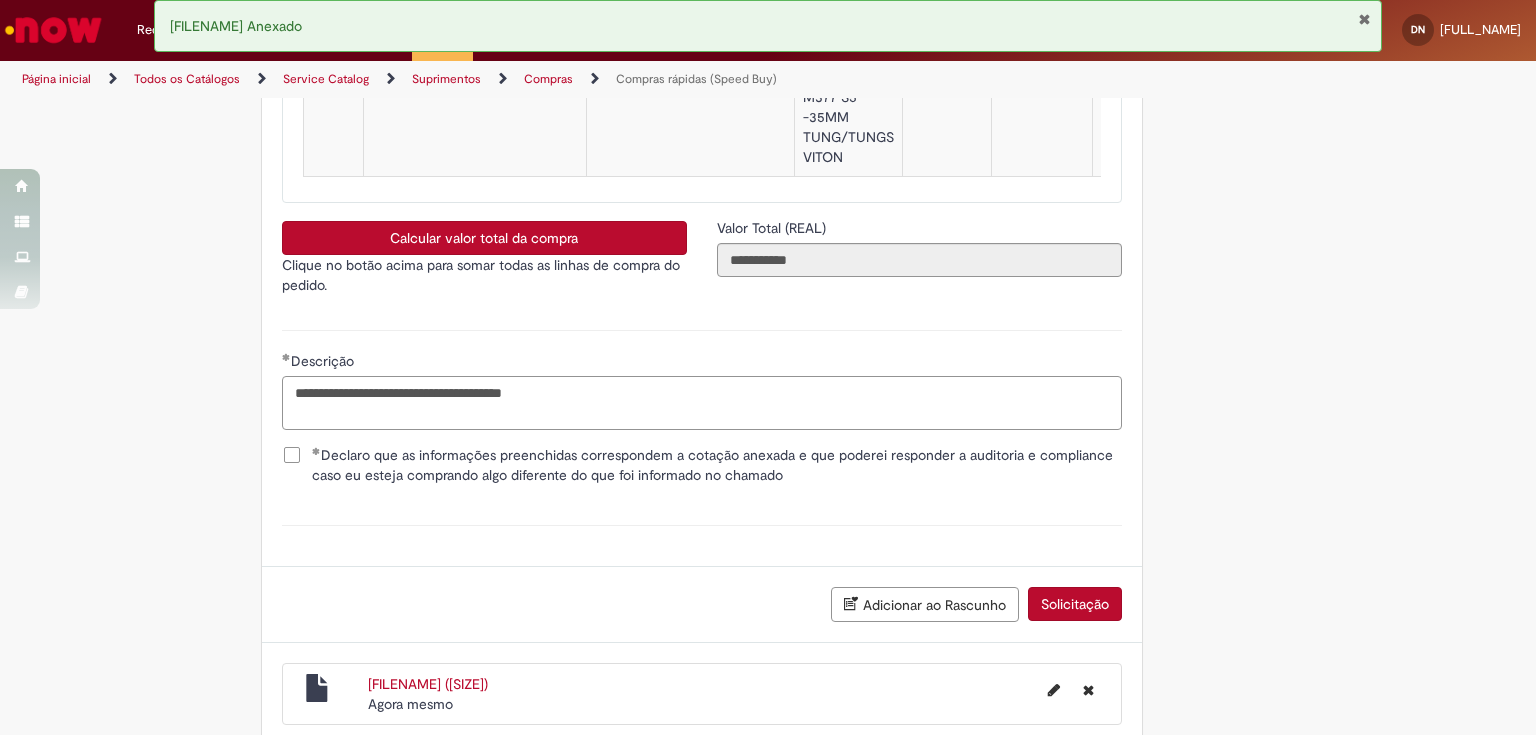 type on "**********" 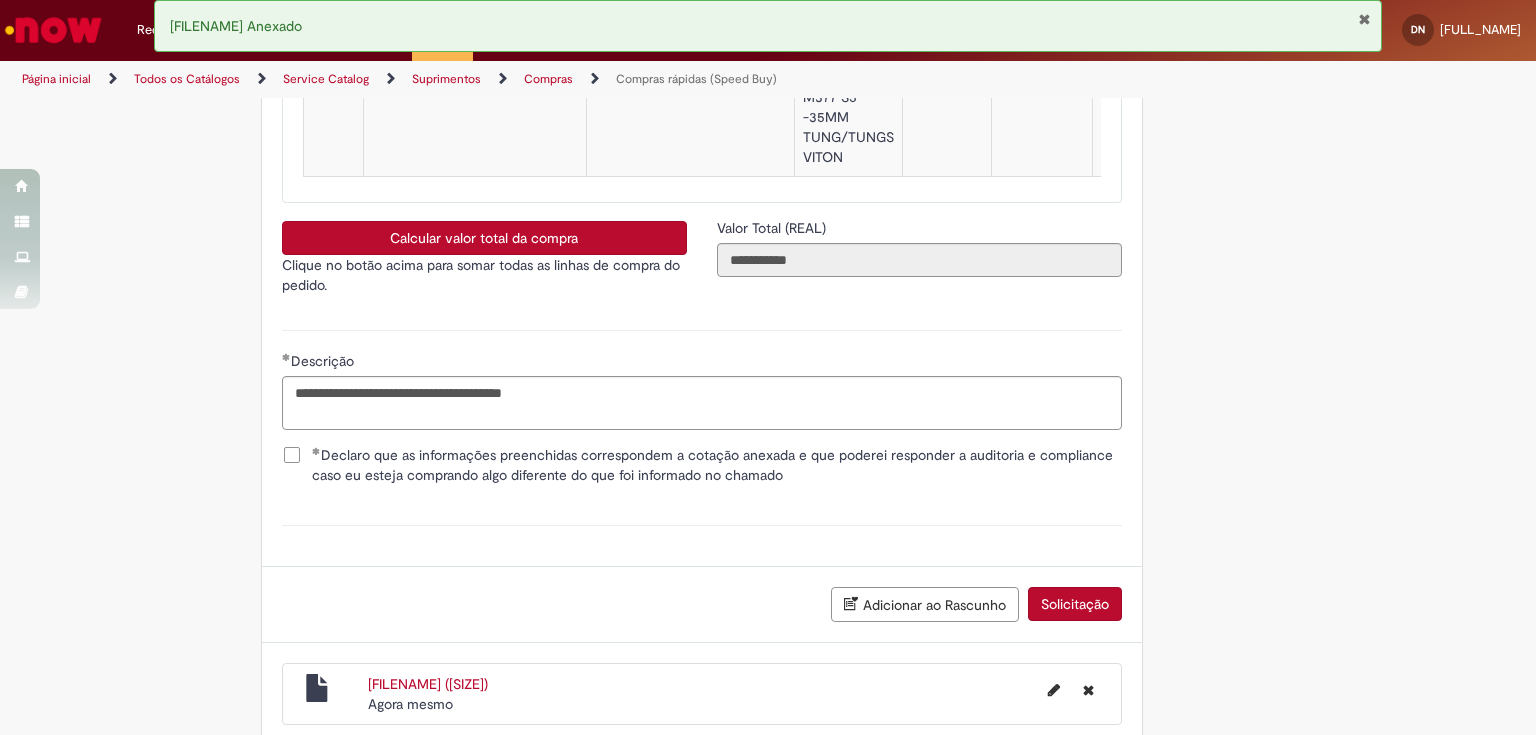 click on "Obrigatório um anexo.
Adicionar a Favoritos
Compras rápidas (Speed Buy)
Chamado destinado para a geração de pedido de compra de indiretos.
O Speed buy é a ferramenta oficial para a geração de pedidos de compra que atenda aos seguintes requisitos:
Compras de material e serviço indiretos
Compras inferiores a R$13.000 *
Compras com fornecedores nacionais
Compras de material sem contrato ativo no SAP para o centro solicitado
* Essa cota é referente ao tipo de solicitação padrão de Speed buy. Os chamados com cotas especiais podem possuir valores divergentes.
Regras de Utilização
No campo “Tipo de Solicitação” selecionar a opção correspondente a sua unidade de negócio.
Solicitação Padrão de Speed buy:
Fábricas, centros de Excelência e de Distribuição:  habilitado para todos usuários ambev
Ativos   de TI:" at bounding box center (768, -1299) 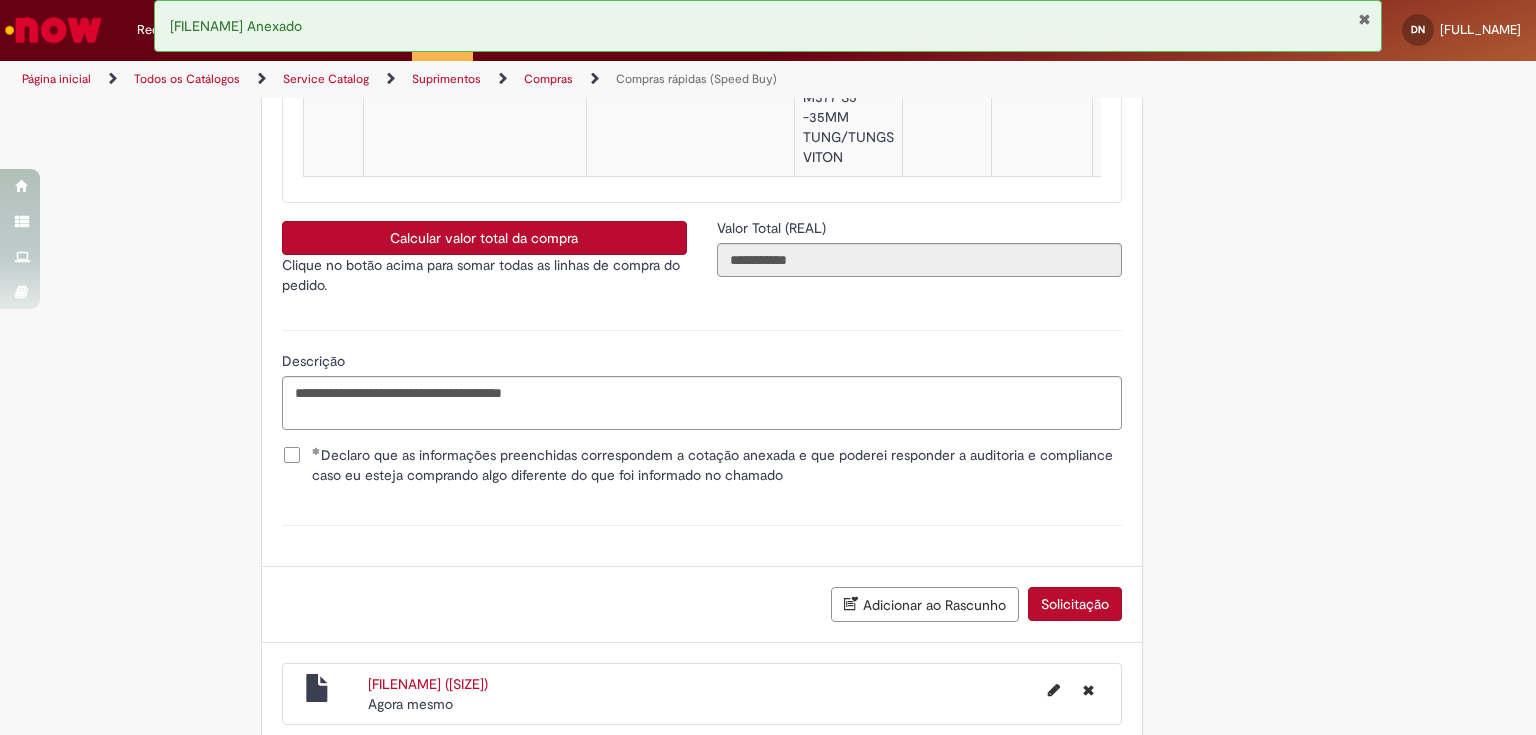 click on "[FILENAME] Anexado" at bounding box center [768, 26] 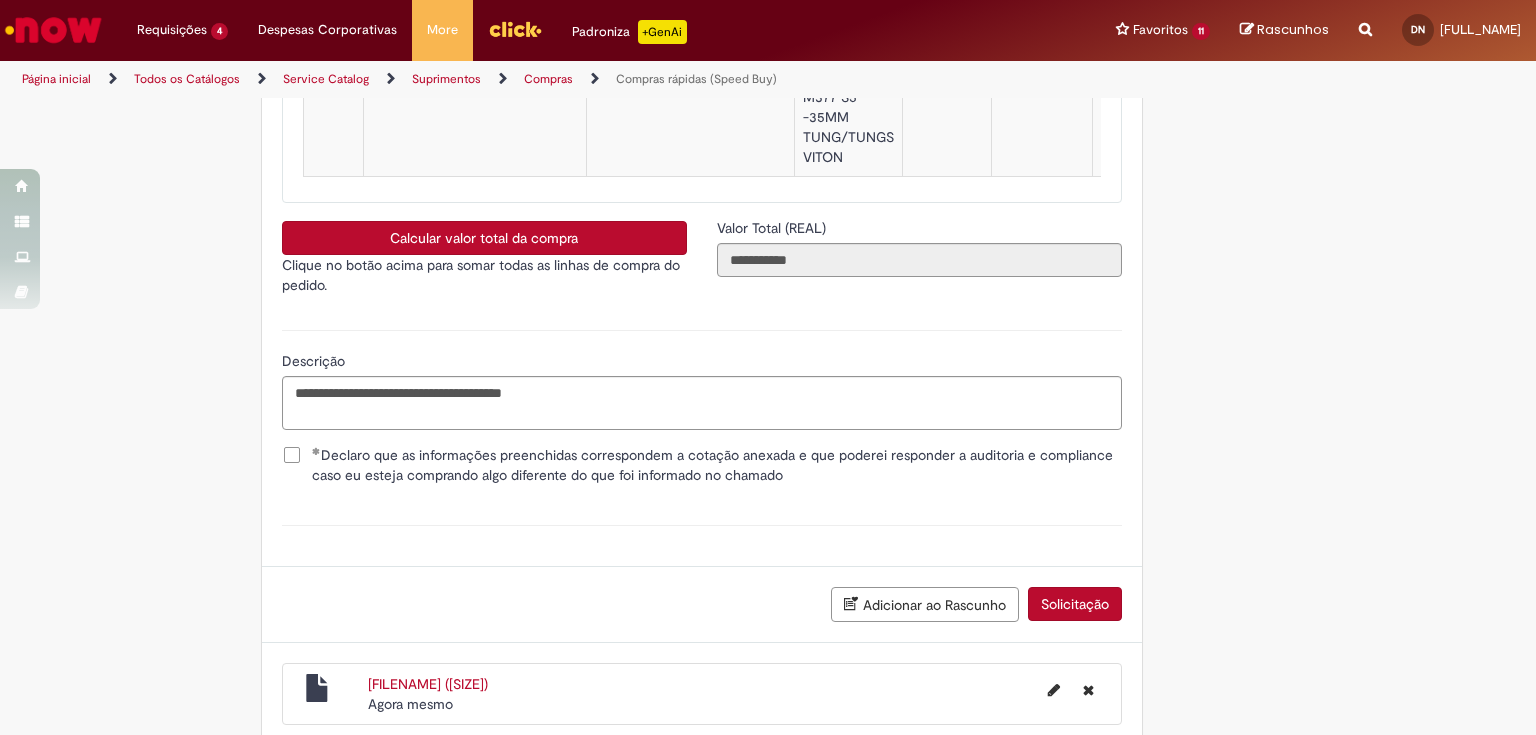 click on "Obrigatório um anexo.
Adicionar a Favoritos
Compras rápidas (Speed Buy)
Chamado destinado para a geração de pedido de compra de indiretos.
O Speed buy é a ferramenta oficial para a geração de pedidos de compra que atenda aos seguintes requisitos:
Compras de material e serviço indiretos
Compras inferiores a R$13.000 *
Compras com fornecedores nacionais
Compras de material sem contrato ativo no SAP para o centro solicitado
* Essa cota é referente ao tipo de solicitação padrão de Speed buy. Os chamados com cotas especiais podem possuir valores divergentes.
Regras de Utilização
No campo “Tipo de Solicitação” selecionar a opção correspondente a sua unidade de negócio.
Solicitação Padrão de Speed buy:
Fábricas, centros de Excelência e de Distribuição:  habilitado para todos usuários ambev
Ativos   de TI:" at bounding box center [768, -1299] 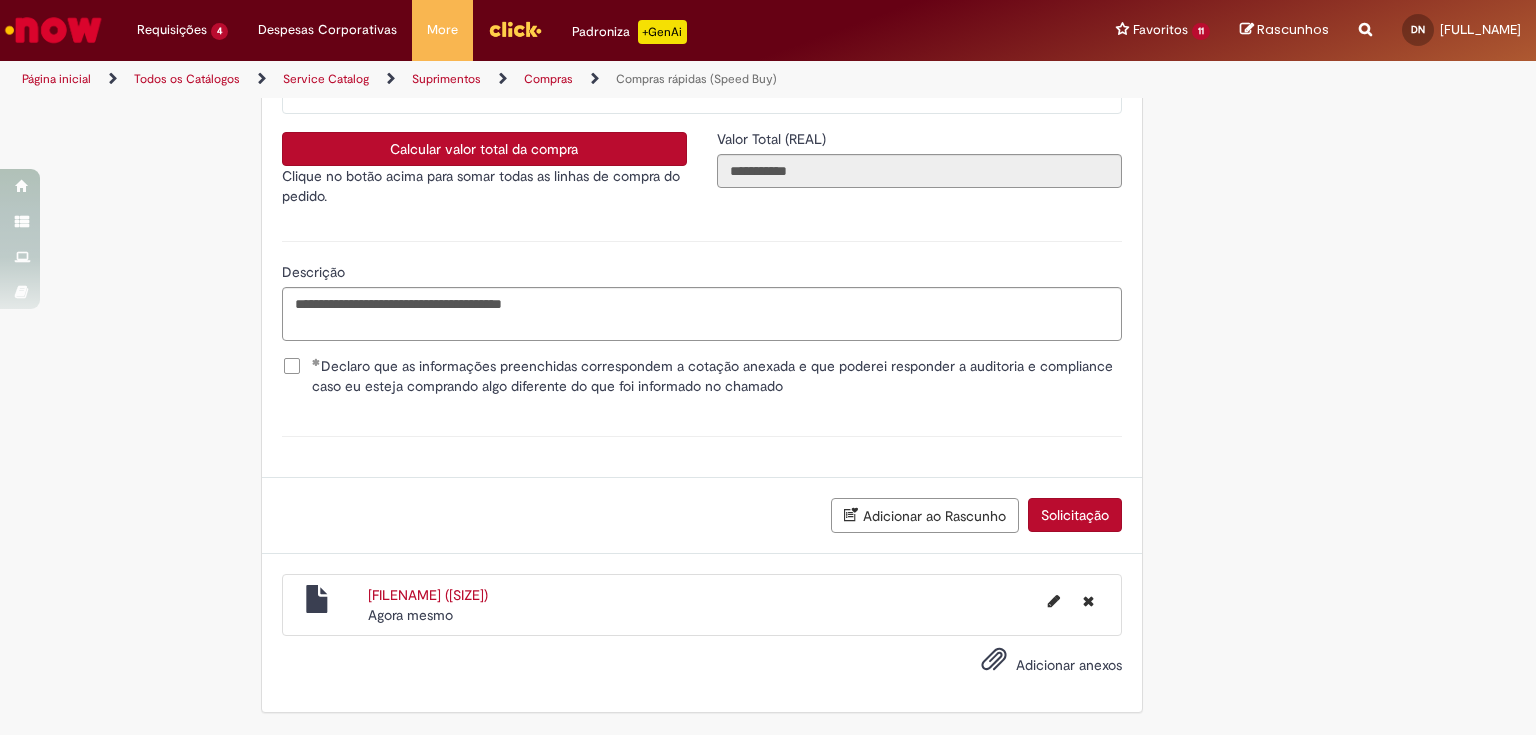 click on "Solicitação" at bounding box center (1075, 515) 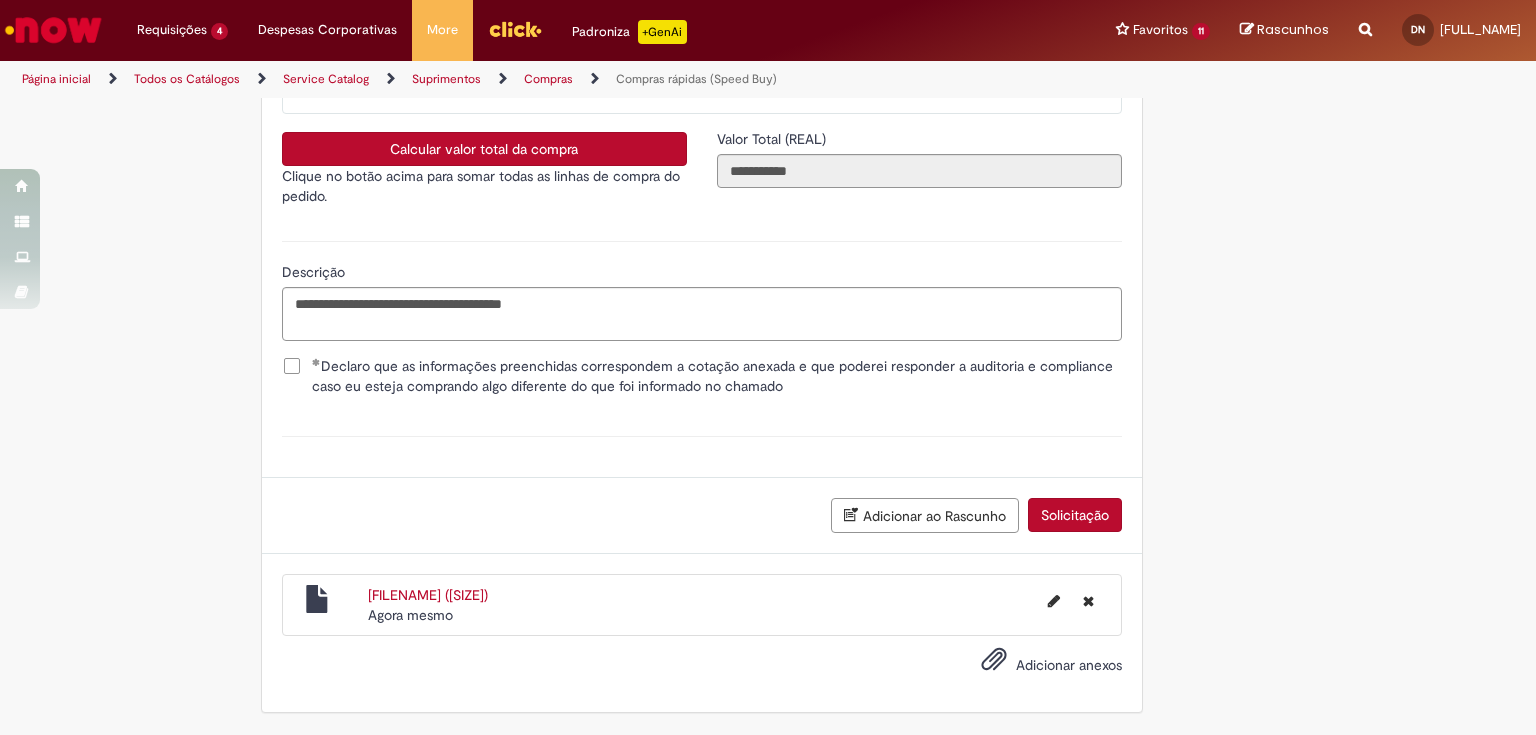 scroll, scrollTop: 3572, scrollLeft: 0, axis: vertical 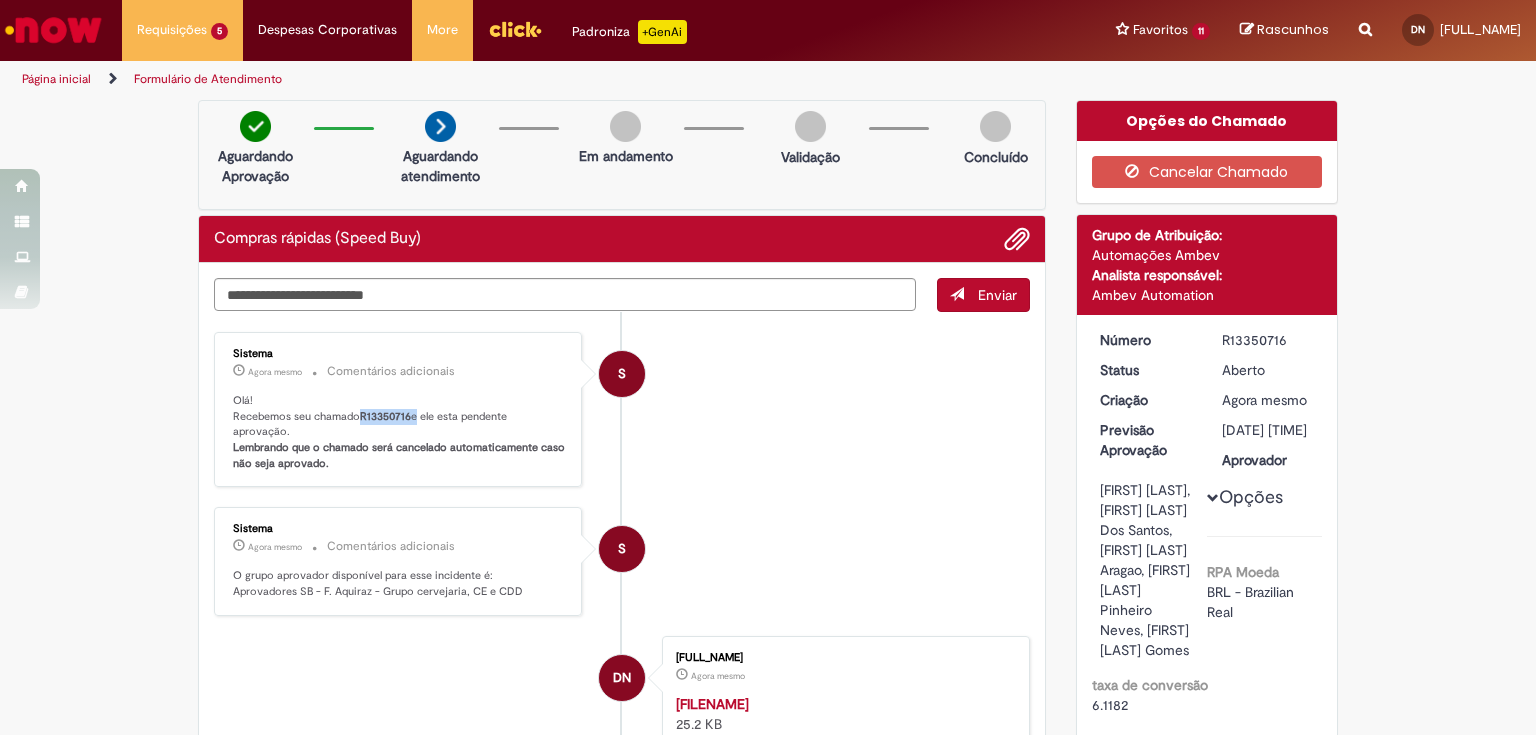 drag, startPoint x: 356, startPoint y: 412, endPoint x: 408, endPoint y: 417, distance: 52.23983 